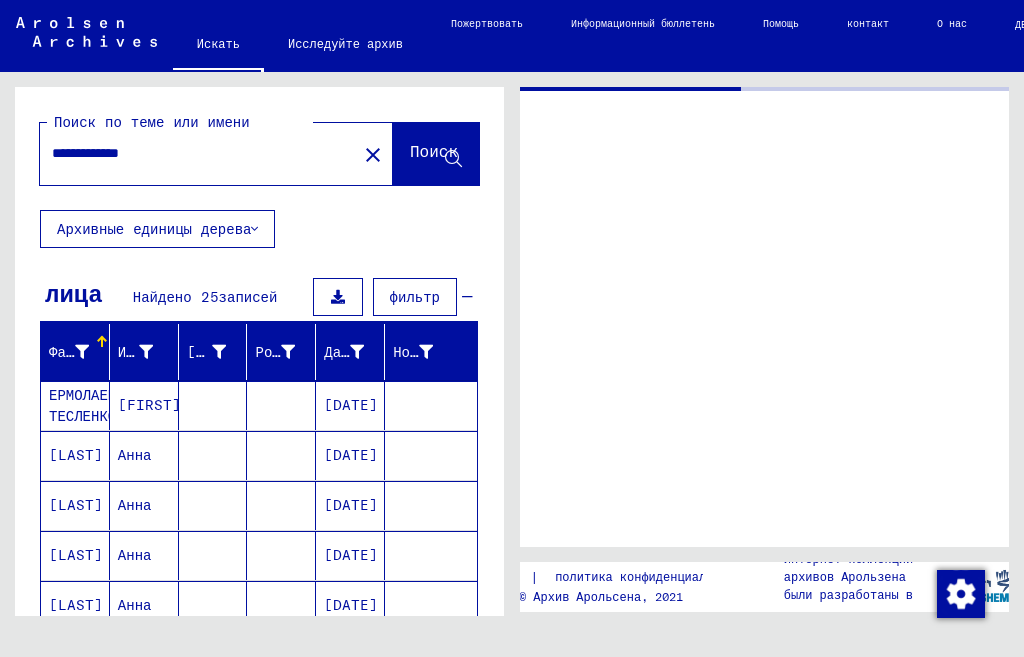 scroll, scrollTop: 0, scrollLeft: 0, axis: both 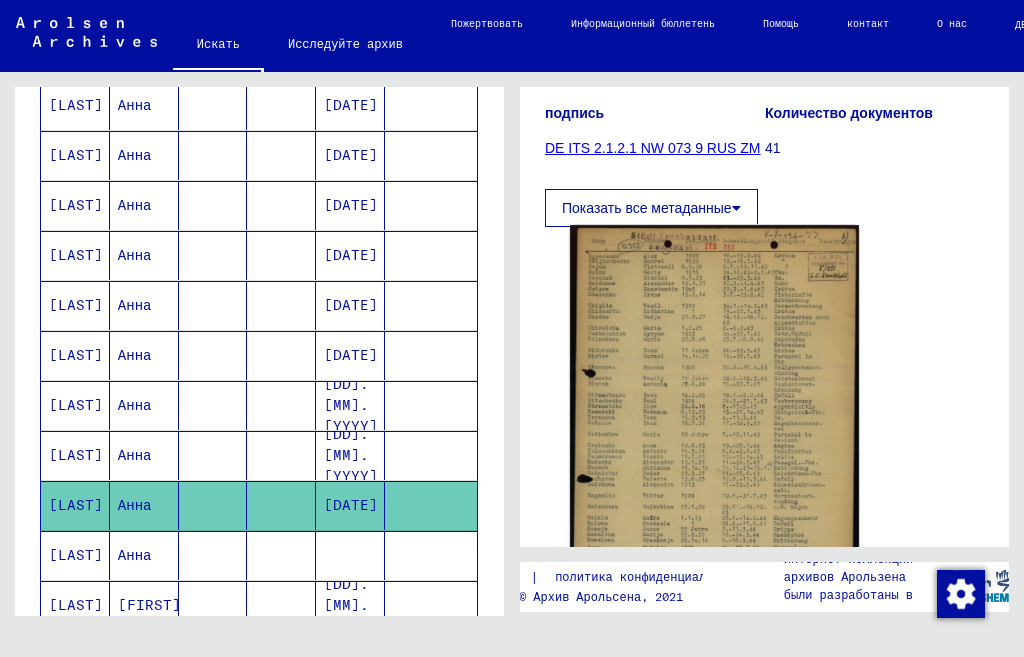 click 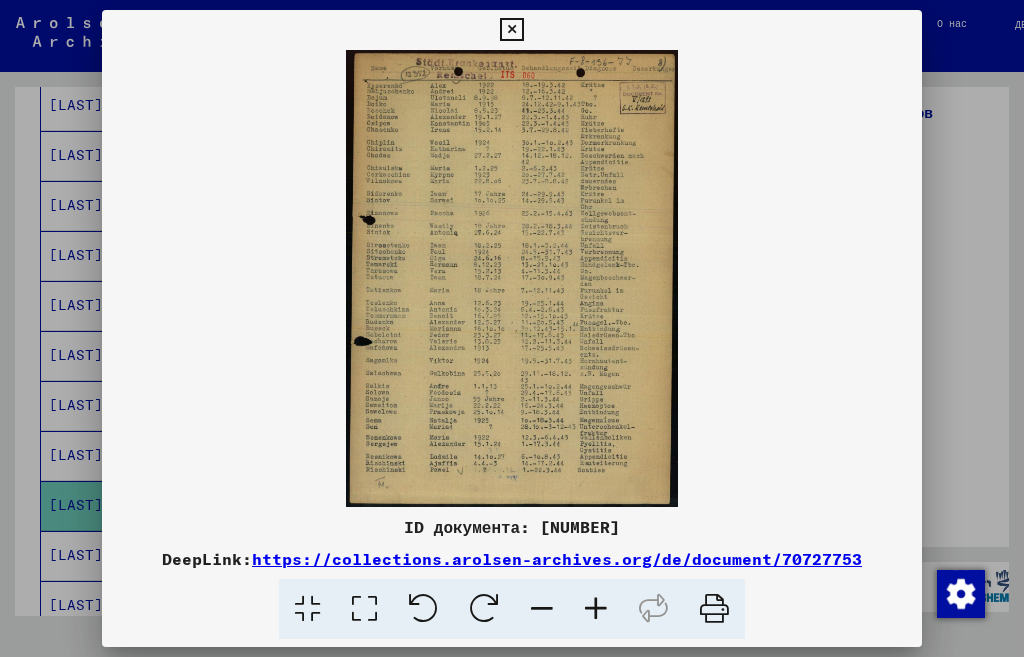 click at bounding box center [596, 609] 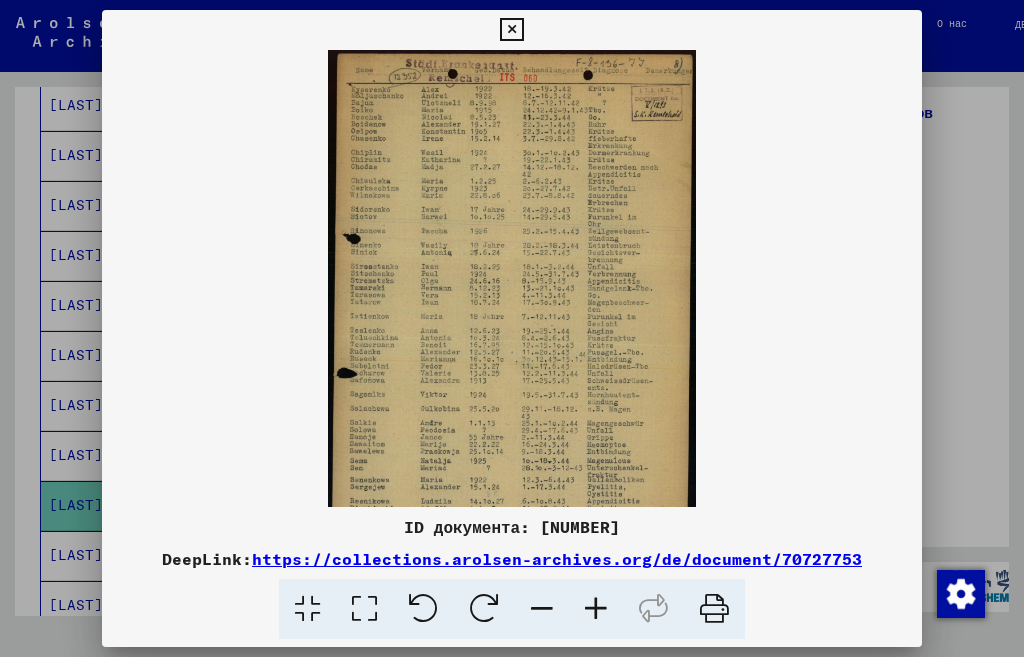 click at bounding box center [596, 609] 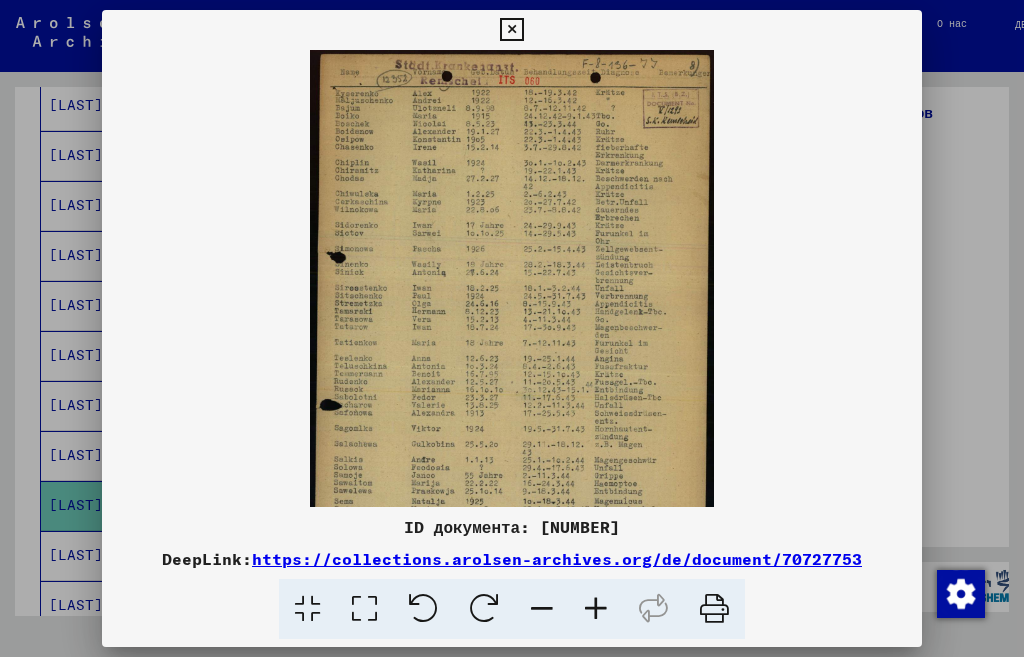 click at bounding box center [596, 609] 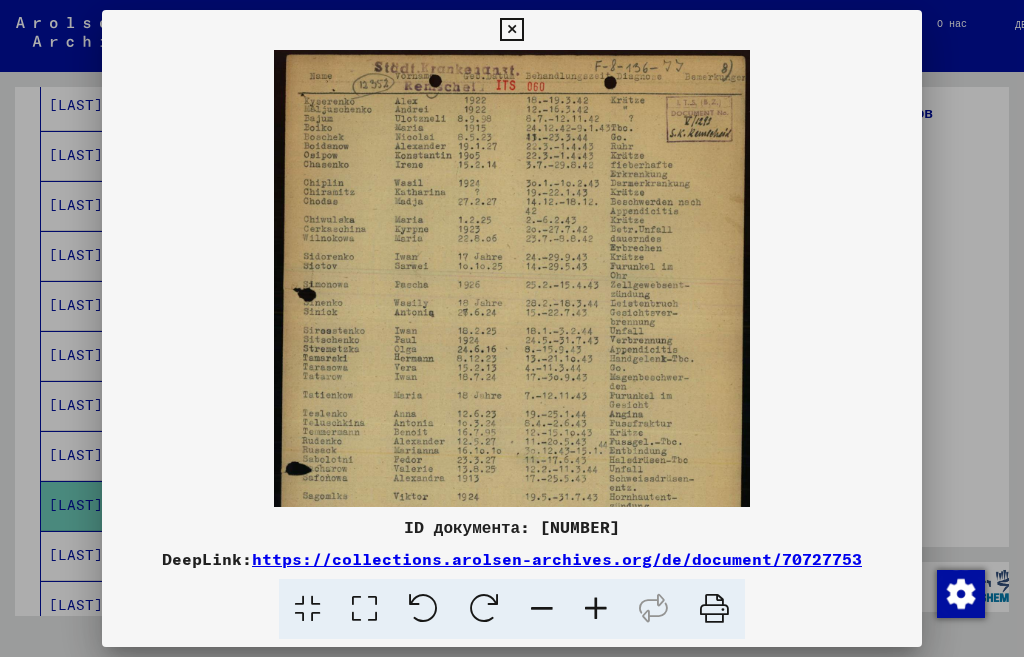 click at bounding box center (596, 609) 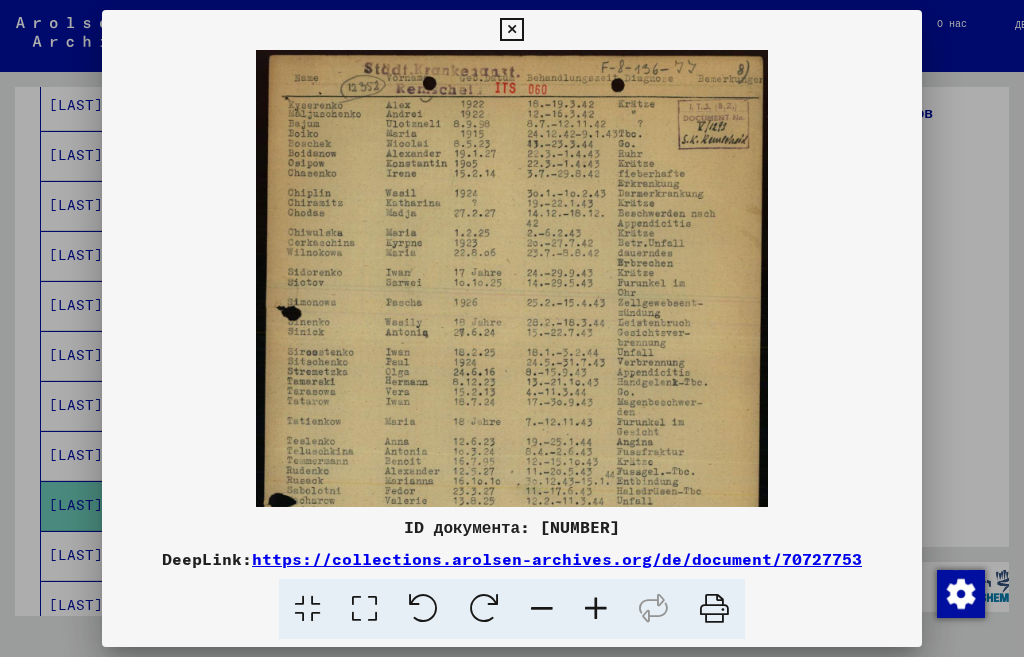 click at bounding box center (596, 609) 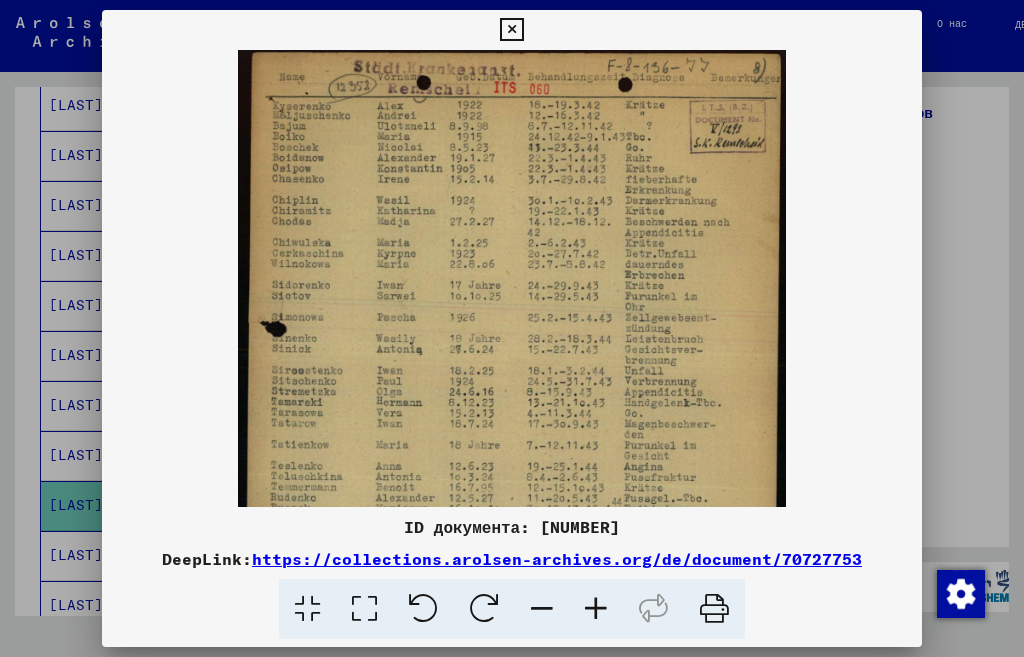 scroll, scrollTop: 1, scrollLeft: 0, axis: vertical 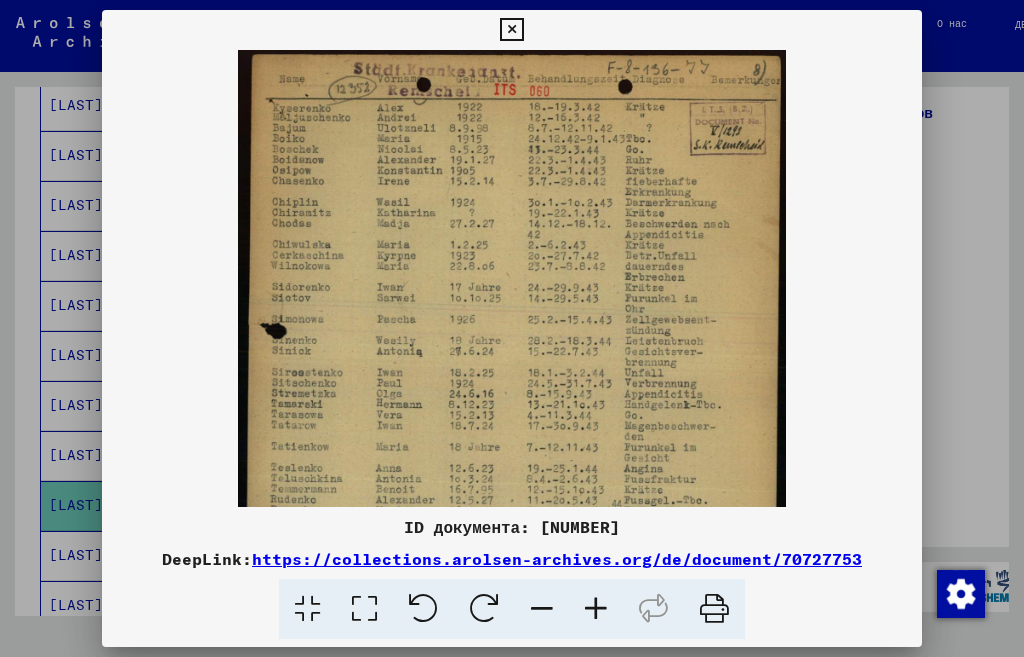click at bounding box center [512, 427] 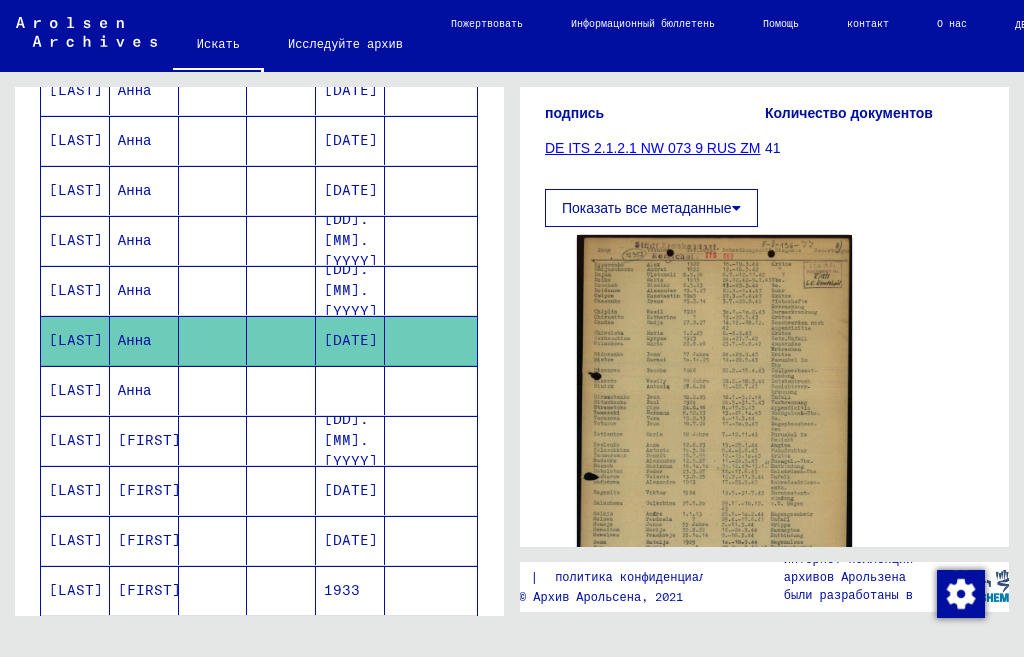 scroll, scrollTop: 900, scrollLeft: 0, axis: vertical 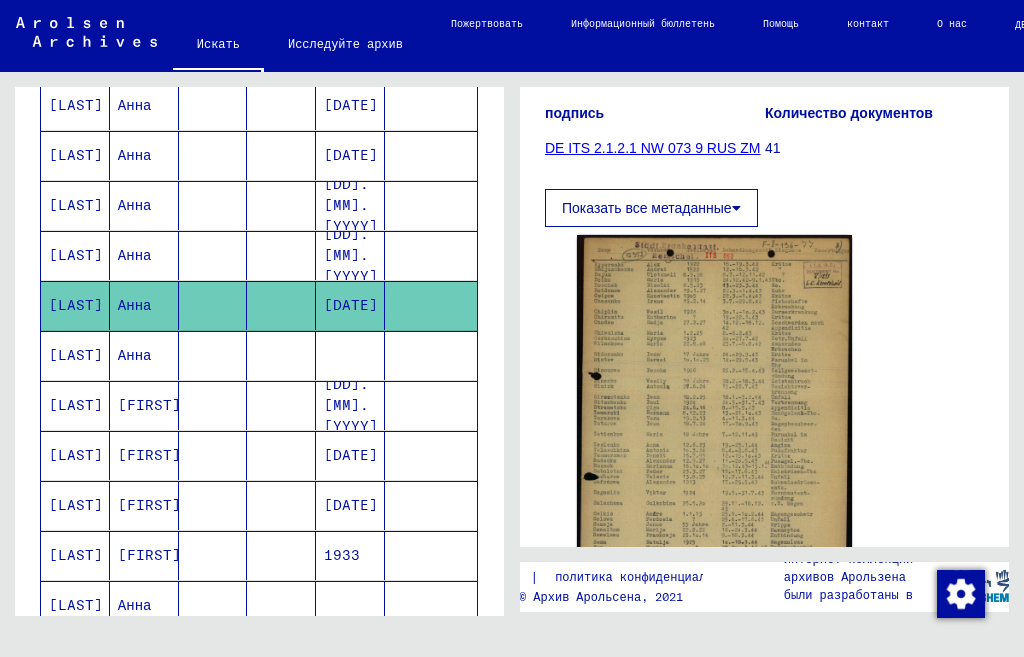 click on "[LAST]" at bounding box center [76, 455] 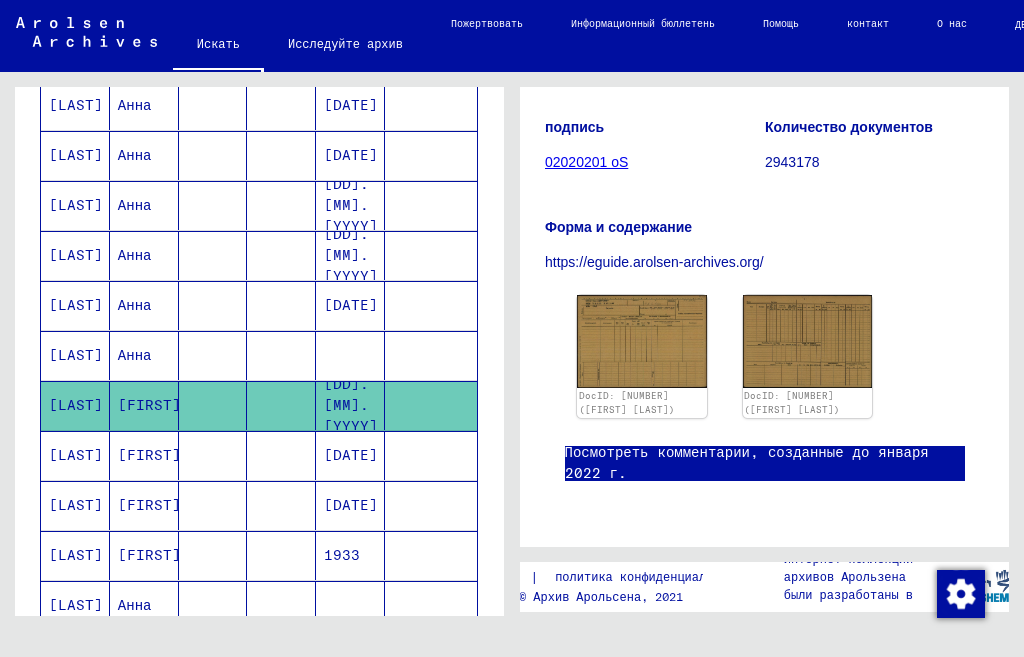 scroll, scrollTop: 481, scrollLeft: 0, axis: vertical 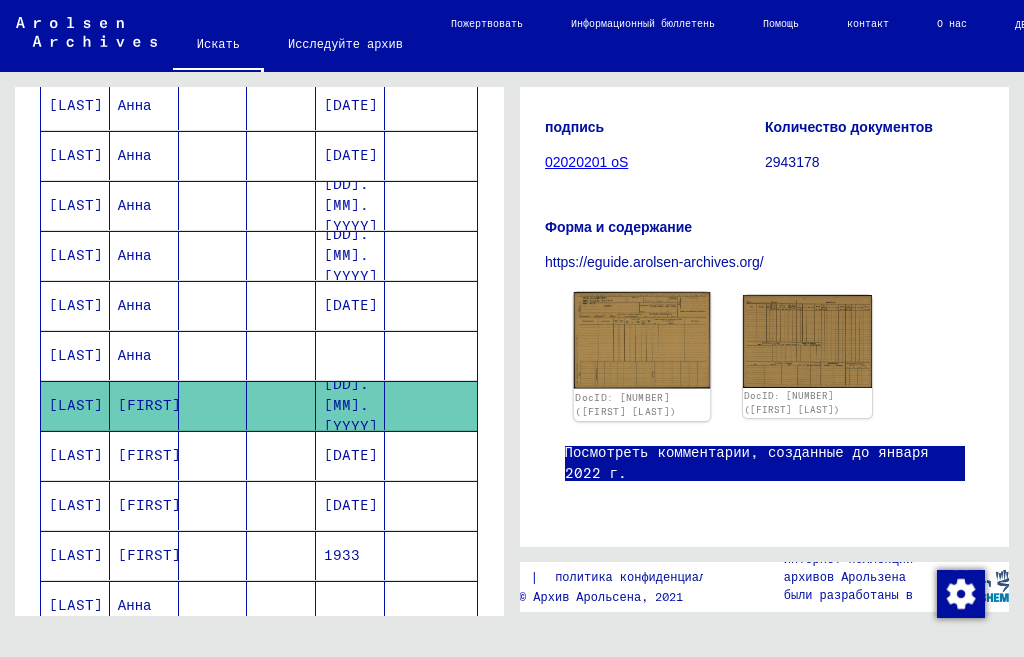 click 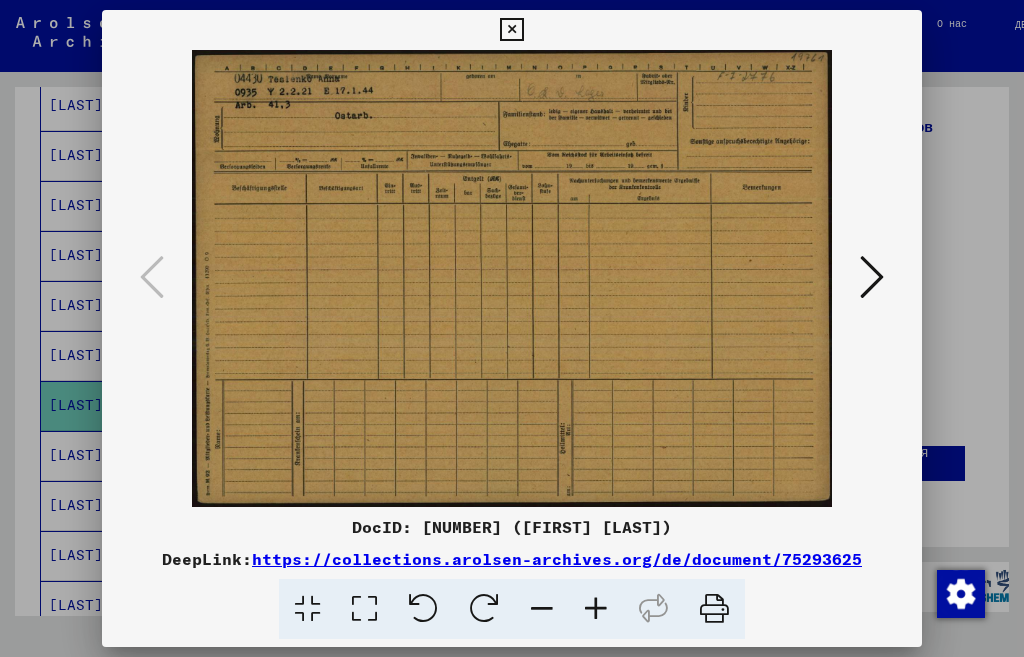 click at bounding box center (511, 30) 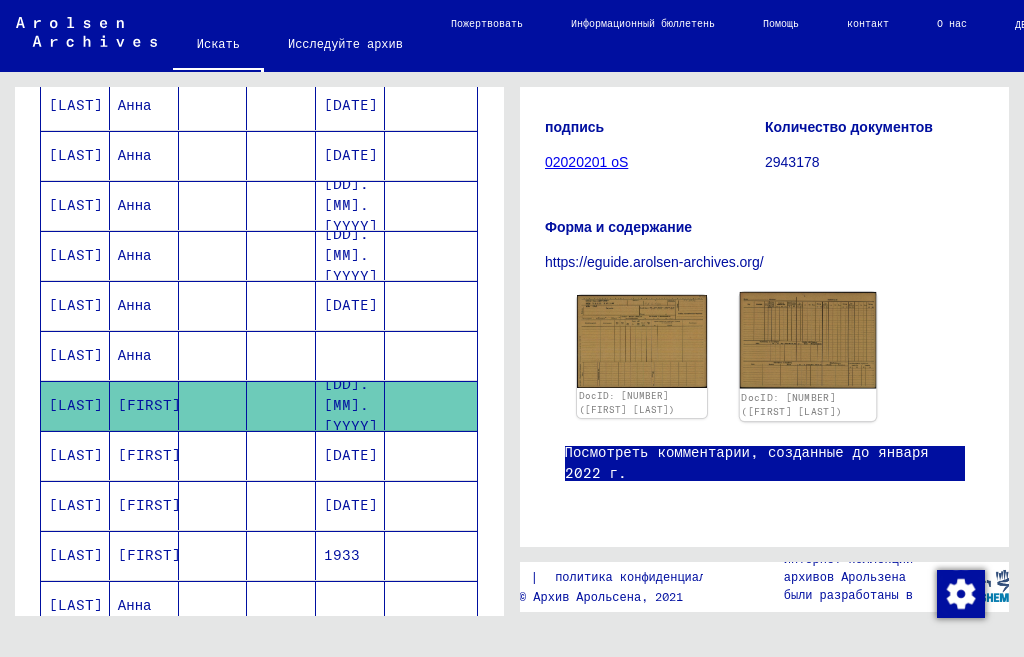 click 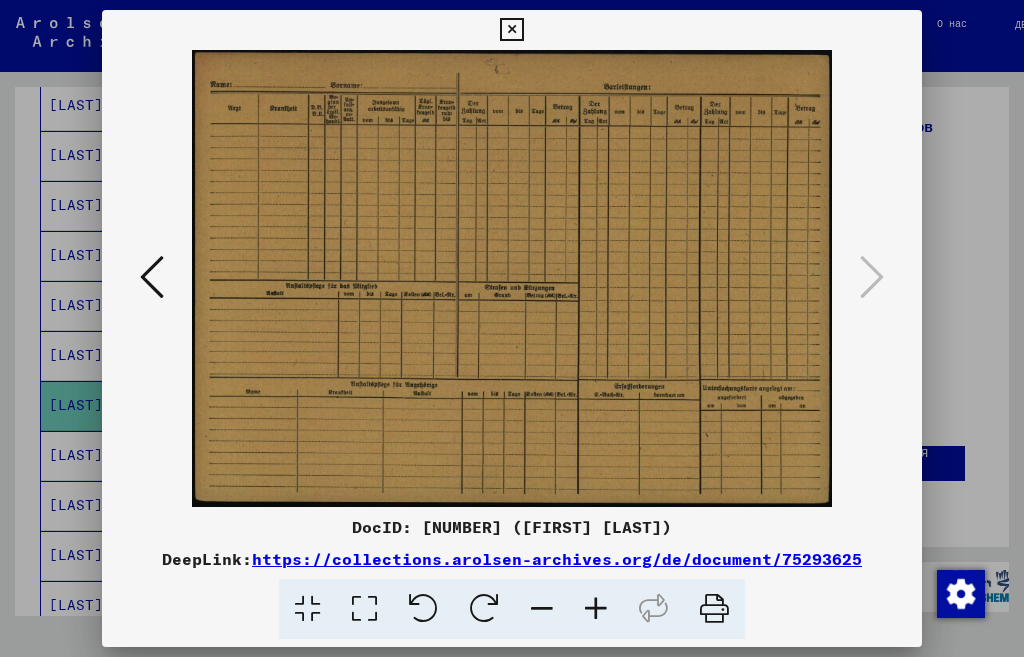 click at bounding box center (511, 30) 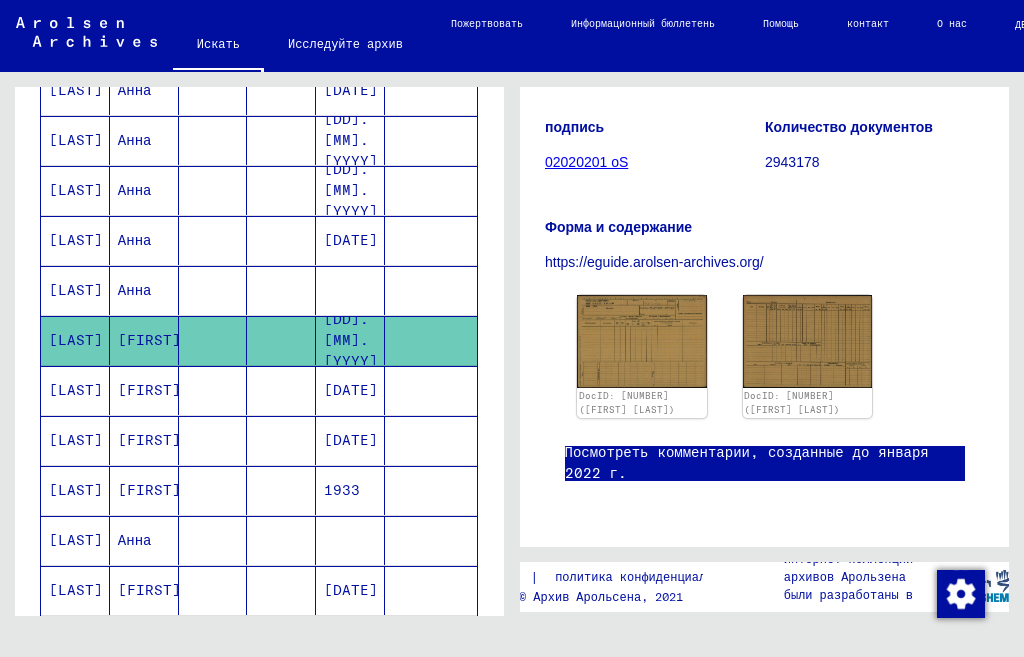 scroll, scrollTop: 1000, scrollLeft: 0, axis: vertical 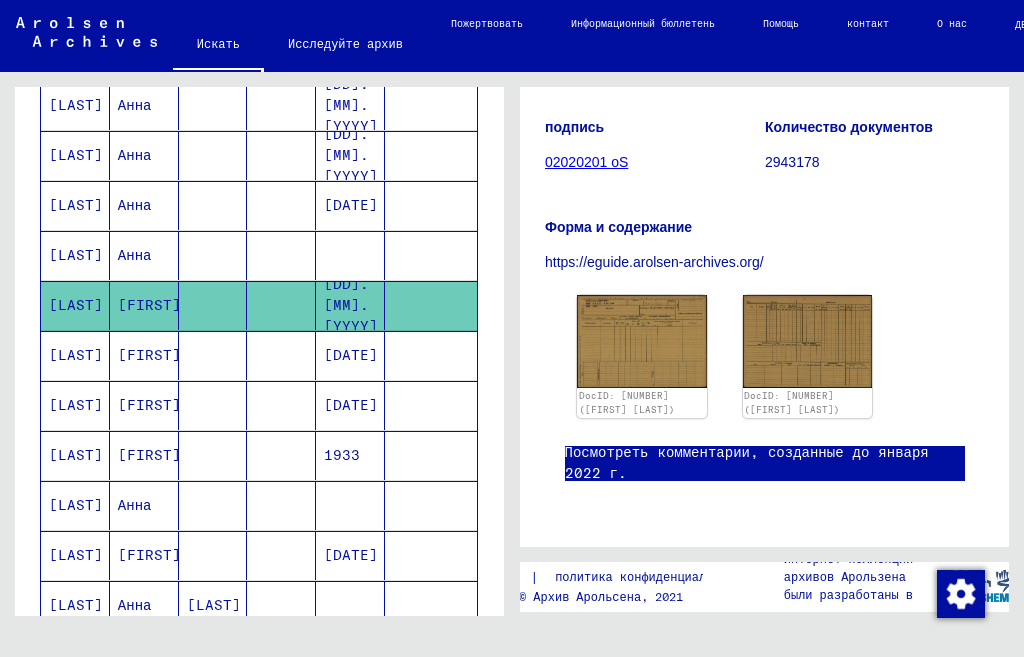 click on "[LAST]" at bounding box center [75, 405] 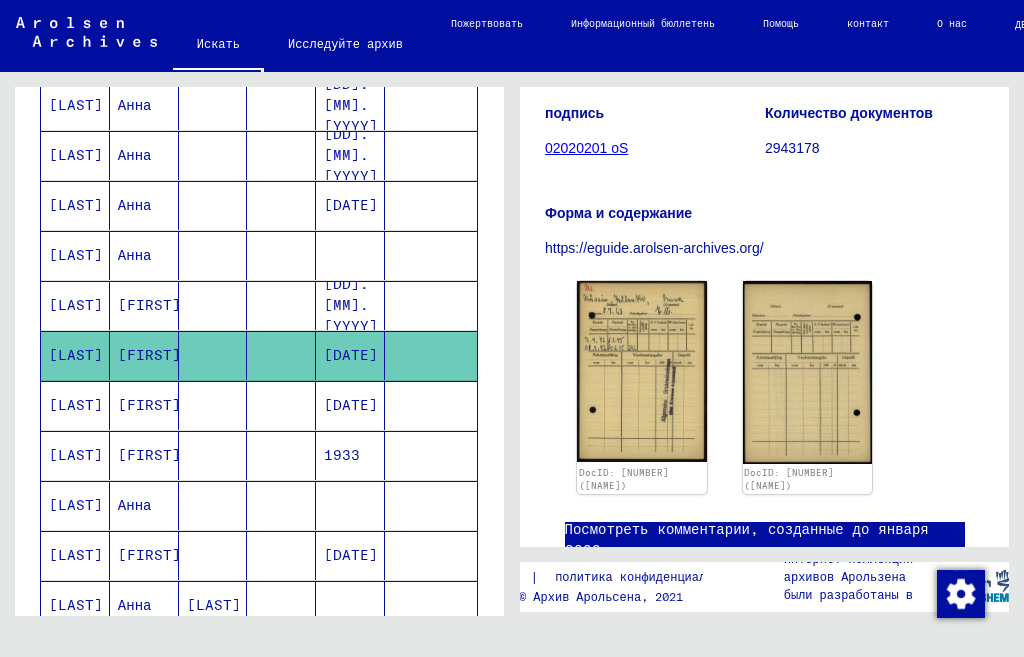 scroll, scrollTop: 400, scrollLeft: 0, axis: vertical 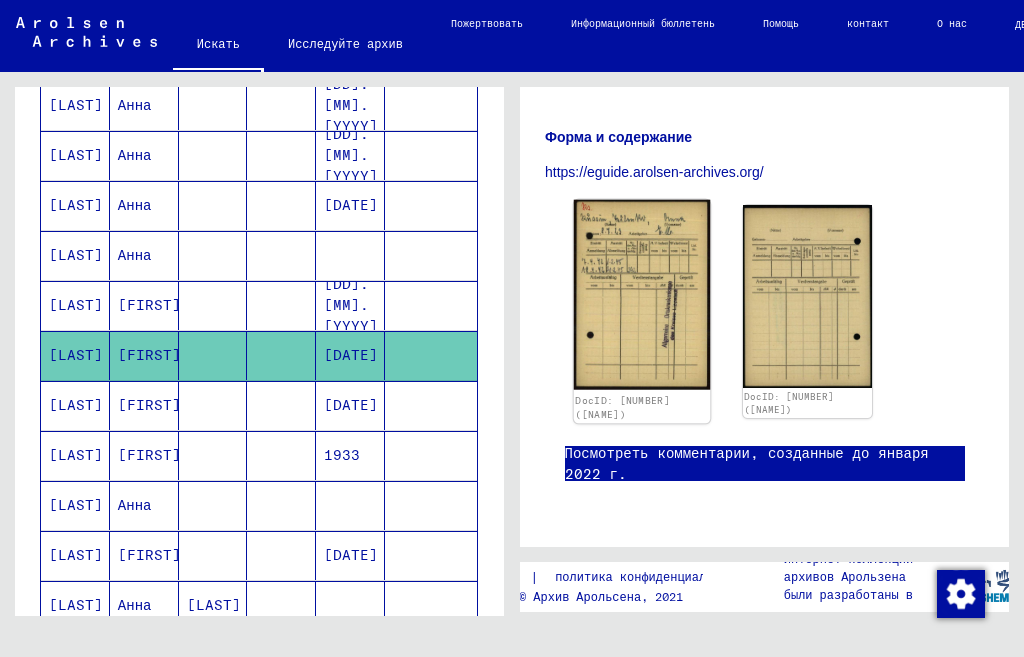 click 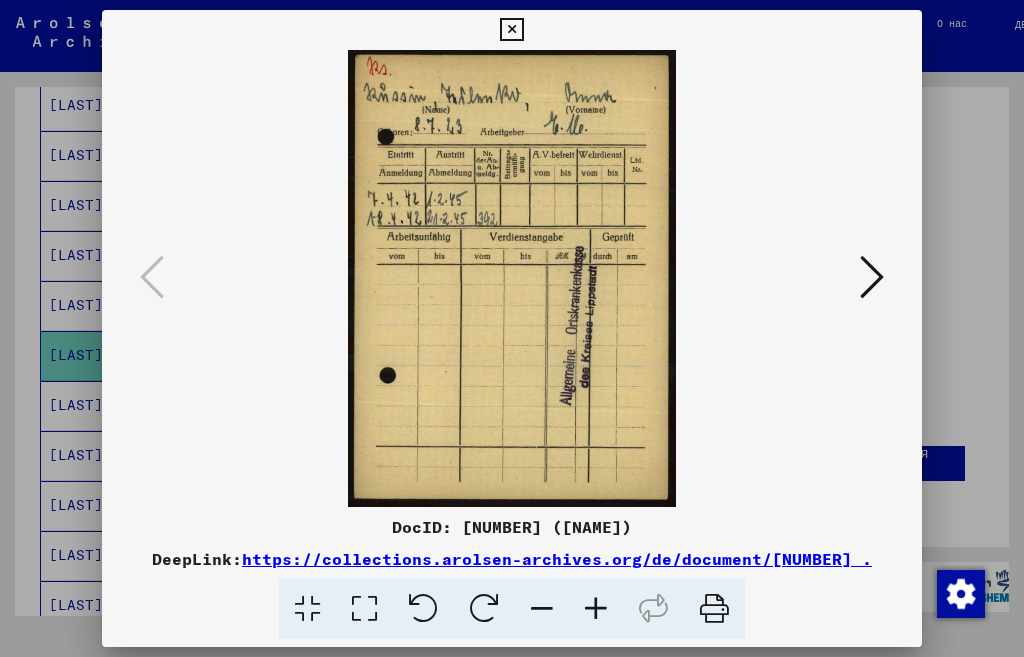 click at bounding box center [511, 30] 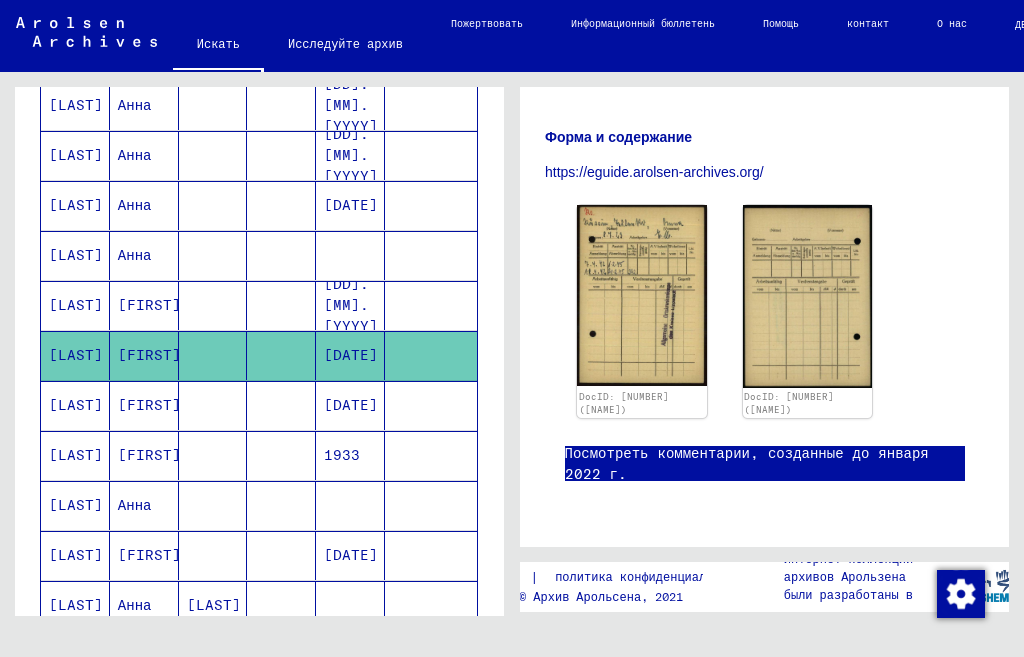 click on "[LAST]" at bounding box center (76, 605) 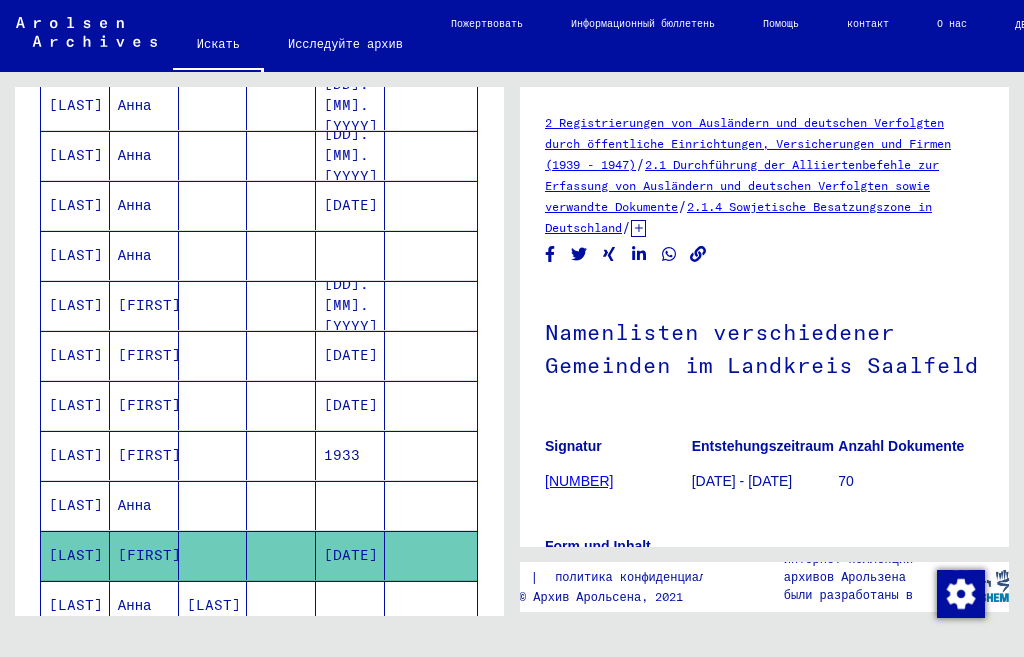 click on "[LAST]" at bounding box center (76, 505) 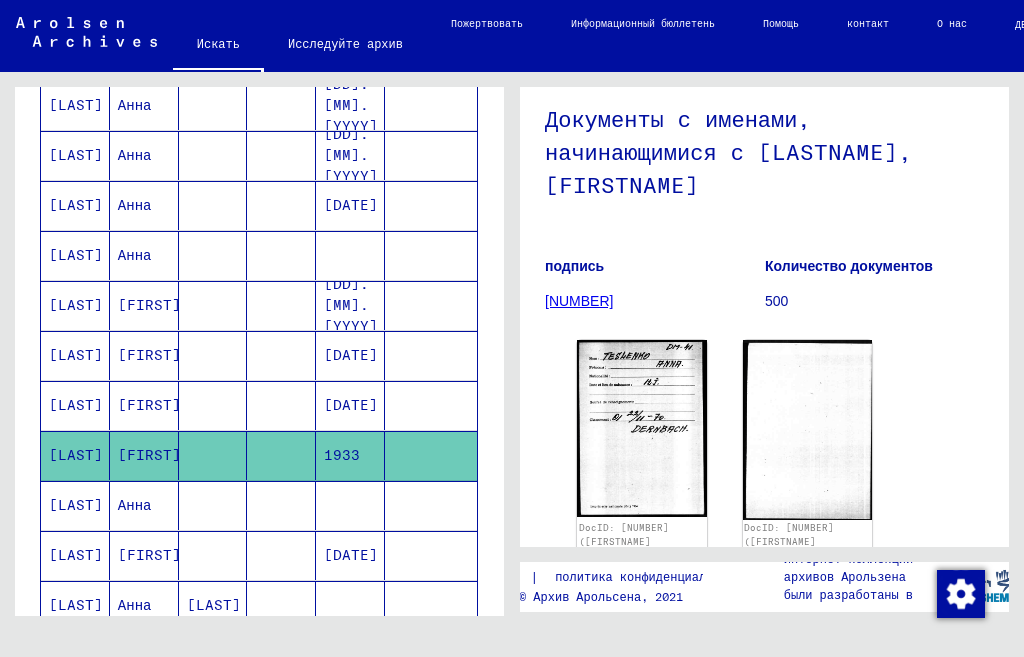 scroll, scrollTop: 200, scrollLeft: 0, axis: vertical 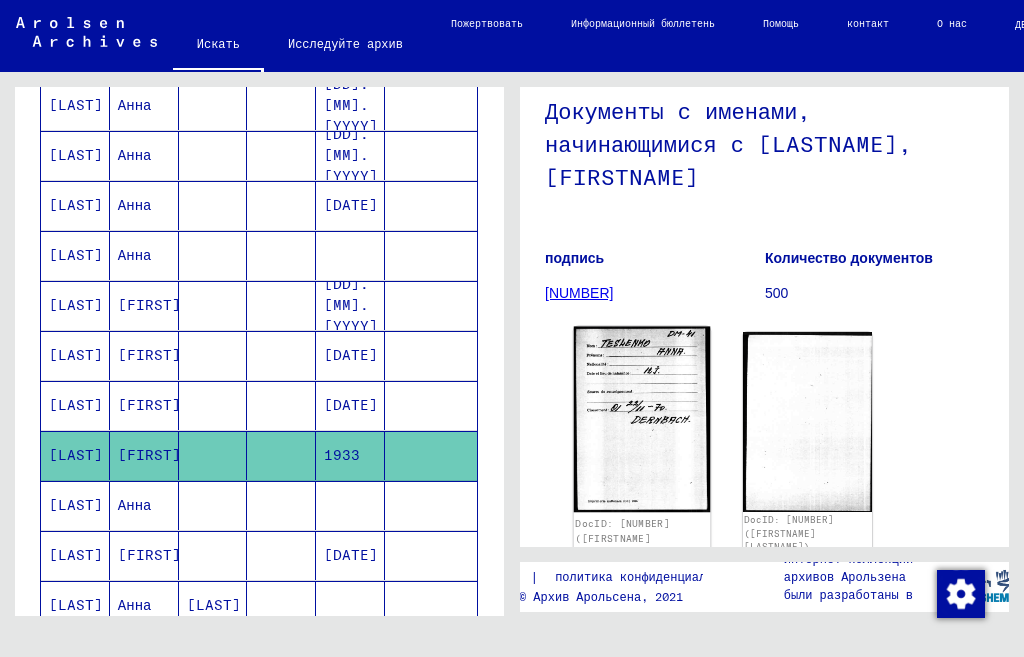 click 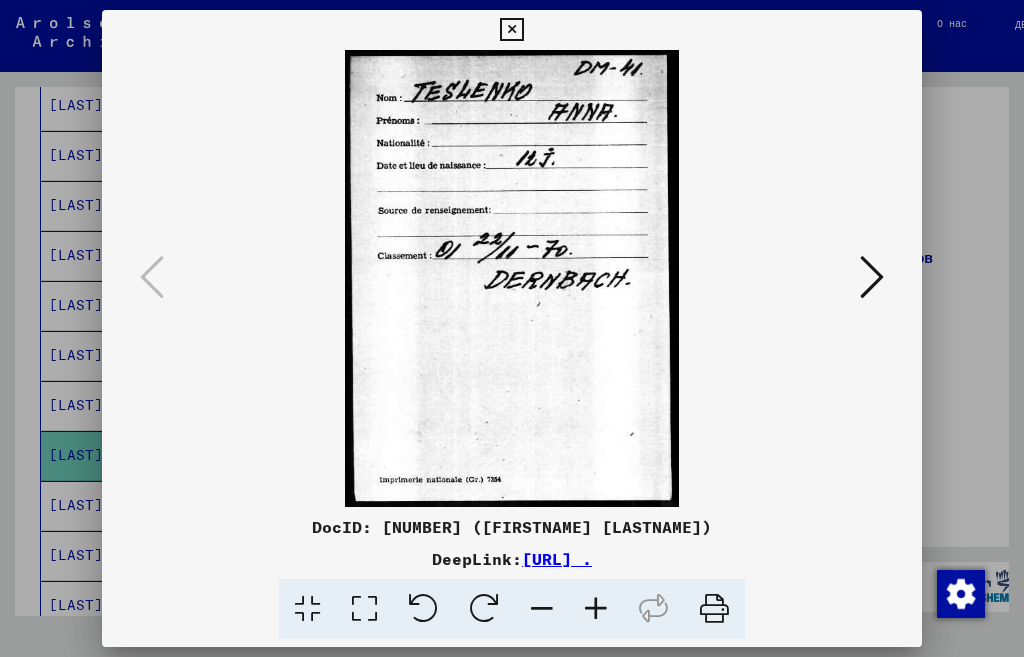 click at bounding box center (511, 278) 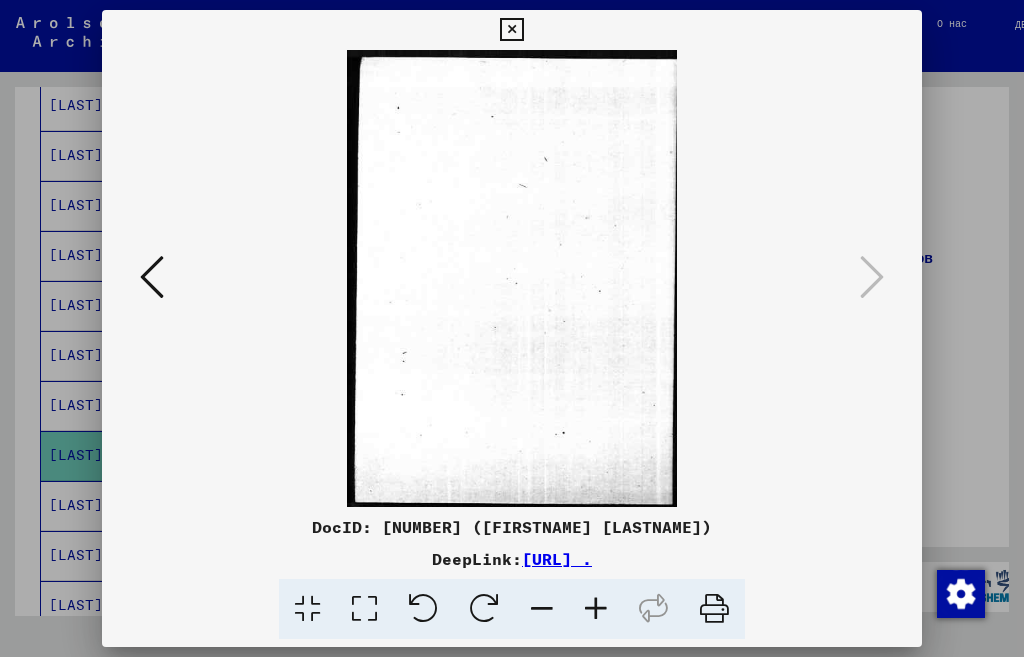 click at bounding box center (511, 30) 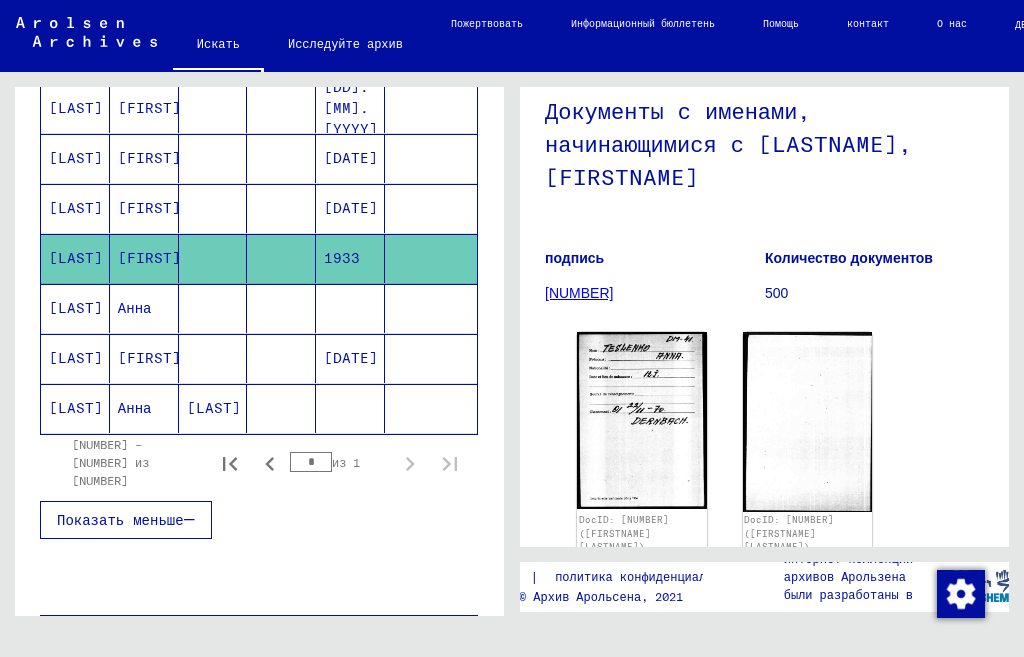scroll, scrollTop: 1200, scrollLeft: 0, axis: vertical 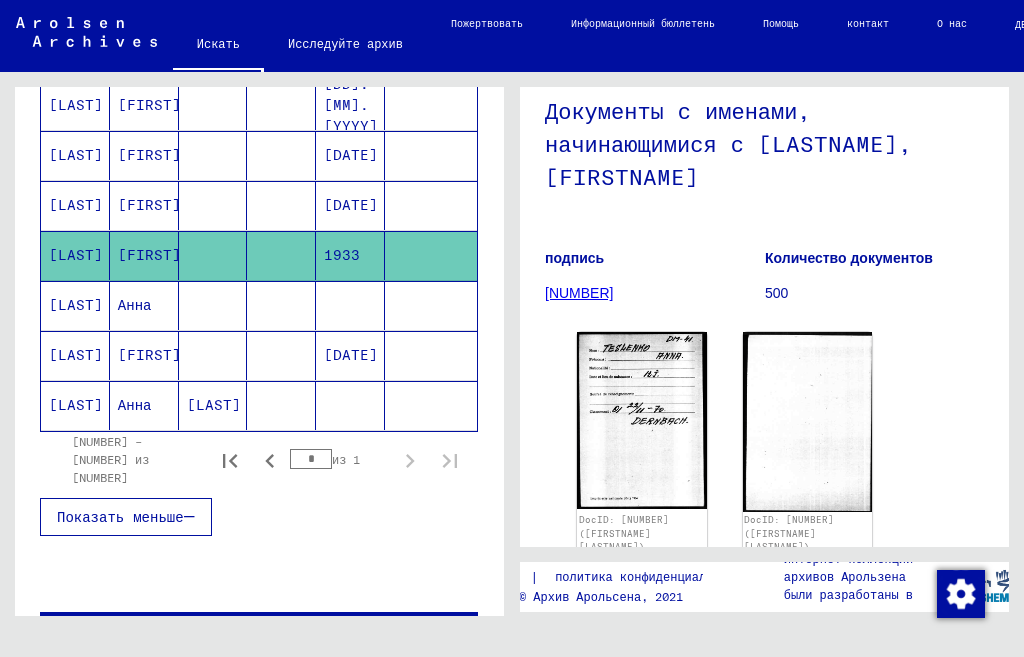 click on "[LAST]" at bounding box center [76, 355] 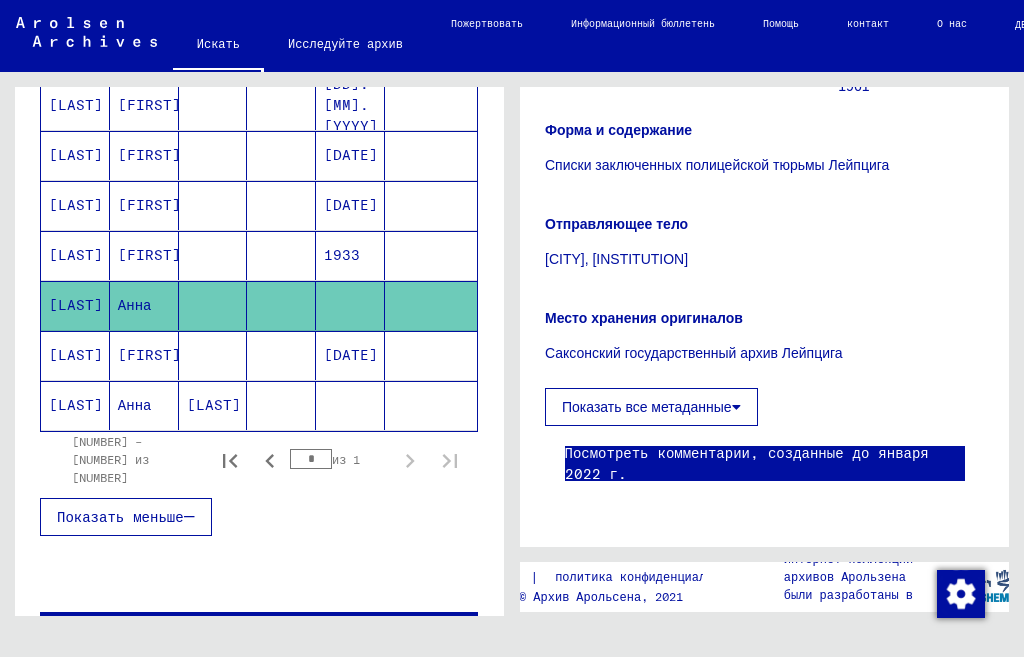 scroll, scrollTop: 265, scrollLeft: 0, axis: vertical 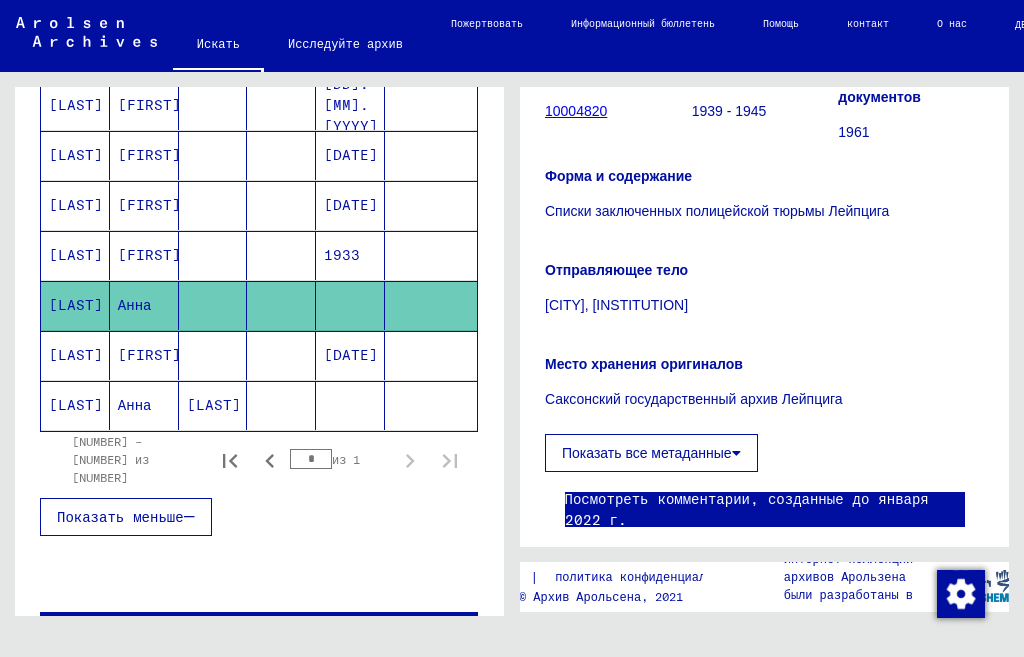click on "[LAST]" at bounding box center (76, 405) 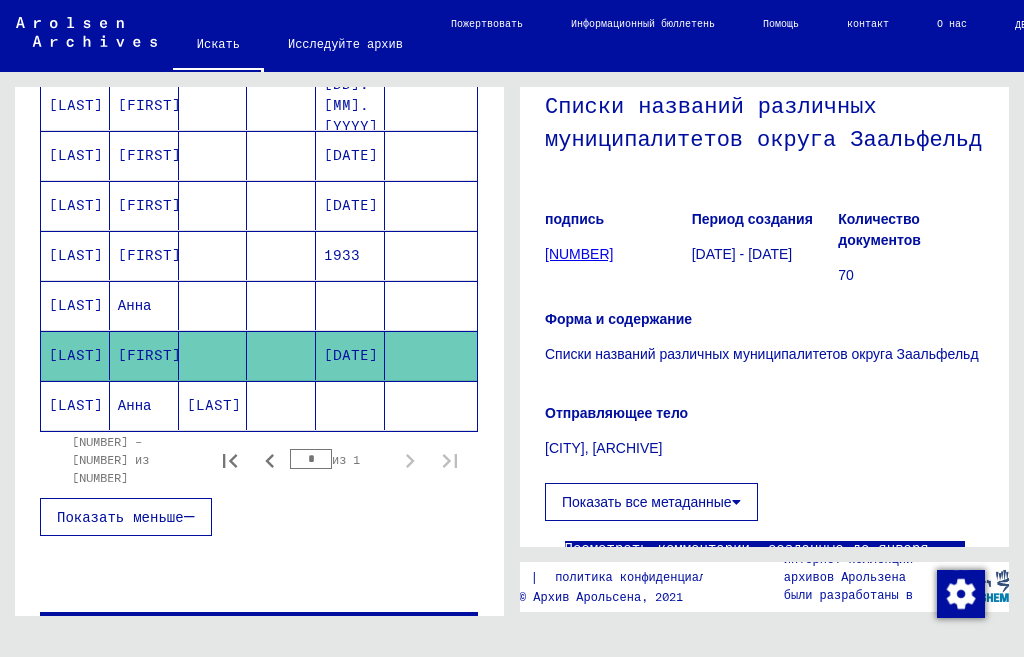 scroll, scrollTop: 76, scrollLeft: 0, axis: vertical 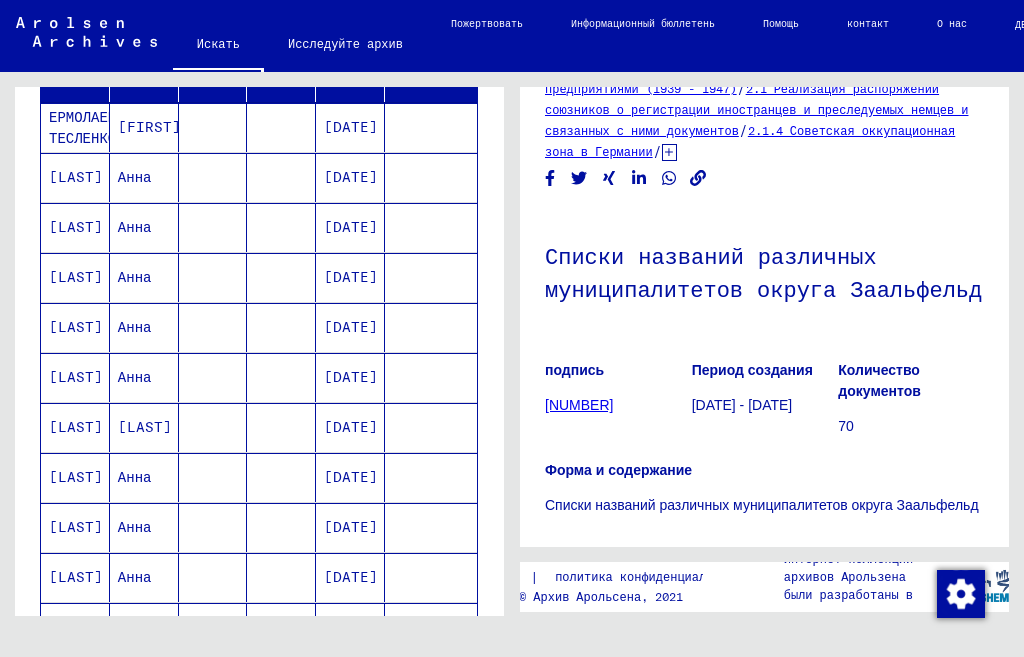 click on "[LAST]" at bounding box center (76, 427) 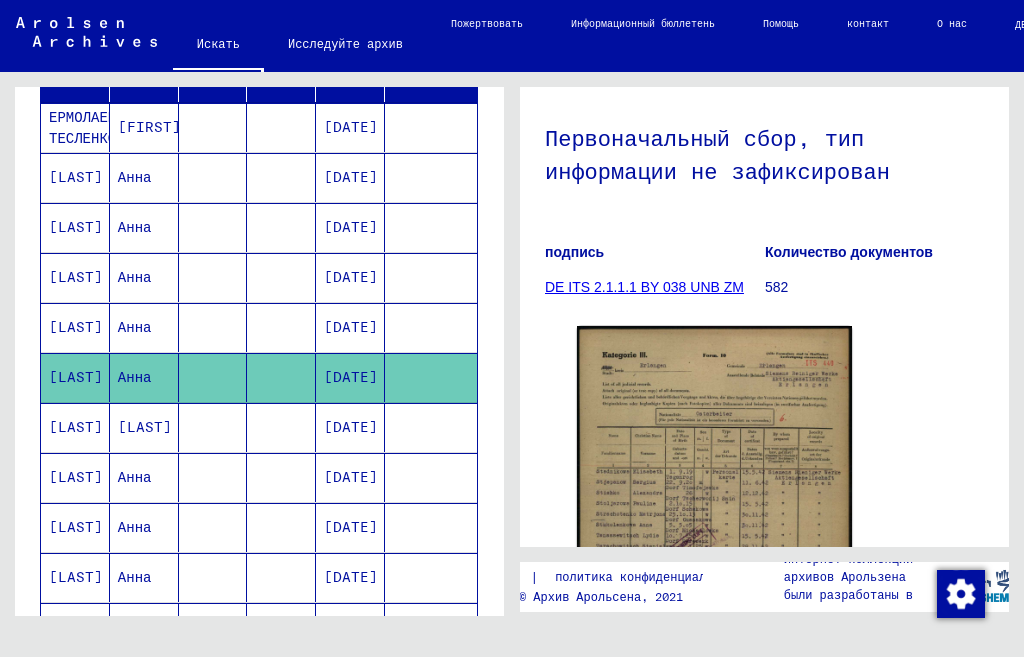 scroll, scrollTop: 200, scrollLeft: 0, axis: vertical 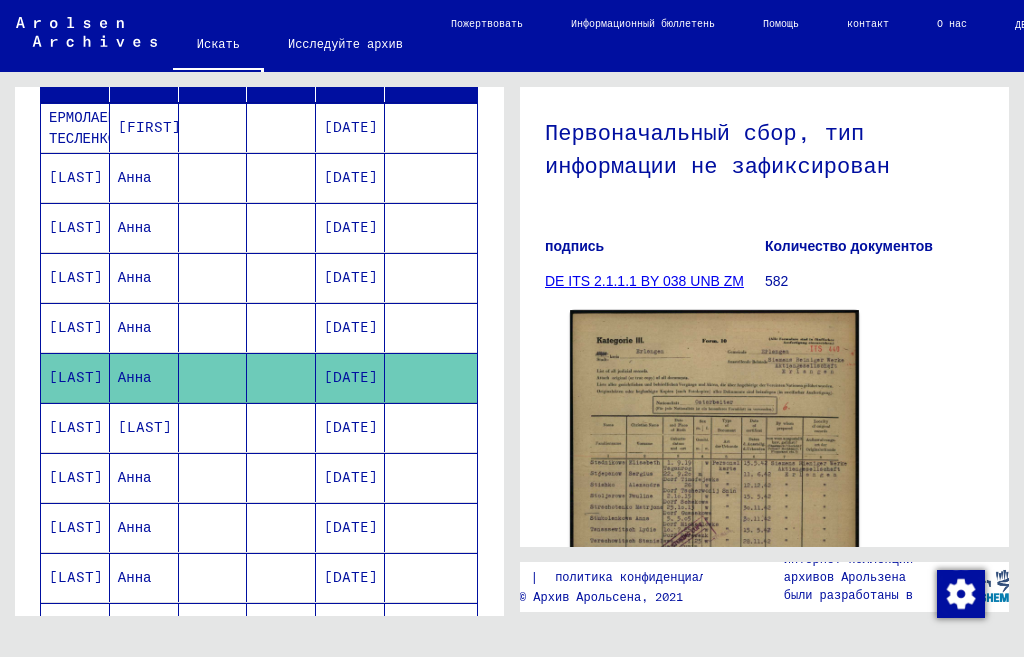 click 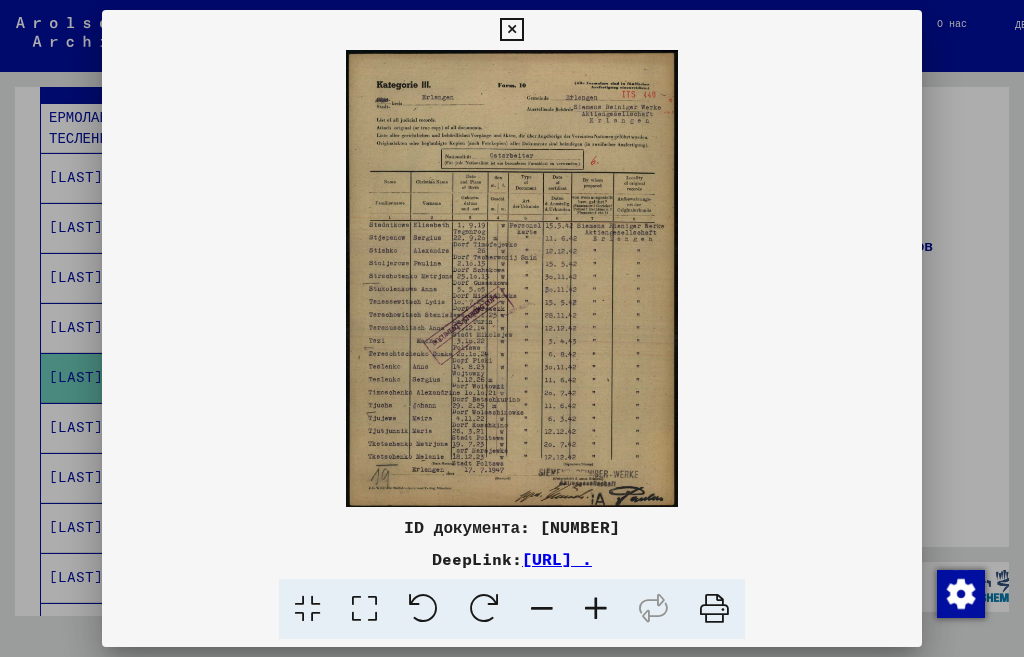 click at bounding box center [596, 609] 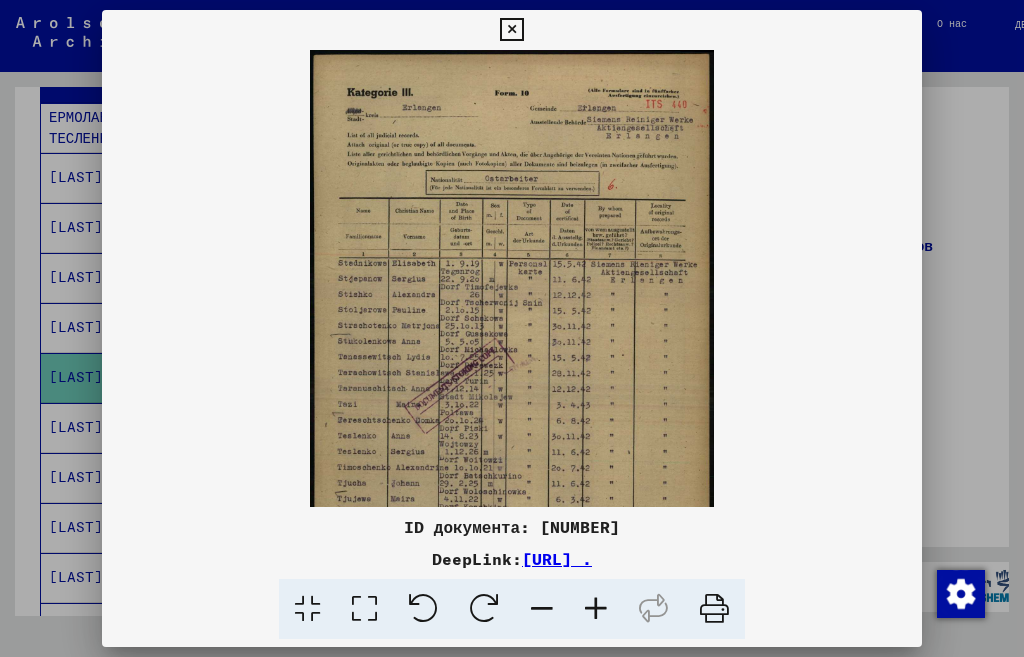 click at bounding box center [596, 609] 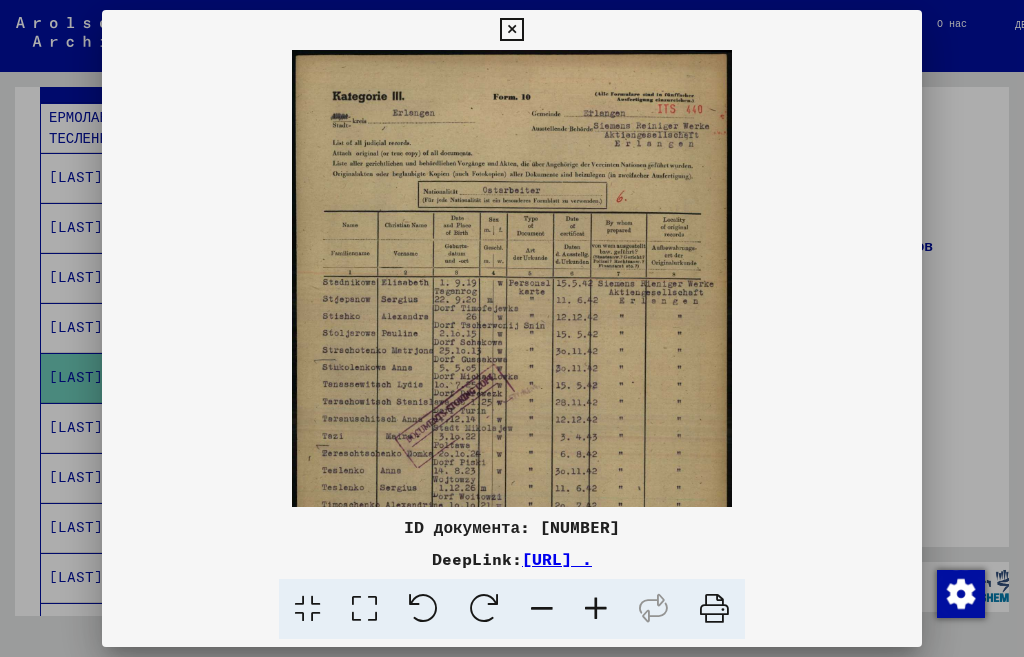 click at bounding box center [596, 609] 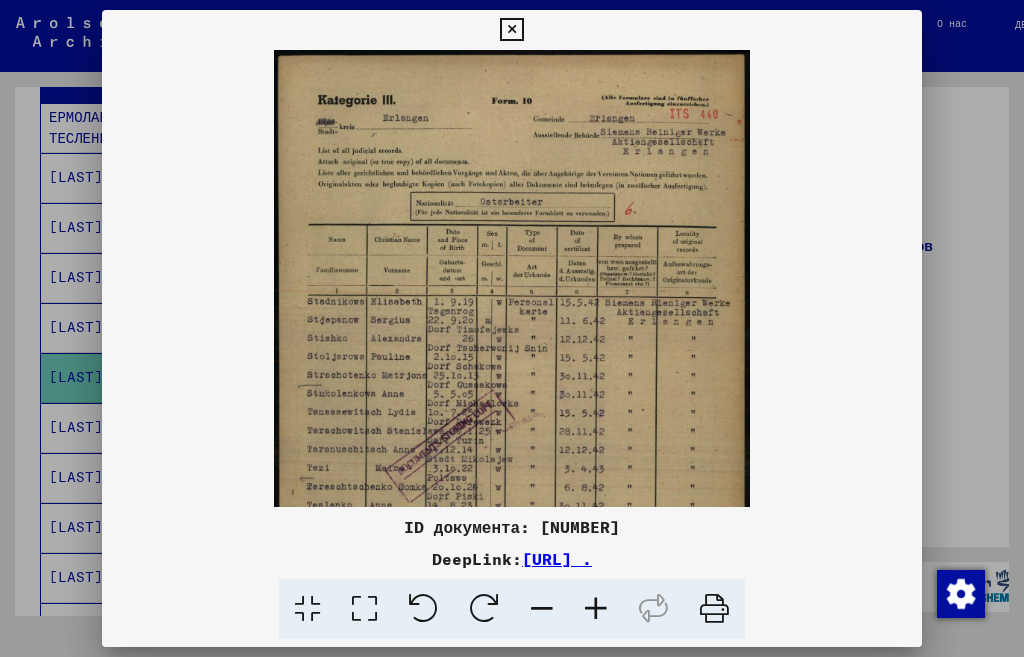 scroll, scrollTop: 200, scrollLeft: 0, axis: vertical 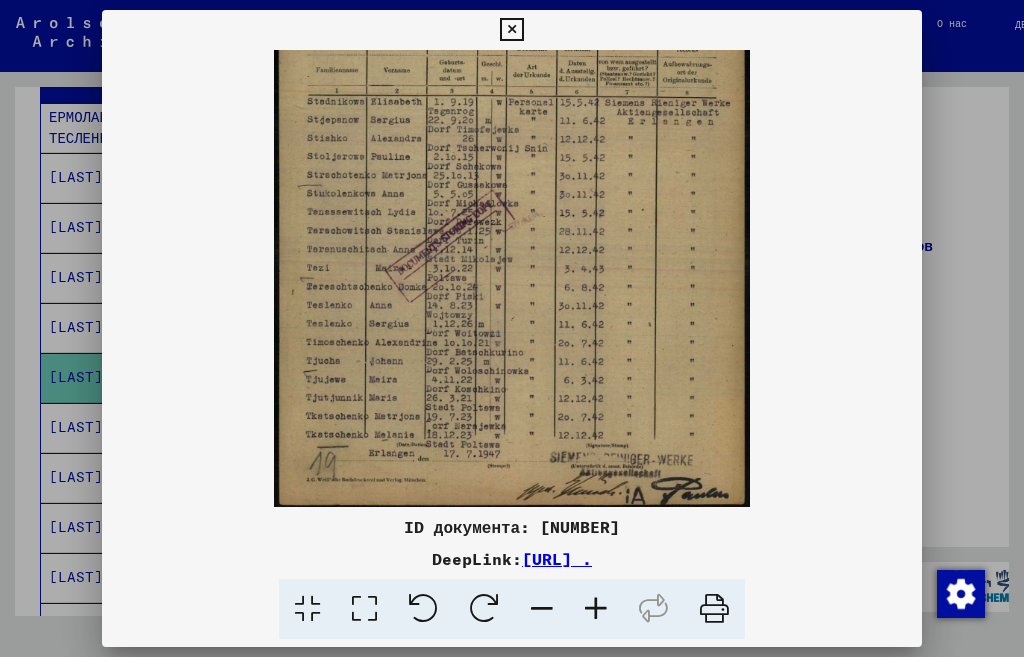 drag, startPoint x: 557, startPoint y: 322, endPoint x: 609, endPoint y: 110, distance: 218.28423 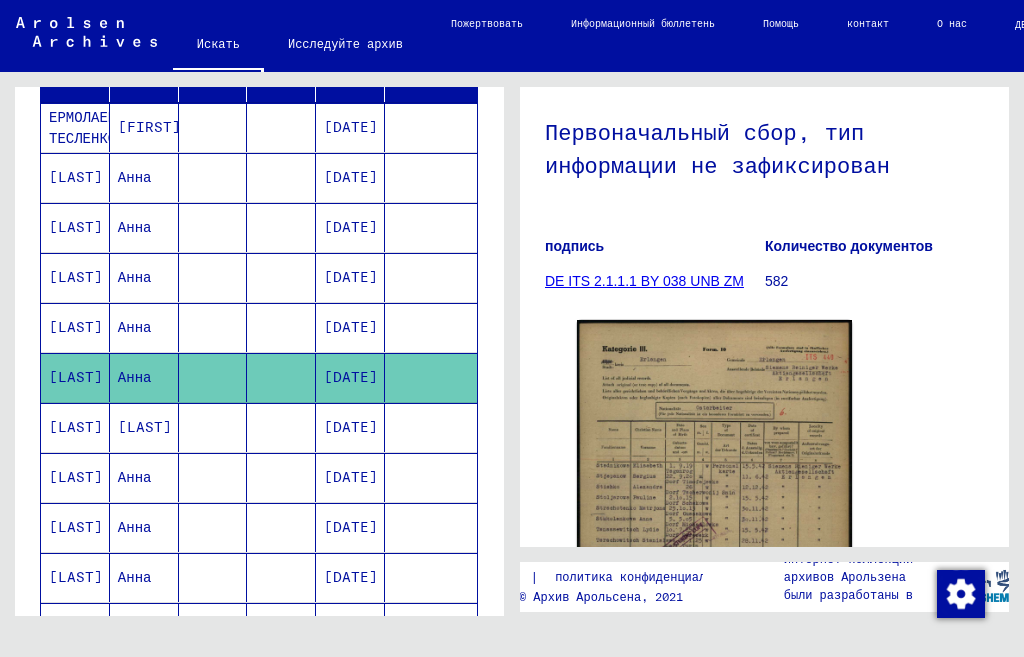 click on "2 Регистрация иностранцев и преследуемых немцев государственными учреждениями, страховыми компаниями и предприятиями (1939–1947 гг.) / 2.1 Реализация распоряжений союзников о регистрации иностранцев и преследуемых немцев и связанных с ними документов / 2.1.1 Американская оккупационная зона в Германии / 2.1.1.1 Списки граждан ООН, других иностранцев, немецких евреев и лиц без гражданства, Американская зона; Бавария, Гессен (1) / 2.1.1.1 BY Документы из Баварии / 2.1.1.1 BY 038 Документы из округа Эрланген (Словакия) / / 2.1.1.1 BY 038 UNB 0 Информация различного рода / подпись 582" 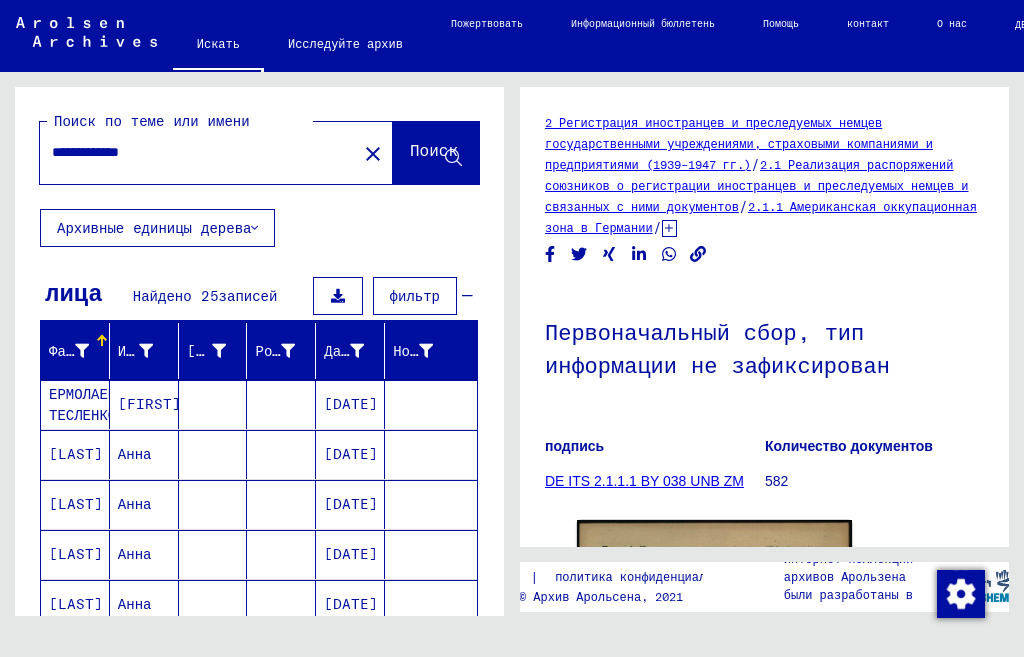 scroll, scrollTop: 0, scrollLeft: 0, axis: both 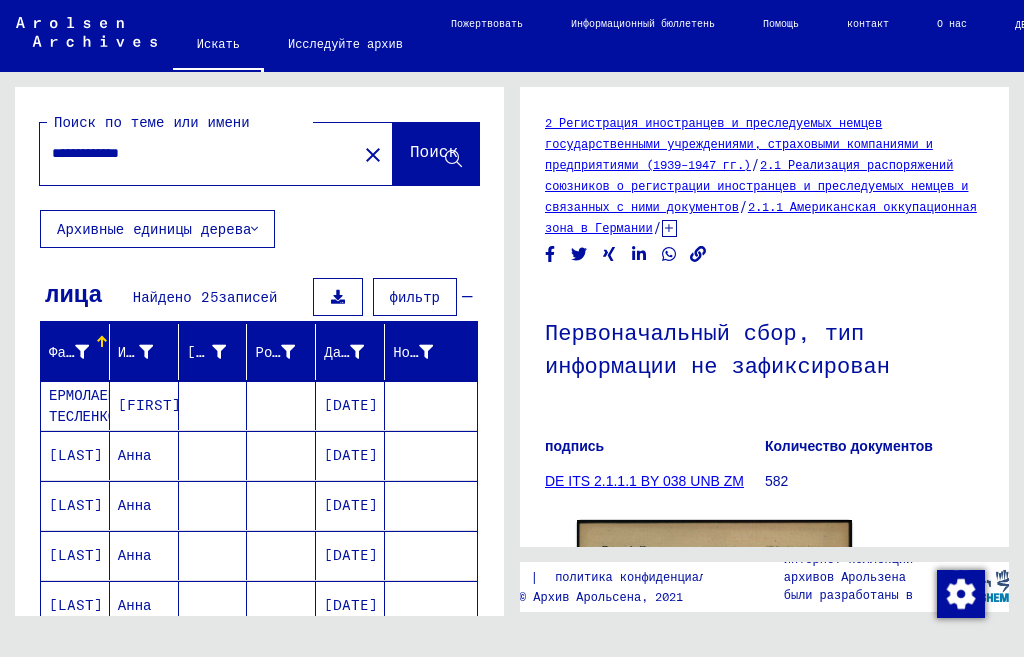 drag, startPoint x: 178, startPoint y: 157, endPoint x: 129, endPoint y: 156, distance: 49.010204 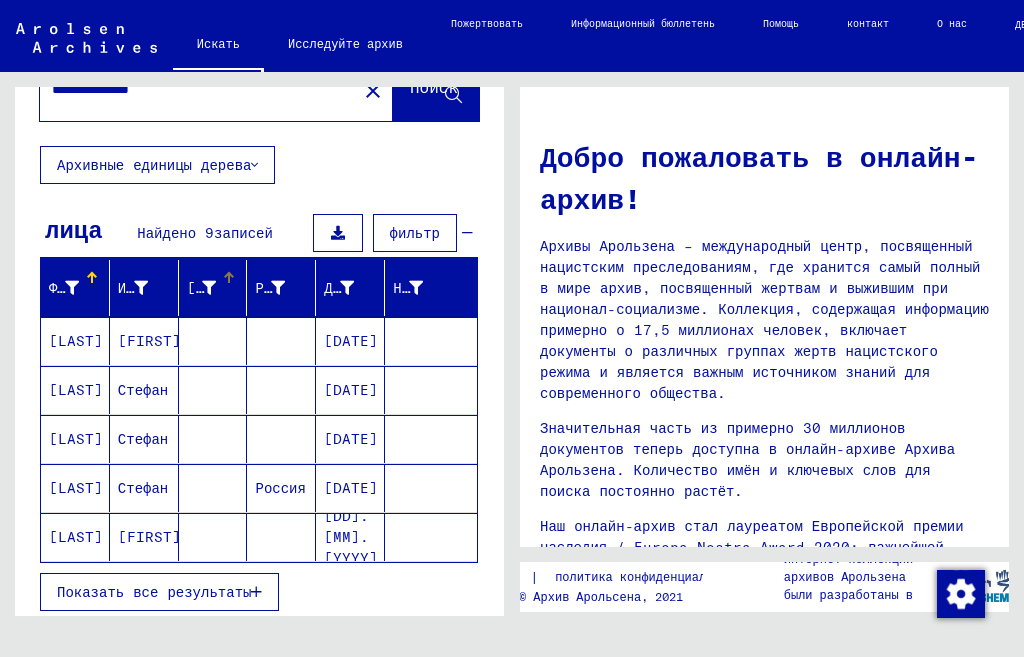 scroll, scrollTop: 100, scrollLeft: 0, axis: vertical 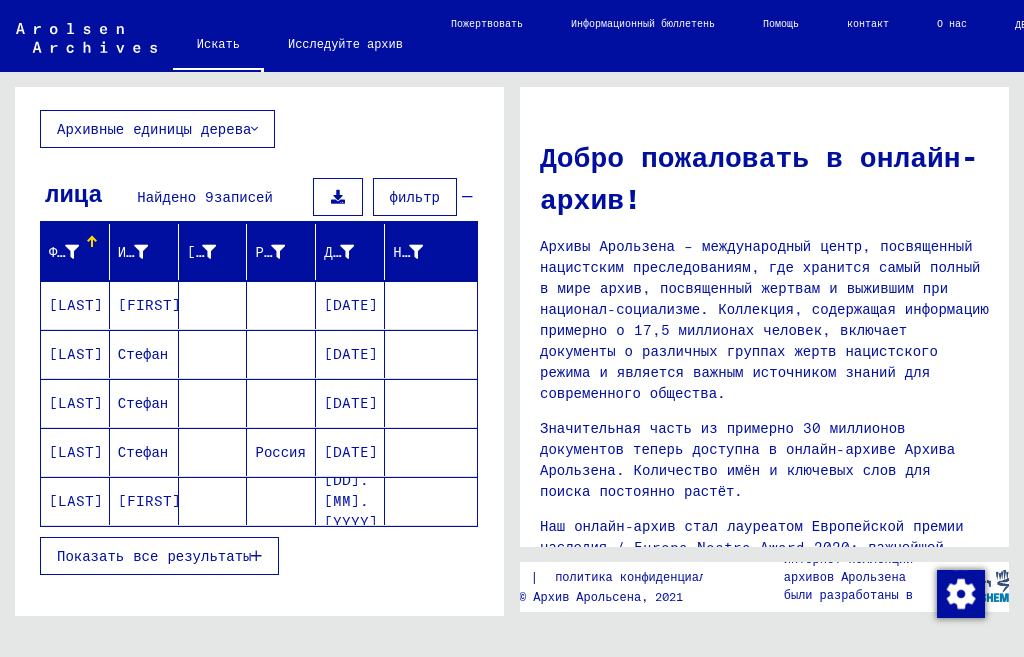 click on "[LAST]" at bounding box center [75, 501] 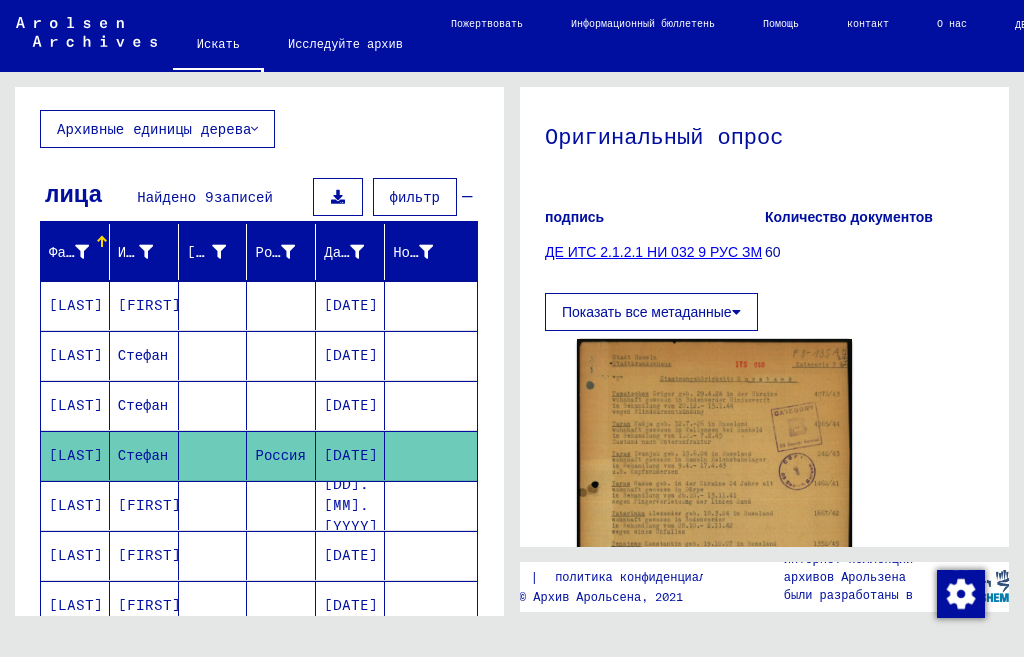 scroll, scrollTop: 300, scrollLeft: 0, axis: vertical 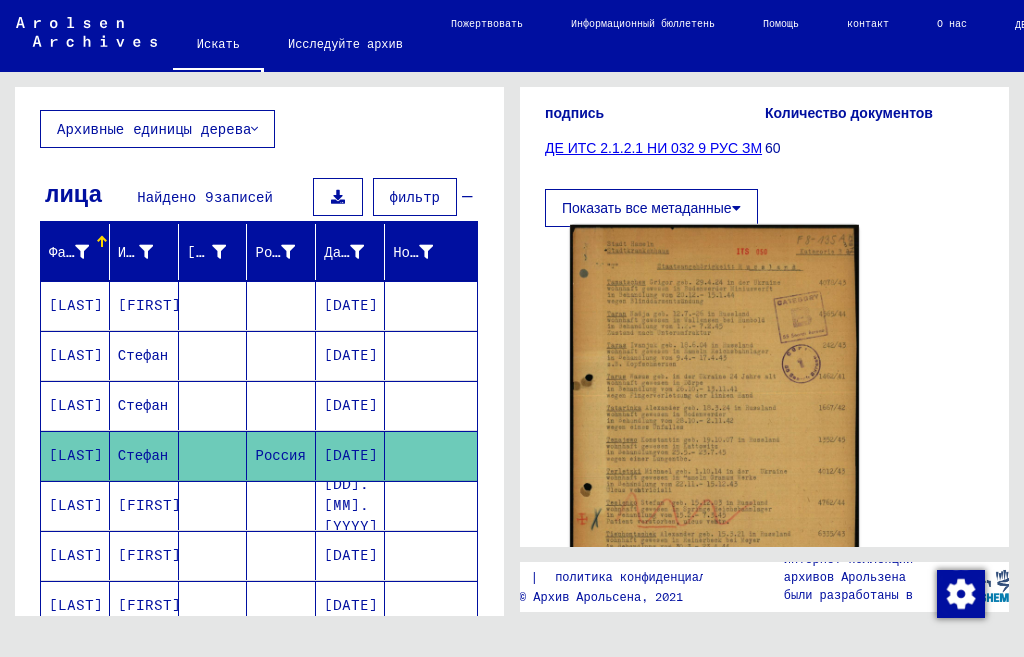 click 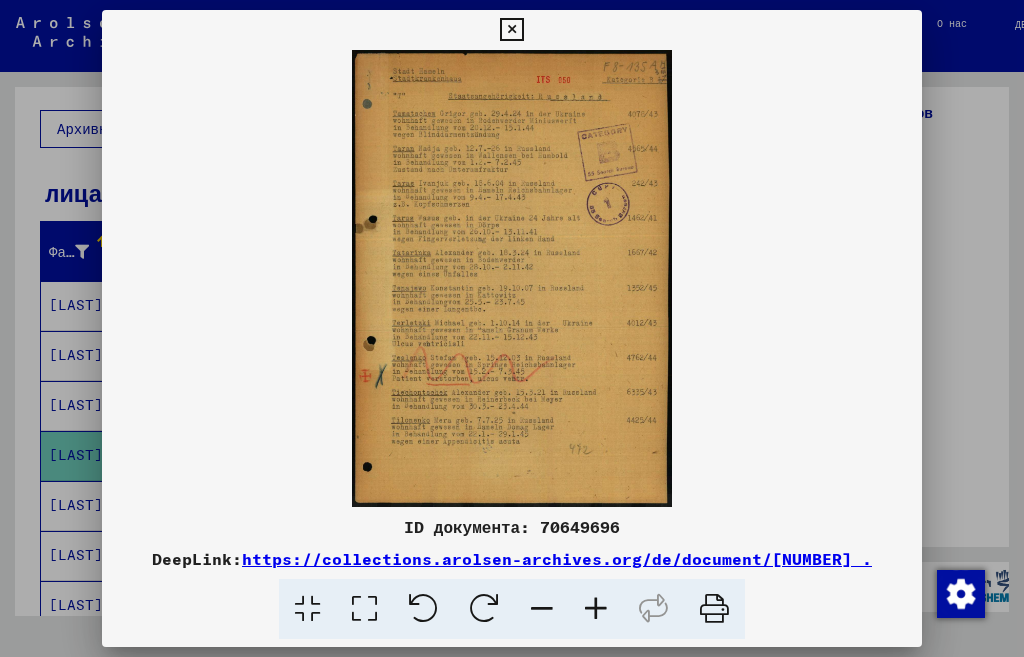 click at bounding box center [596, 609] 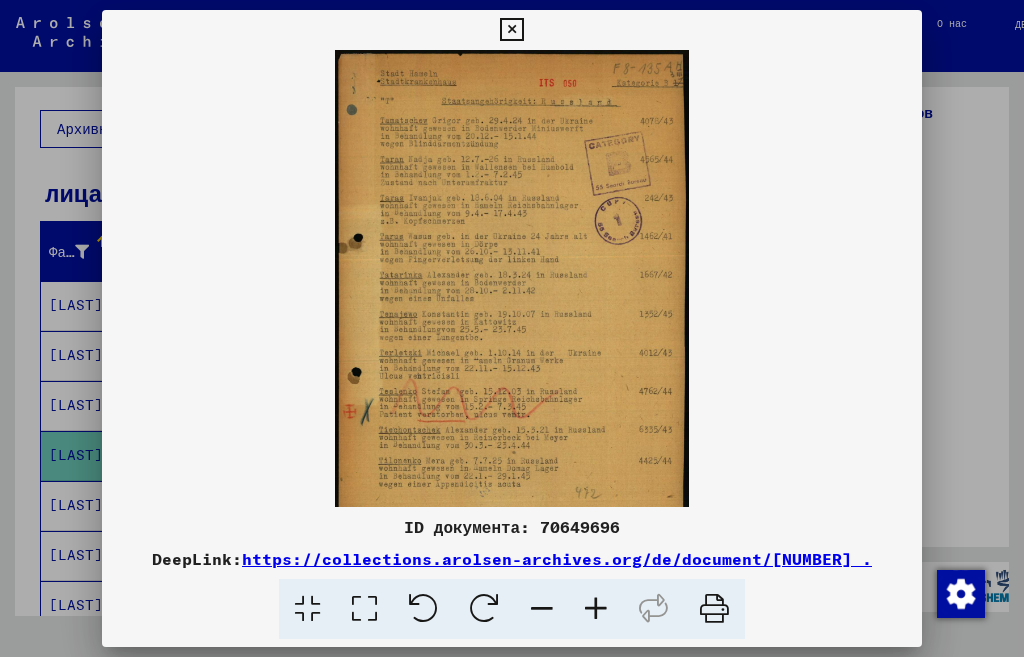 click at bounding box center (596, 609) 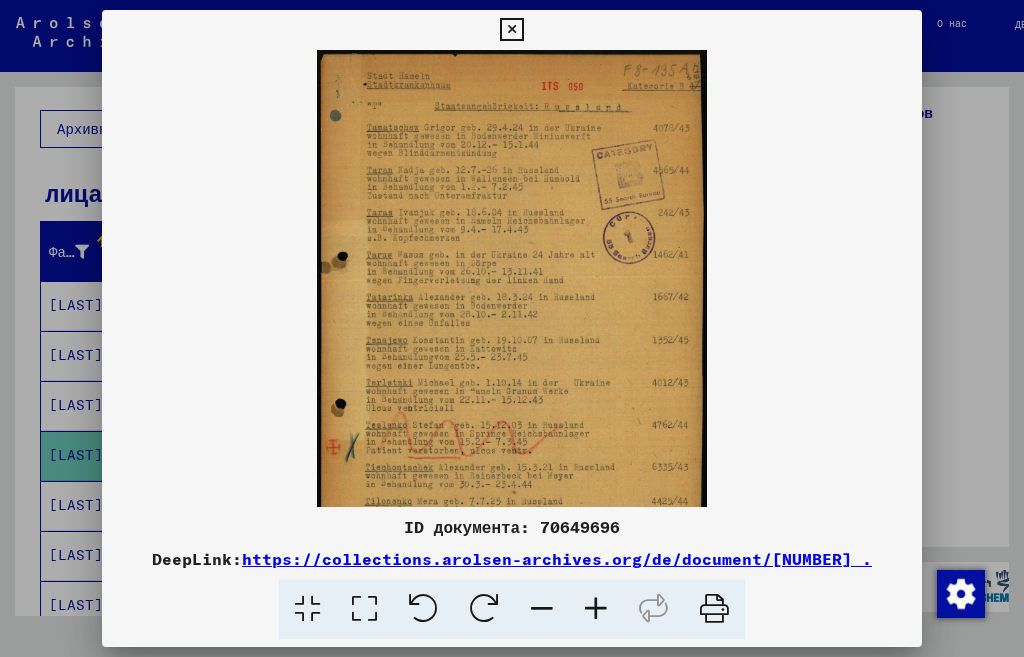 click at bounding box center [596, 609] 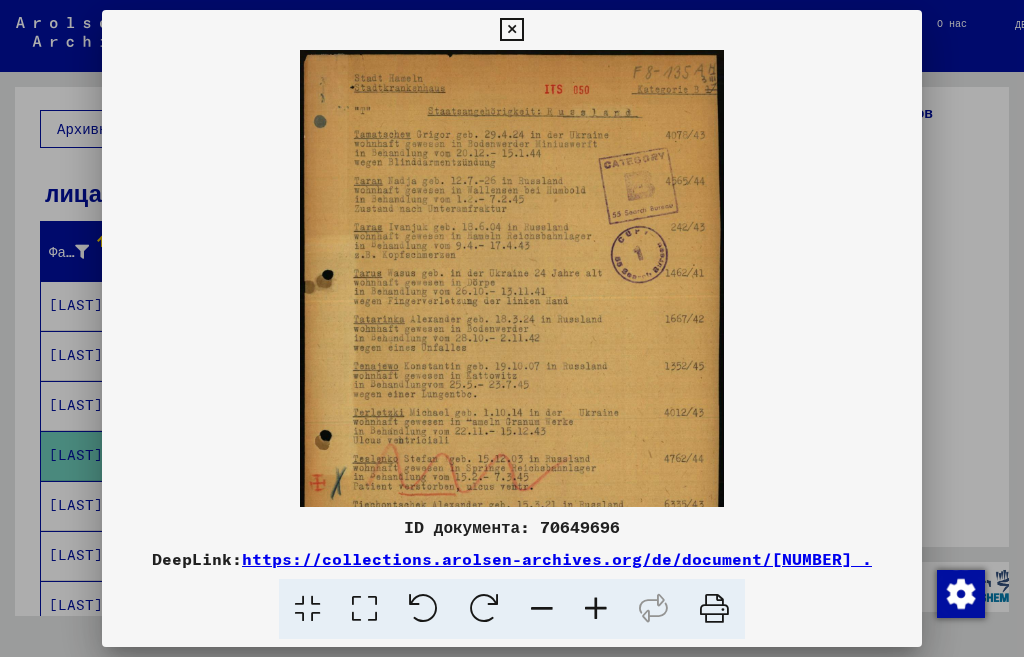 click at bounding box center [596, 609] 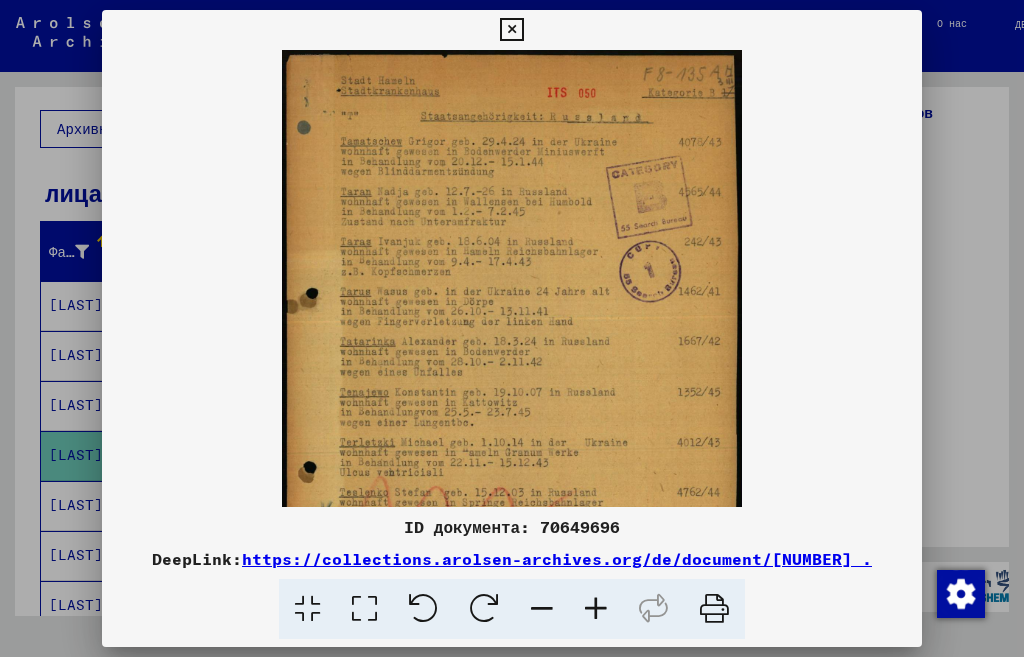 click at bounding box center [596, 609] 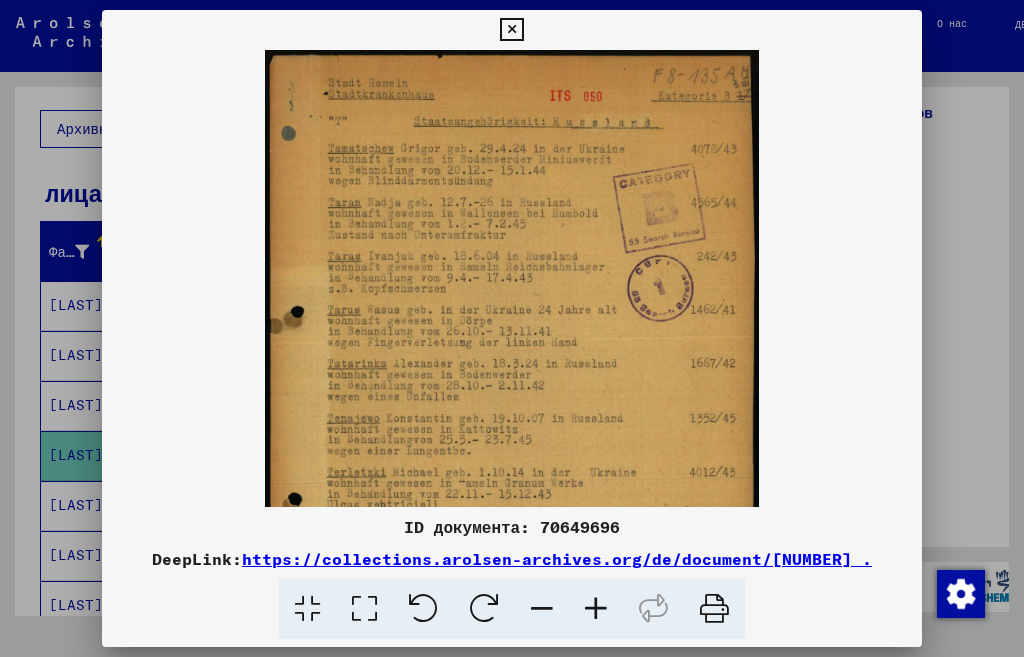click at bounding box center [596, 609] 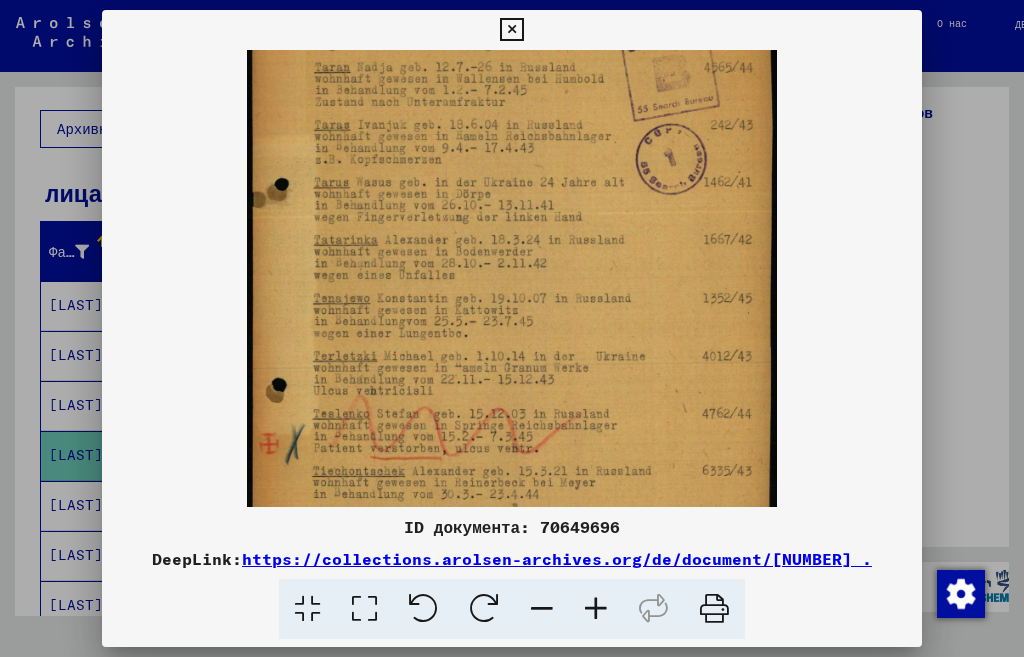 scroll, scrollTop: 148, scrollLeft: 0, axis: vertical 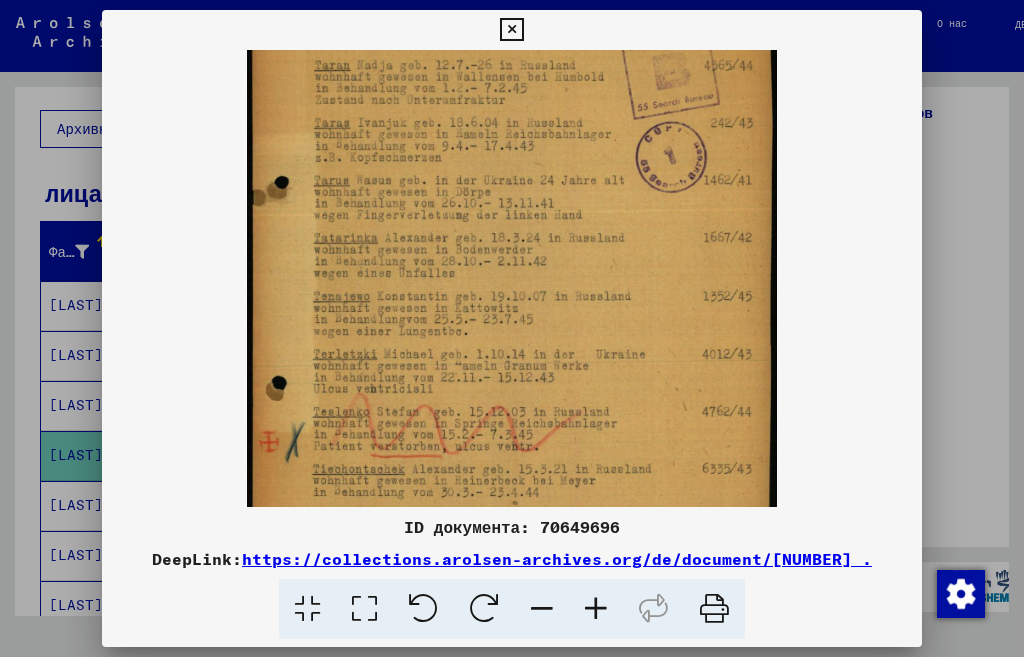 drag, startPoint x: 591, startPoint y: 423, endPoint x: 586, endPoint y: 275, distance: 148.08444 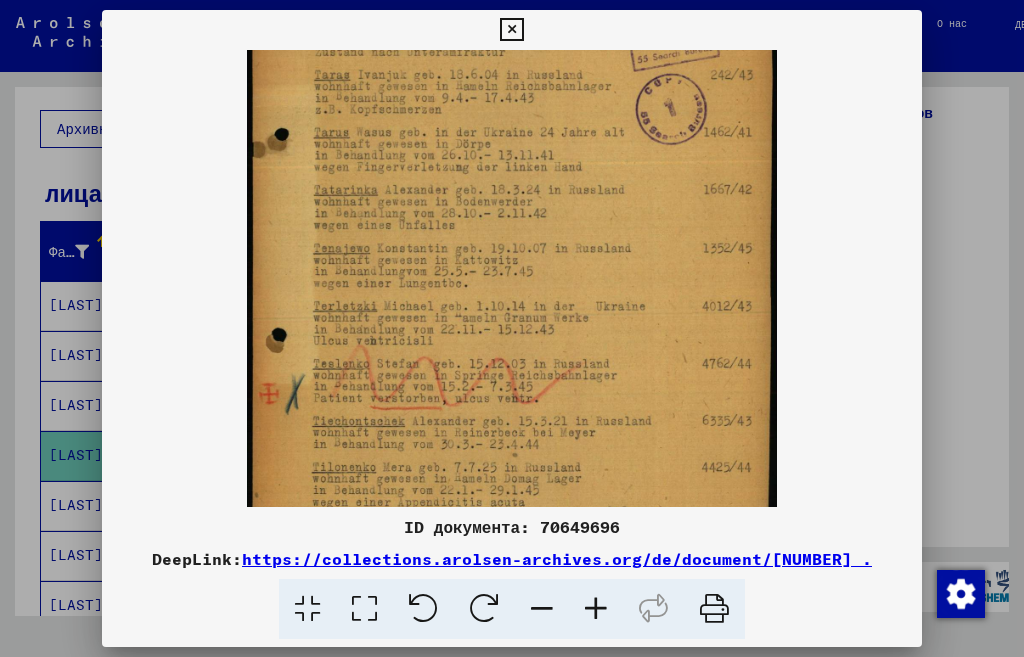 scroll, scrollTop: 209, scrollLeft: 0, axis: vertical 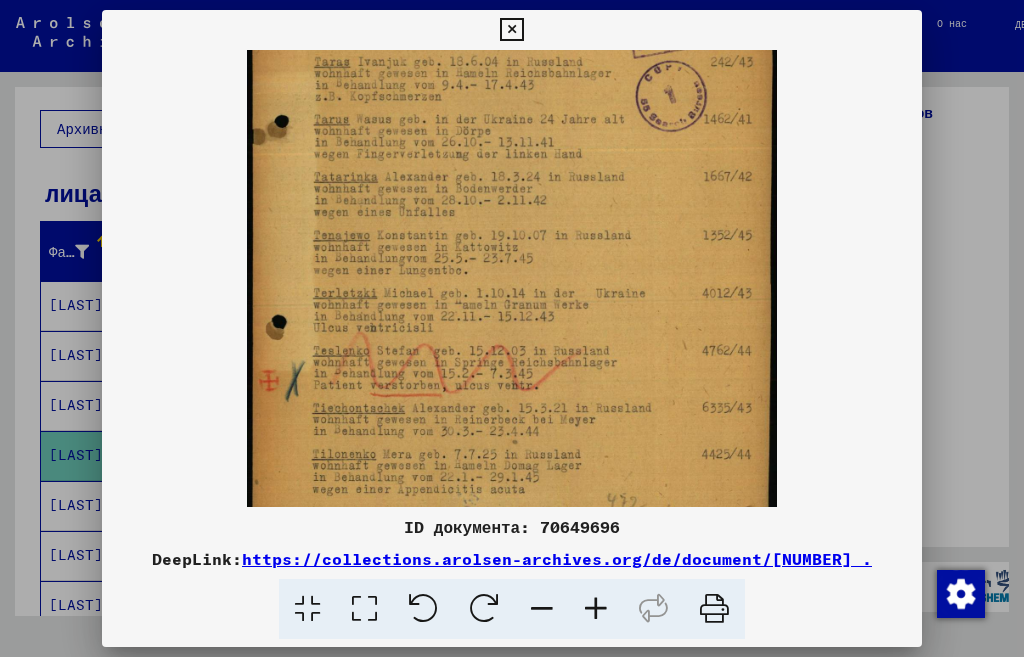 drag, startPoint x: 579, startPoint y: 400, endPoint x: 568, endPoint y: 339, distance: 61.983868 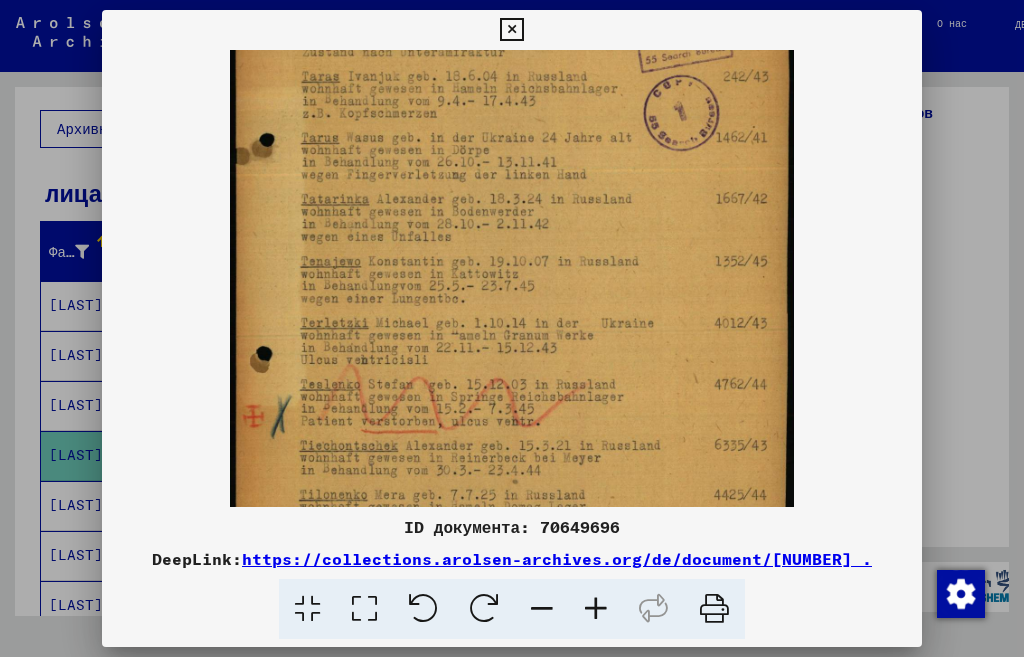 click at bounding box center (596, 609) 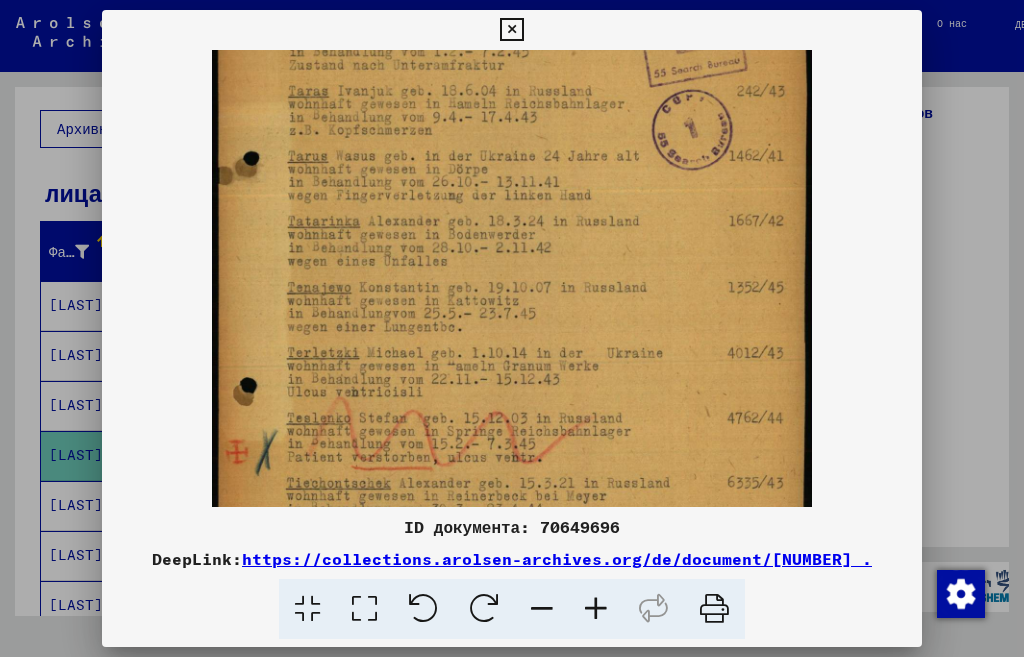 click at bounding box center [596, 609] 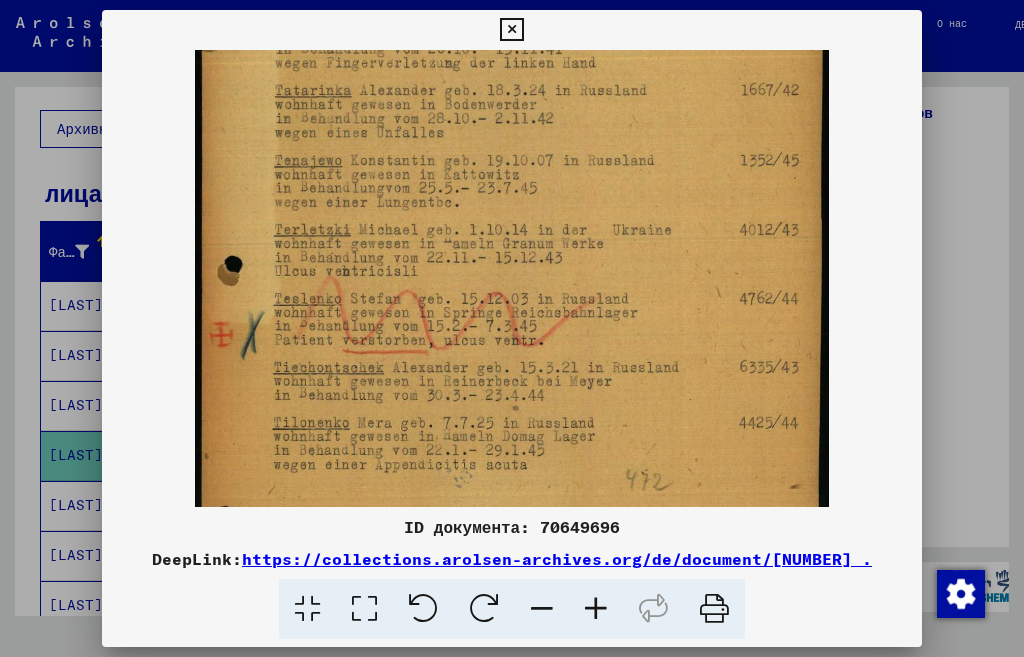 scroll, scrollTop: 364, scrollLeft: 0, axis: vertical 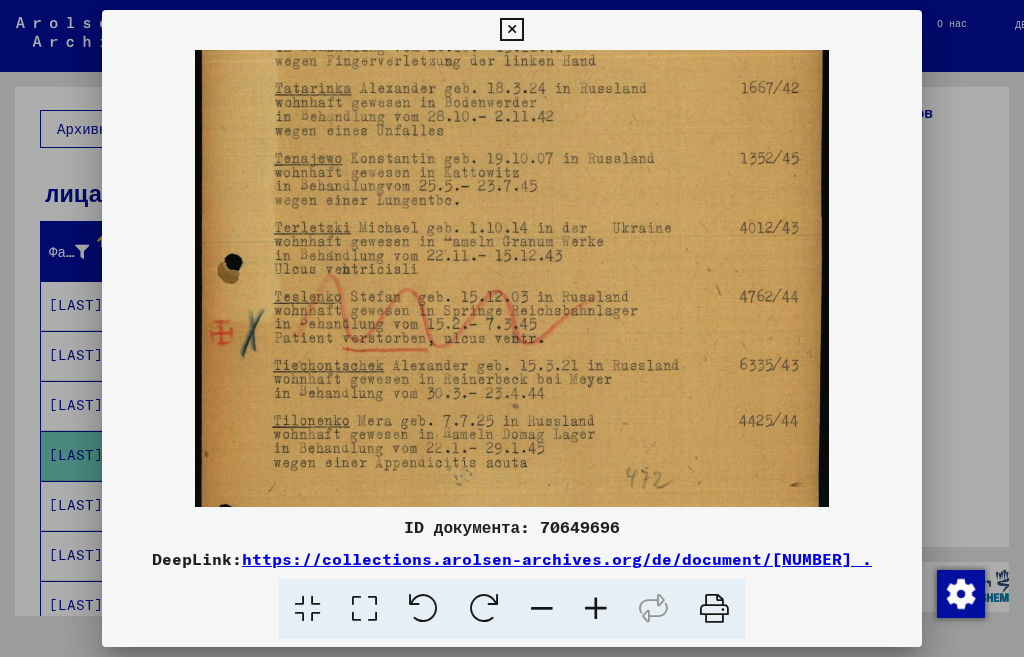 drag, startPoint x: 581, startPoint y: 447, endPoint x: 573, endPoint y: 292, distance: 155.20631 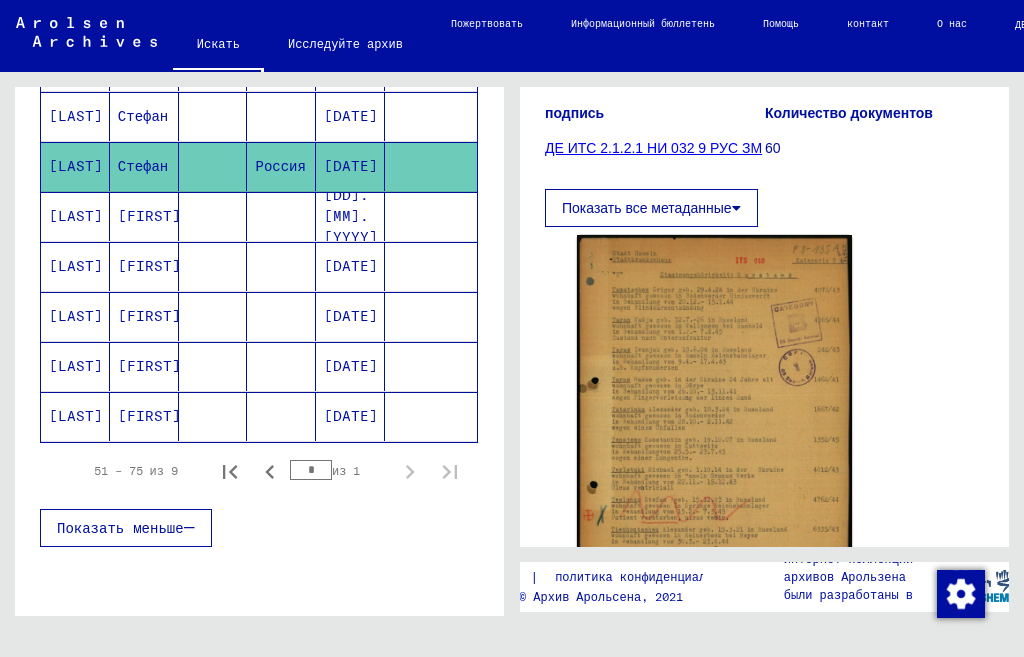 scroll, scrollTop: 400, scrollLeft: 0, axis: vertical 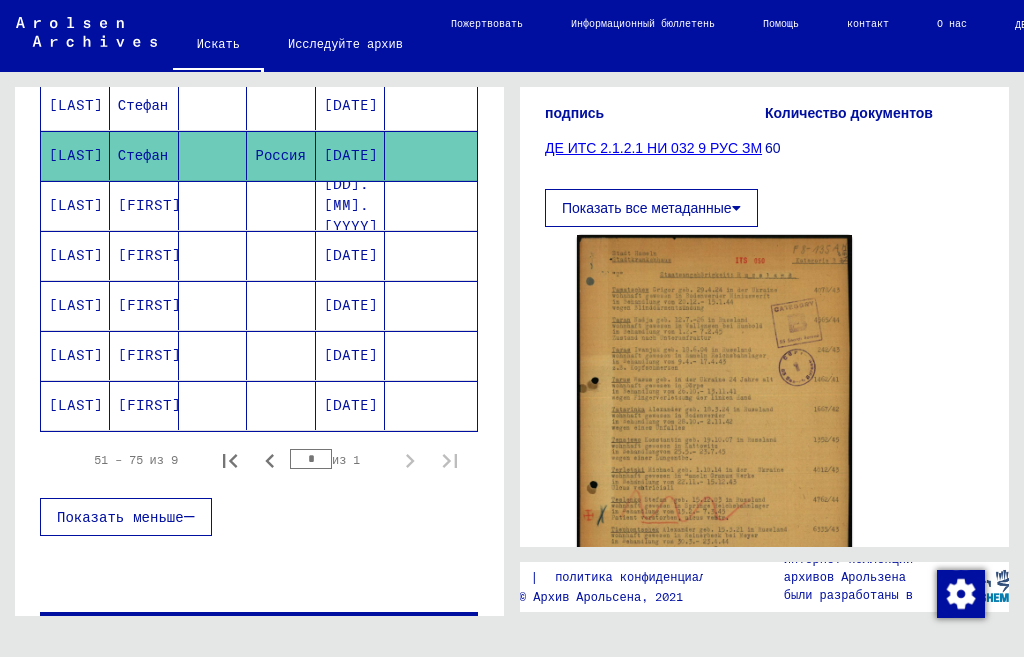 click 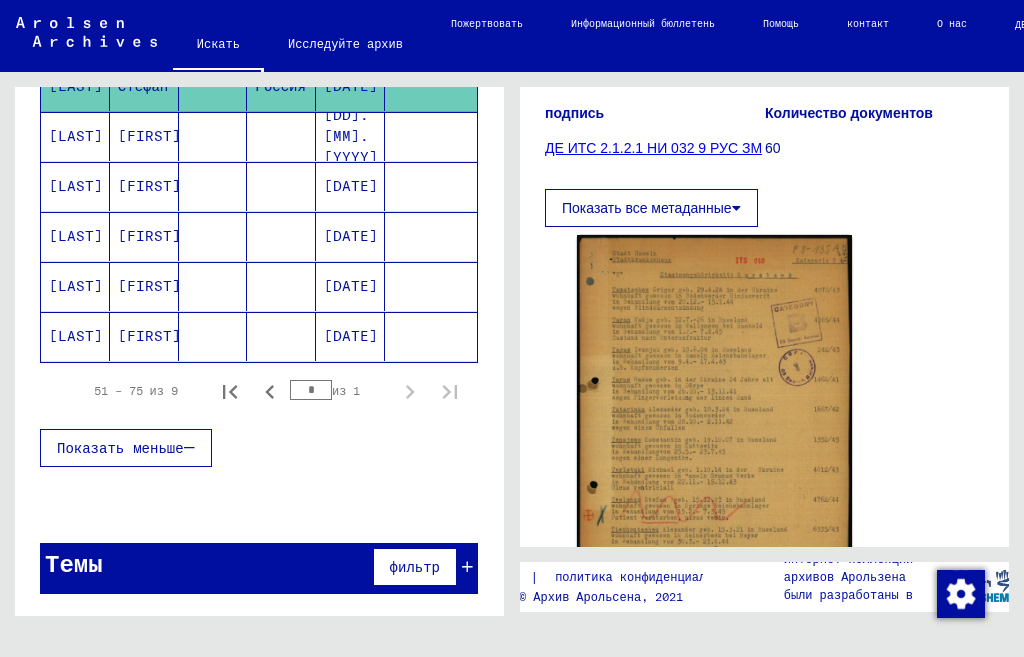 scroll, scrollTop: 69, scrollLeft: 0, axis: vertical 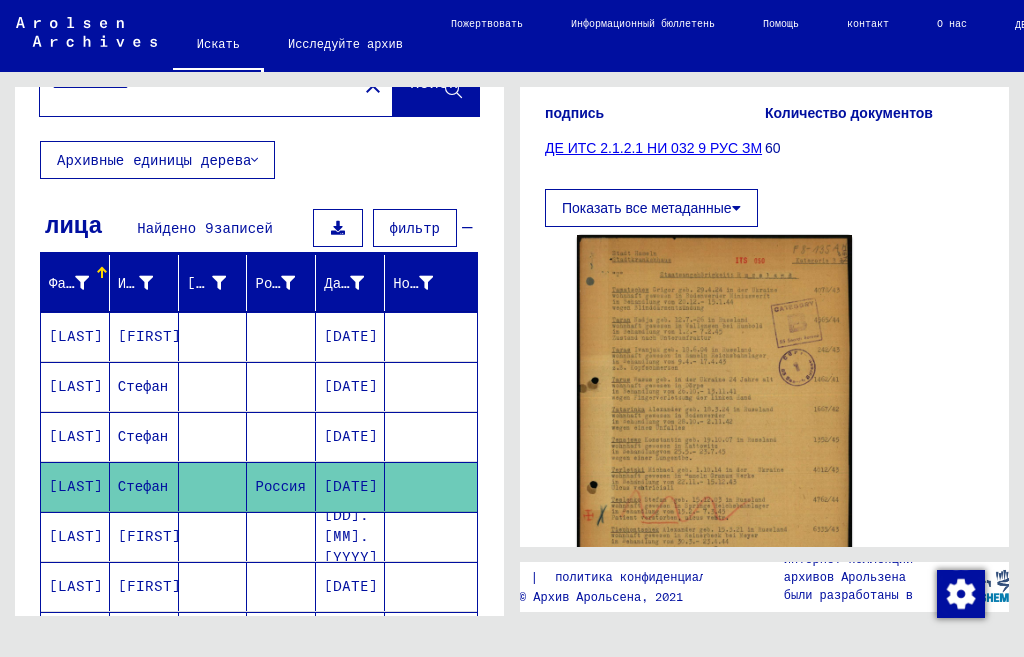 click on "[LAST]" at bounding box center (76, 386) 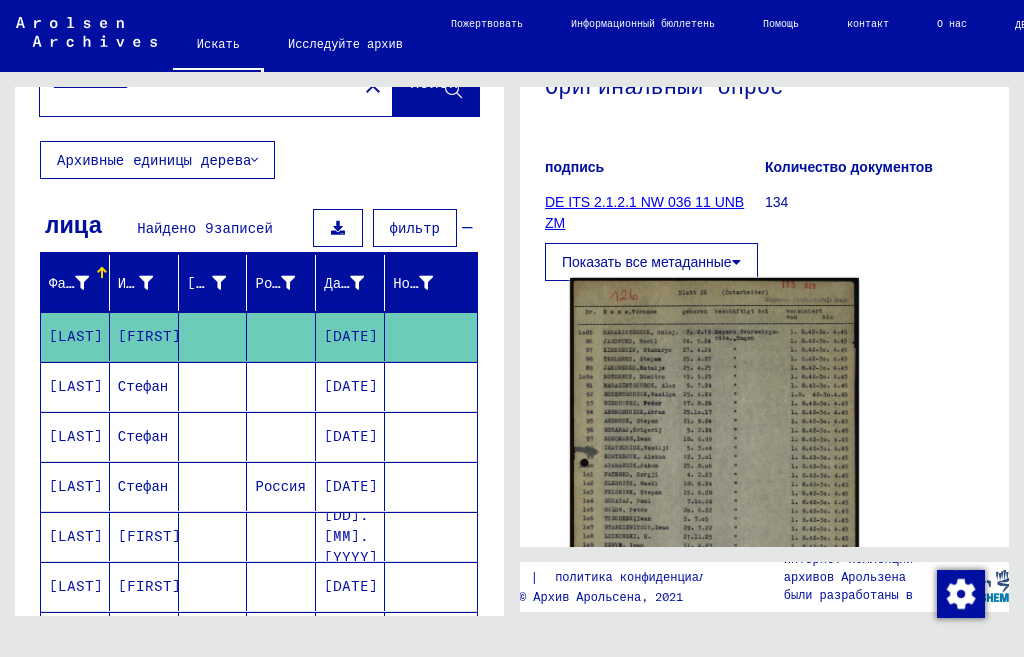 scroll, scrollTop: 256, scrollLeft: 0, axis: vertical 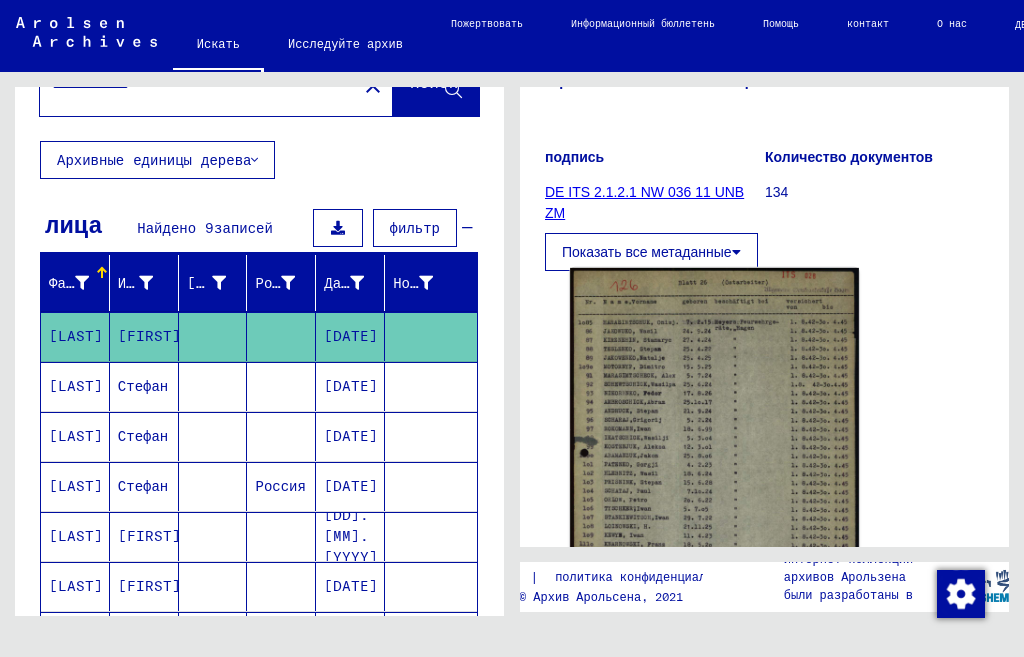 click 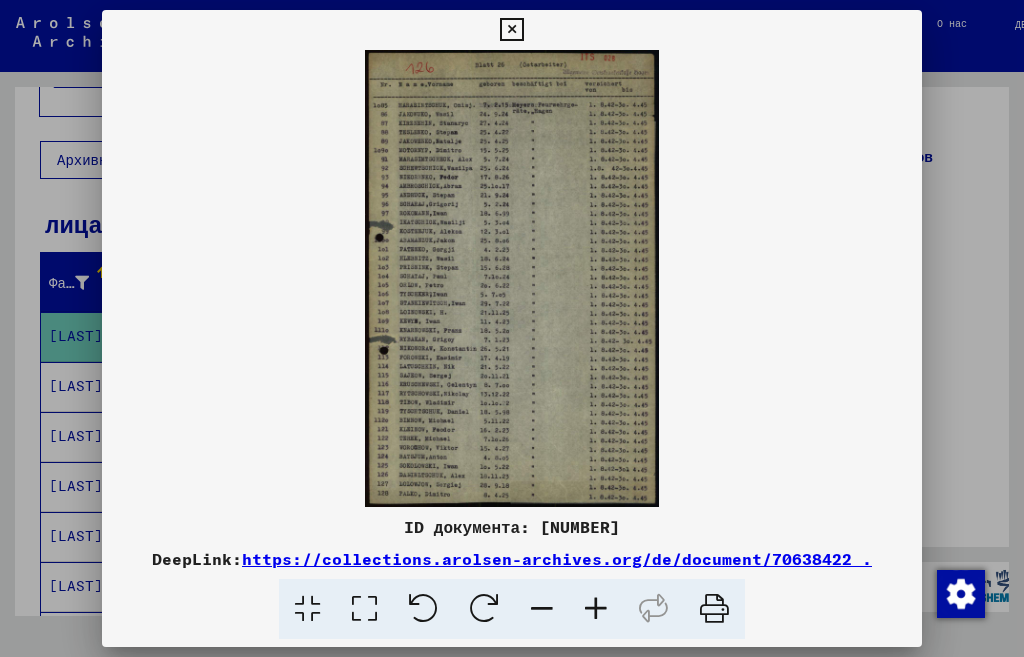 click at bounding box center [596, 609] 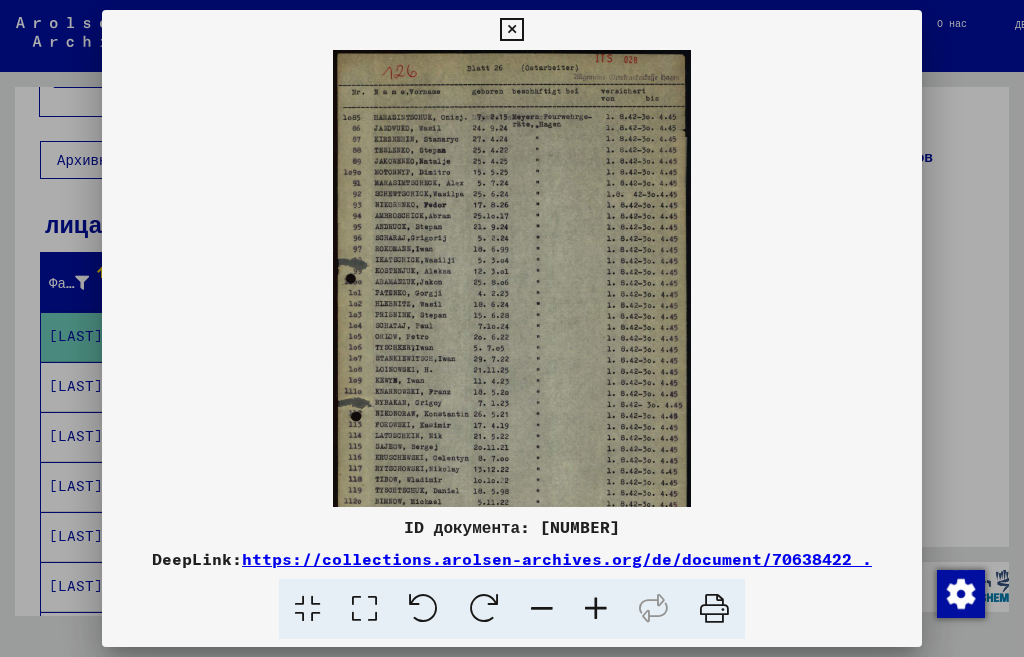 click at bounding box center (596, 609) 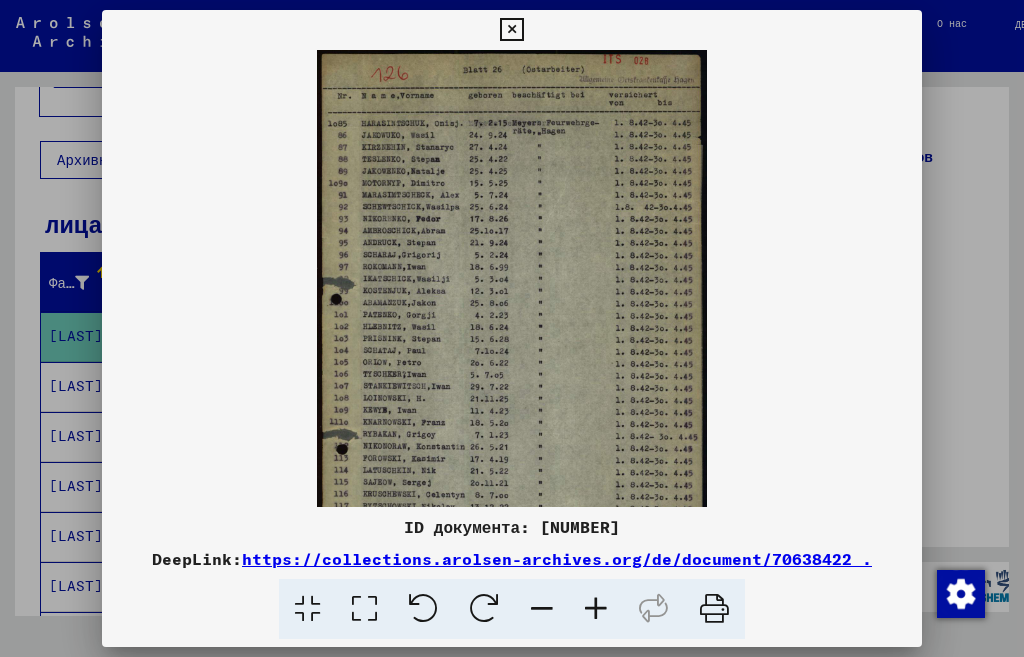 click at bounding box center [596, 609] 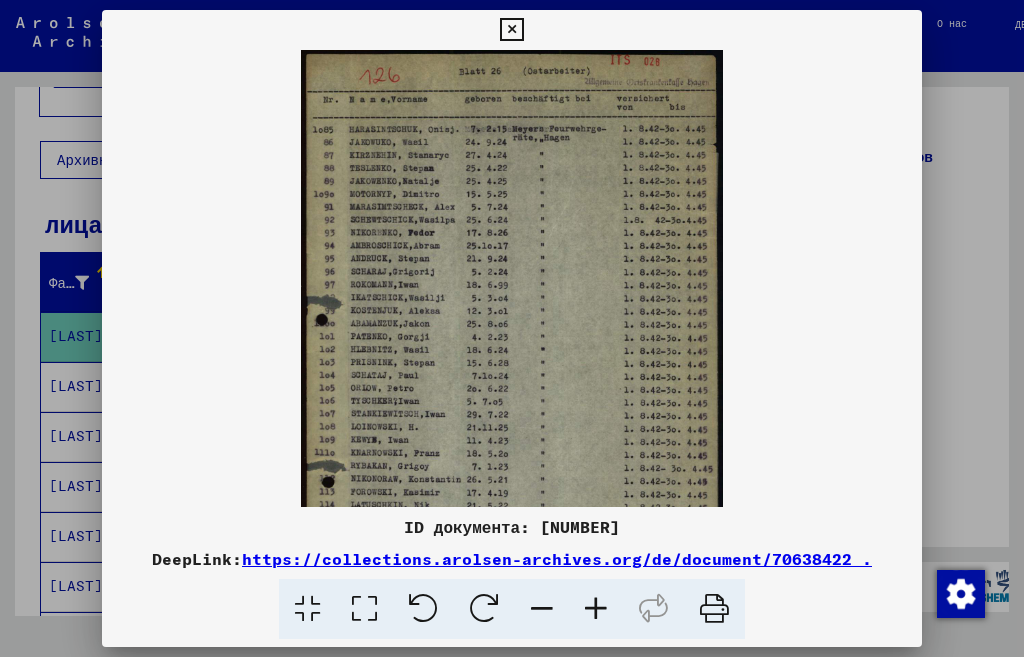 click at bounding box center (596, 609) 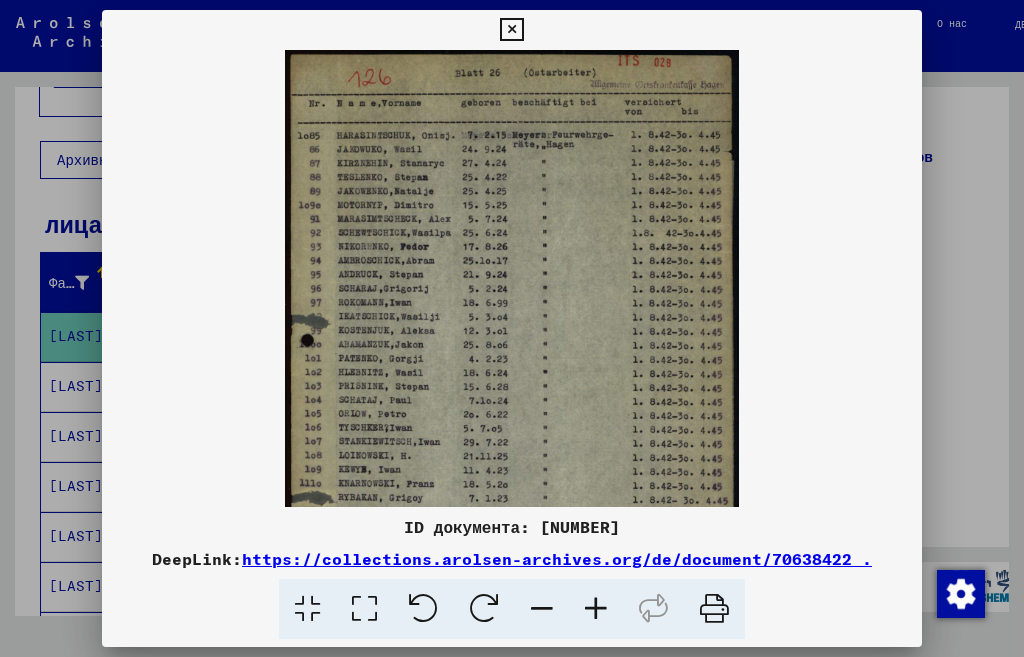 click at bounding box center (596, 609) 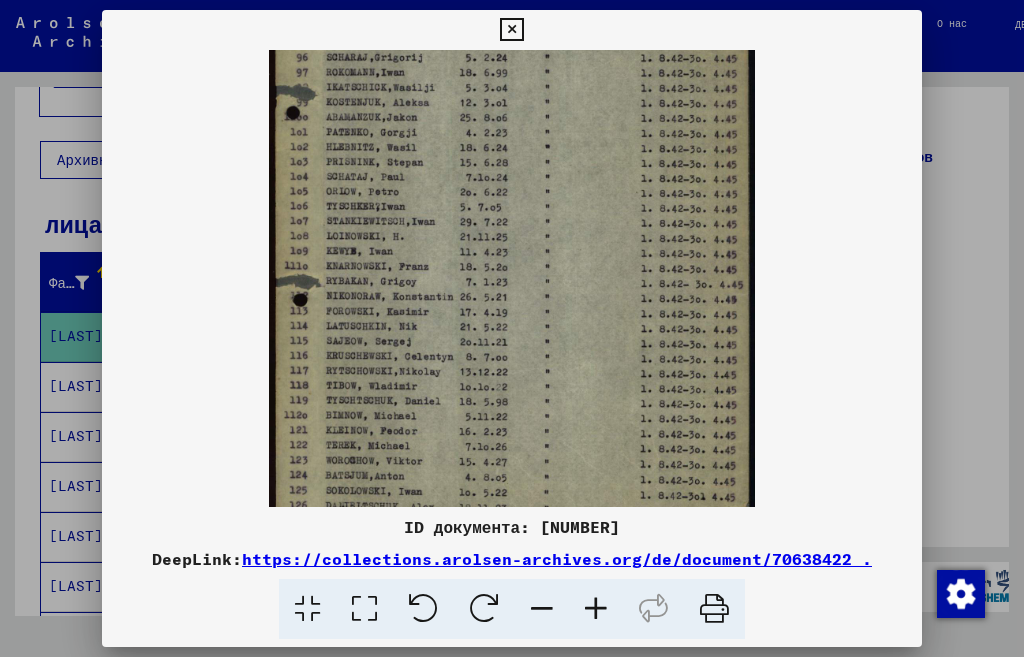scroll, scrollTop: 252, scrollLeft: 0, axis: vertical 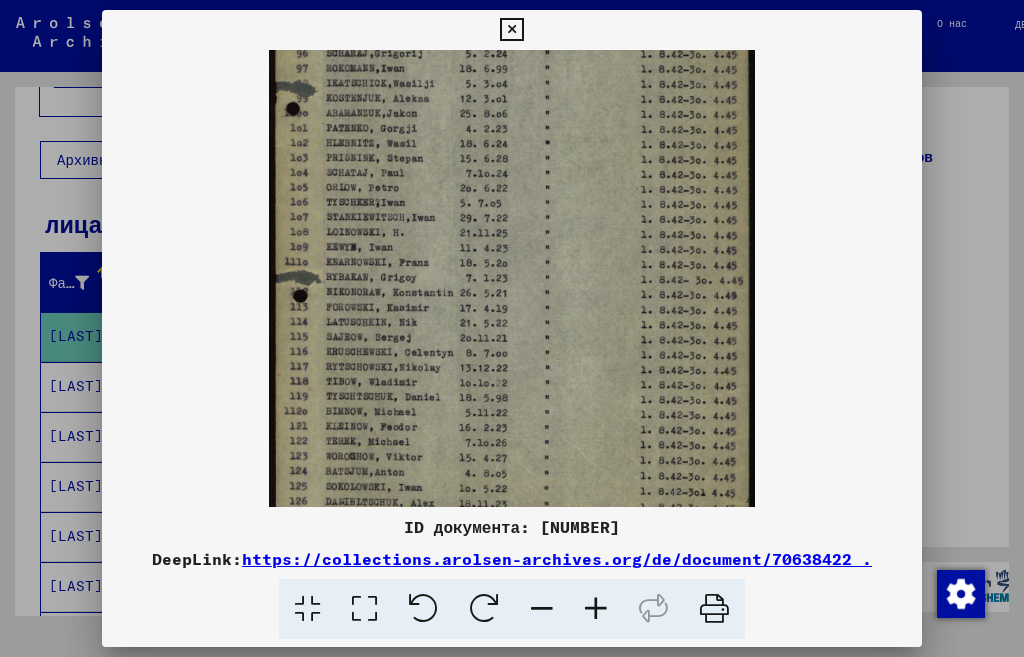 drag, startPoint x: 491, startPoint y: 438, endPoint x: 517, endPoint y: 188, distance: 251.34836 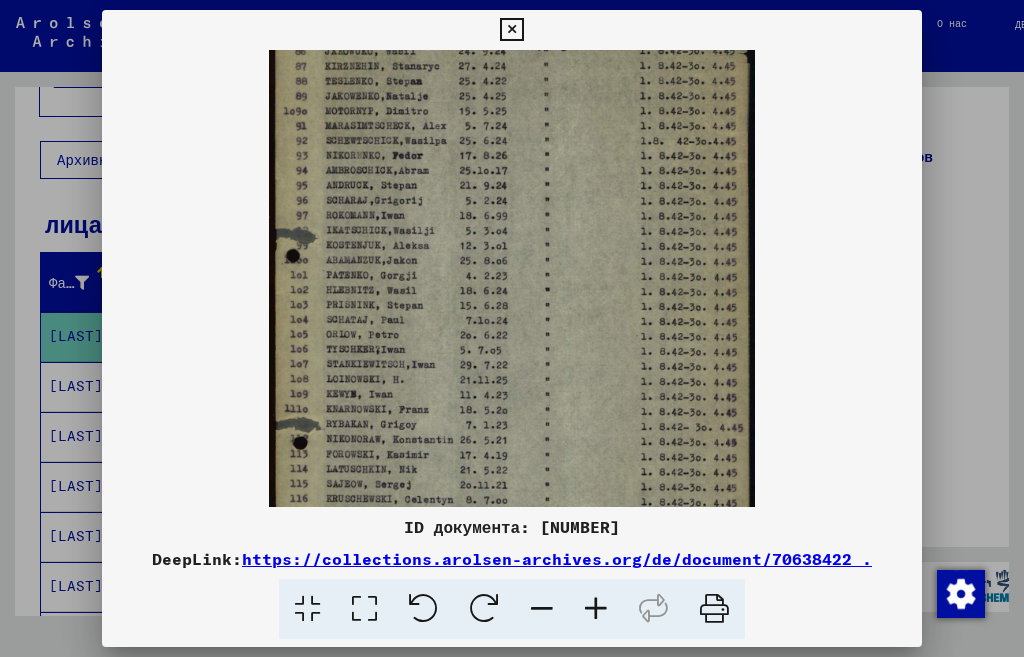 scroll, scrollTop: 104, scrollLeft: 0, axis: vertical 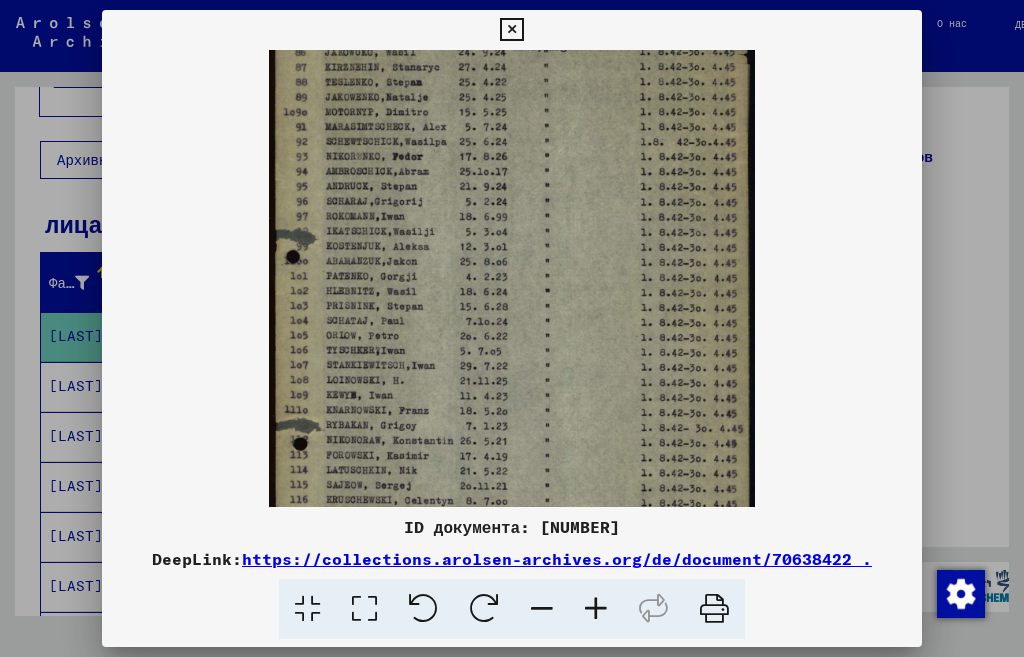 drag, startPoint x: 474, startPoint y: 407, endPoint x: 462, endPoint y: 477, distance: 71.021126 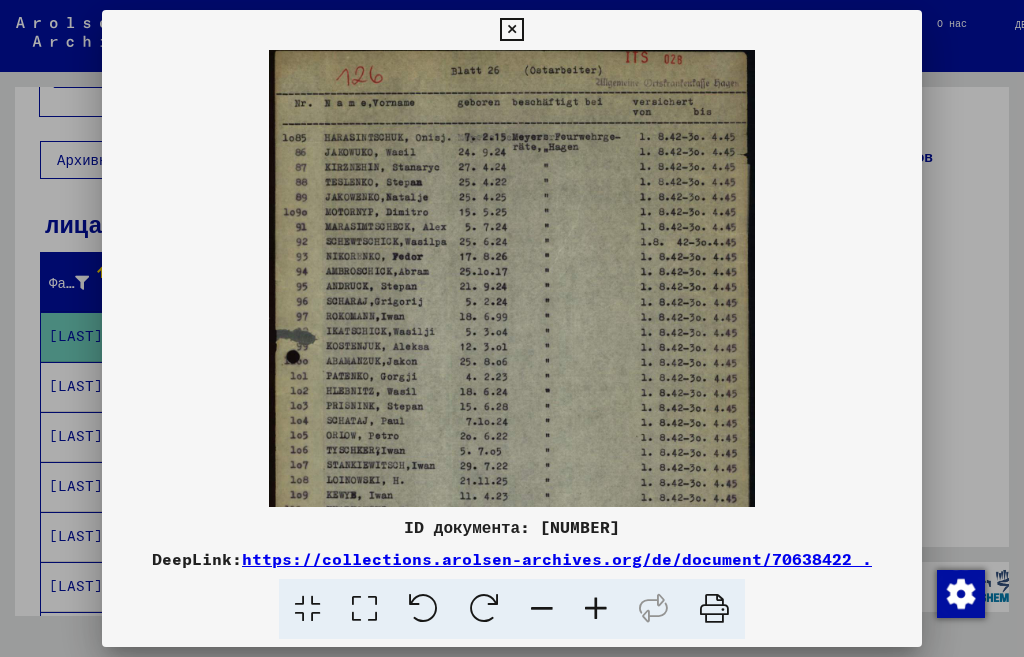 scroll, scrollTop: 2, scrollLeft: 0, axis: vertical 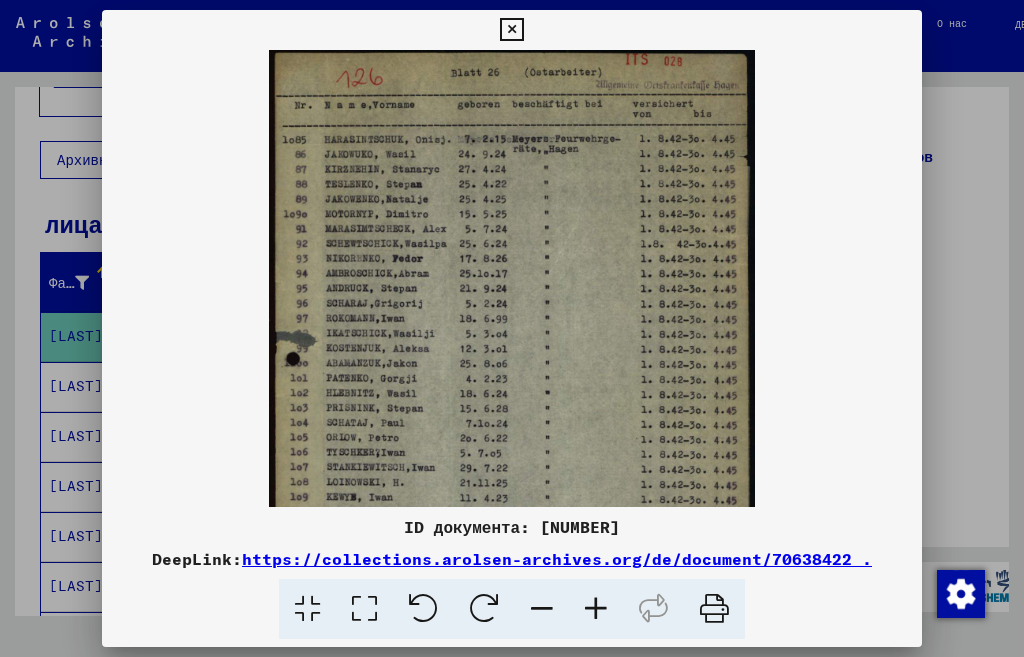 drag, startPoint x: 462, startPoint y: 263, endPoint x: 463, endPoint y: 344, distance: 81.00617 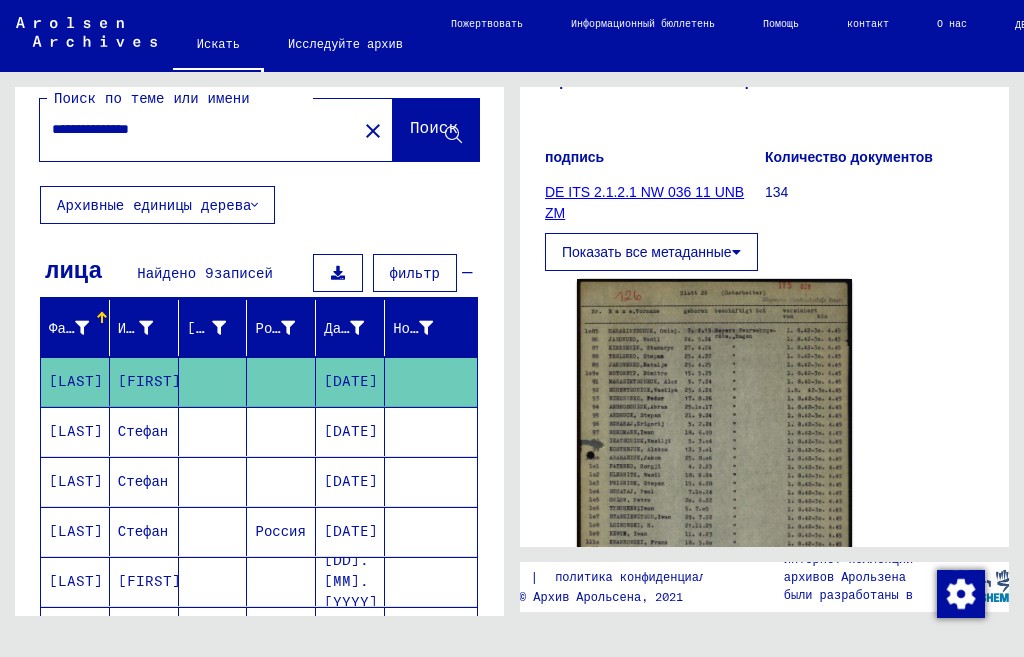 scroll, scrollTop: 0, scrollLeft: 0, axis: both 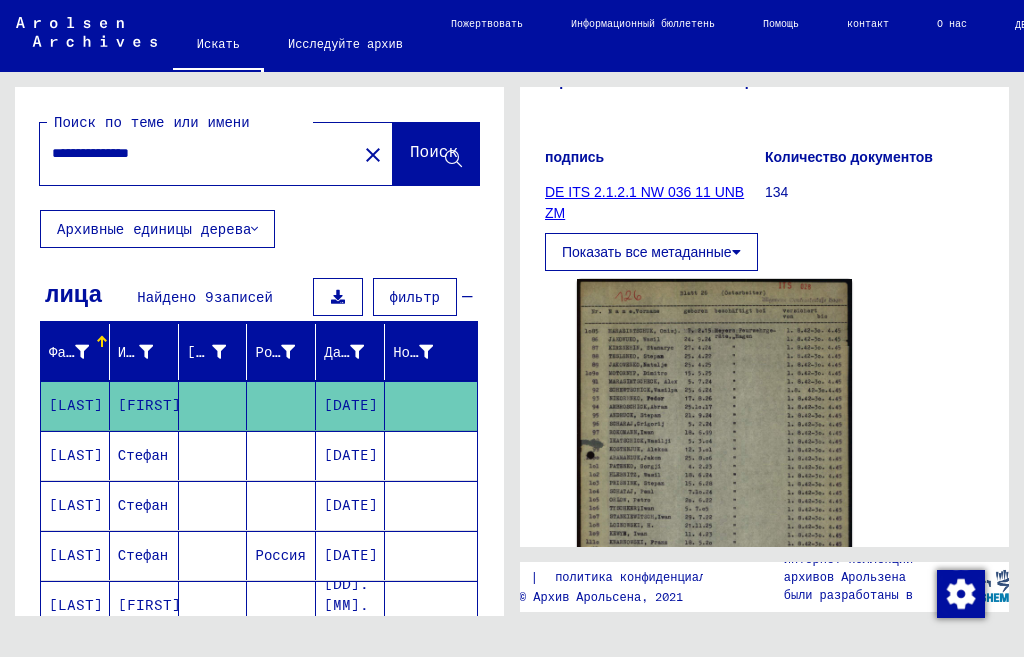 click on "**********" at bounding box center (198, 153) 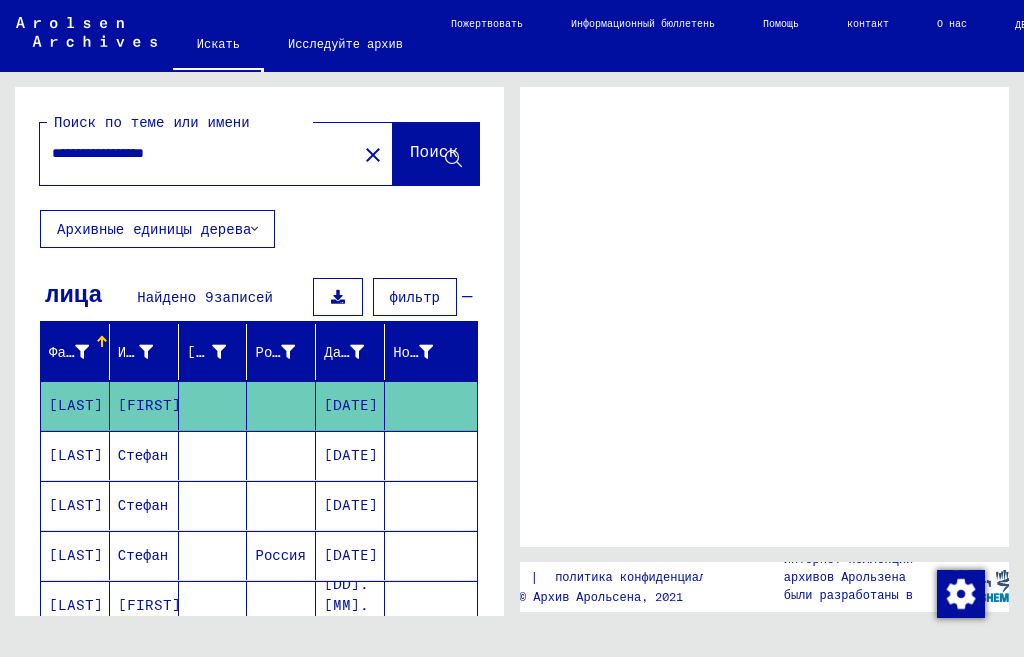 scroll, scrollTop: 0, scrollLeft: 0, axis: both 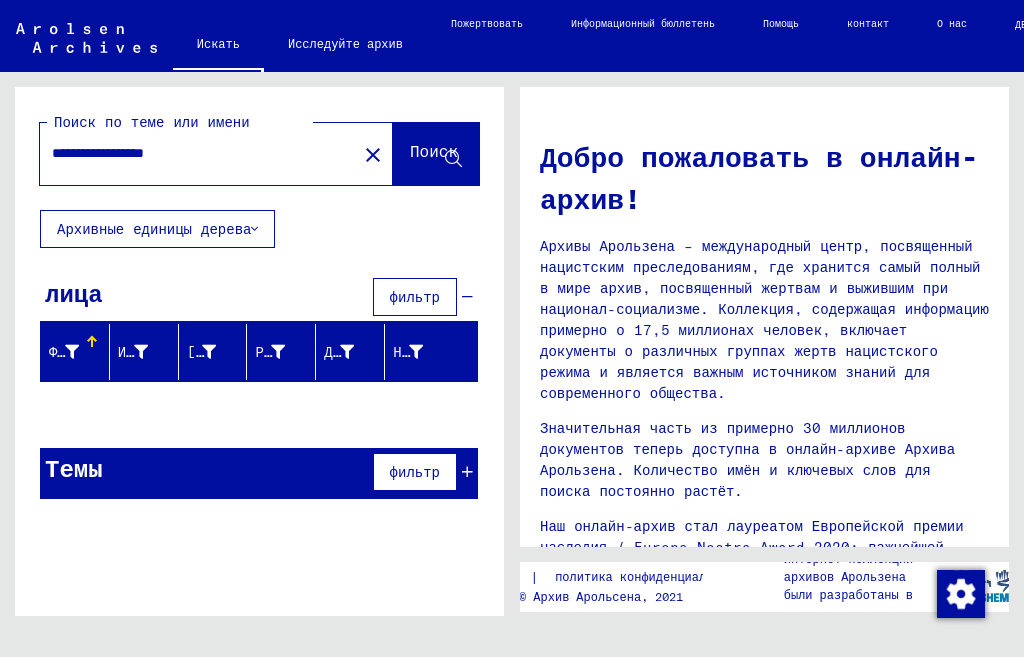 click on "**********" at bounding box center [192, 153] 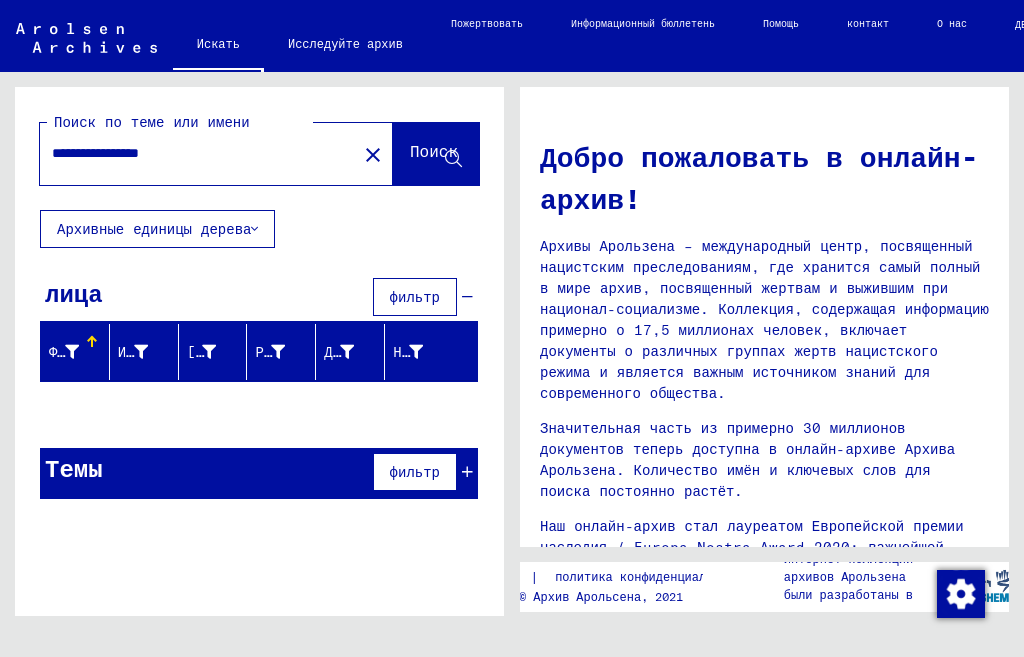 click on "**********" at bounding box center [192, 153] 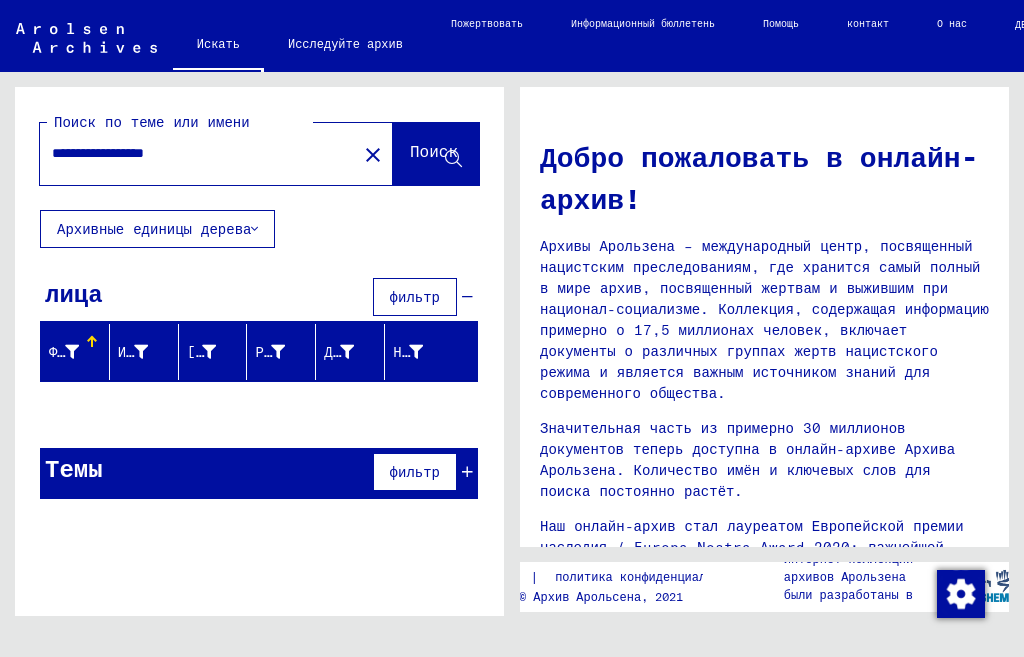 drag, startPoint x: 170, startPoint y: 156, endPoint x: 309, endPoint y: 156, distance: 139 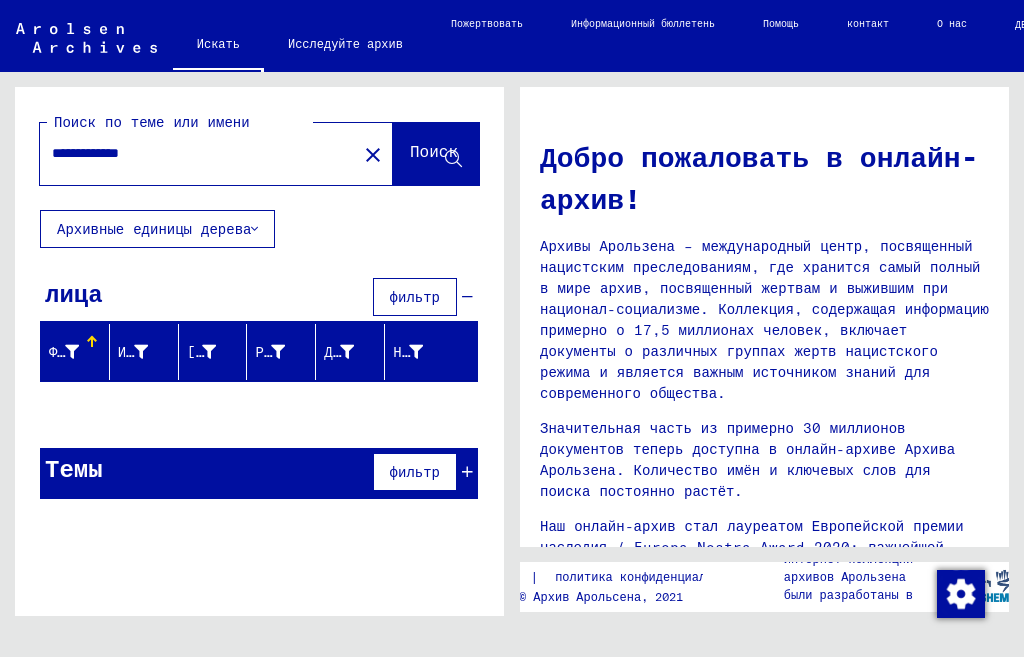 drag, startPoint x: 181, startPoint y: 154, endPoint x: 132, endPoint y: 160, distance: 49.365982 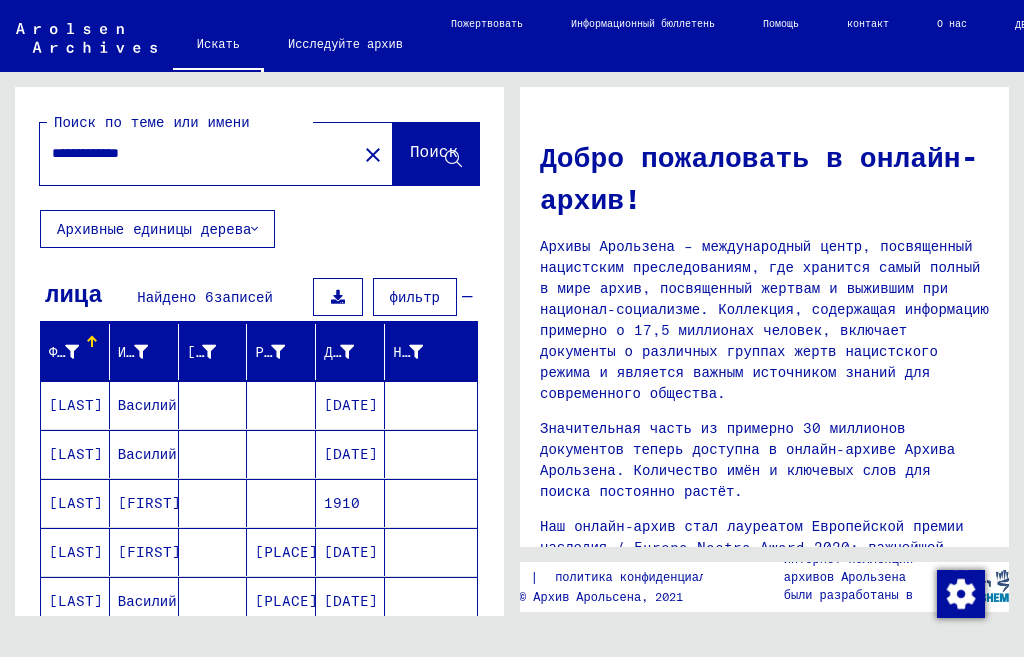 scroll, scrollTop: 100, scrollLeft: 0, axis: vertical 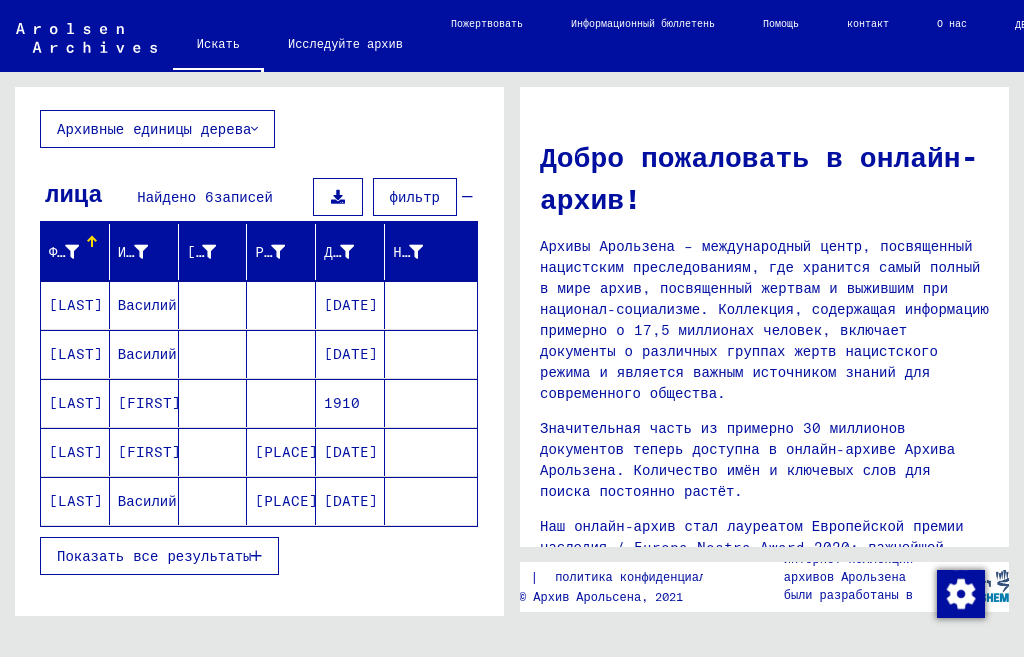 click on "[LAST]" at bounding box center (75, 452) 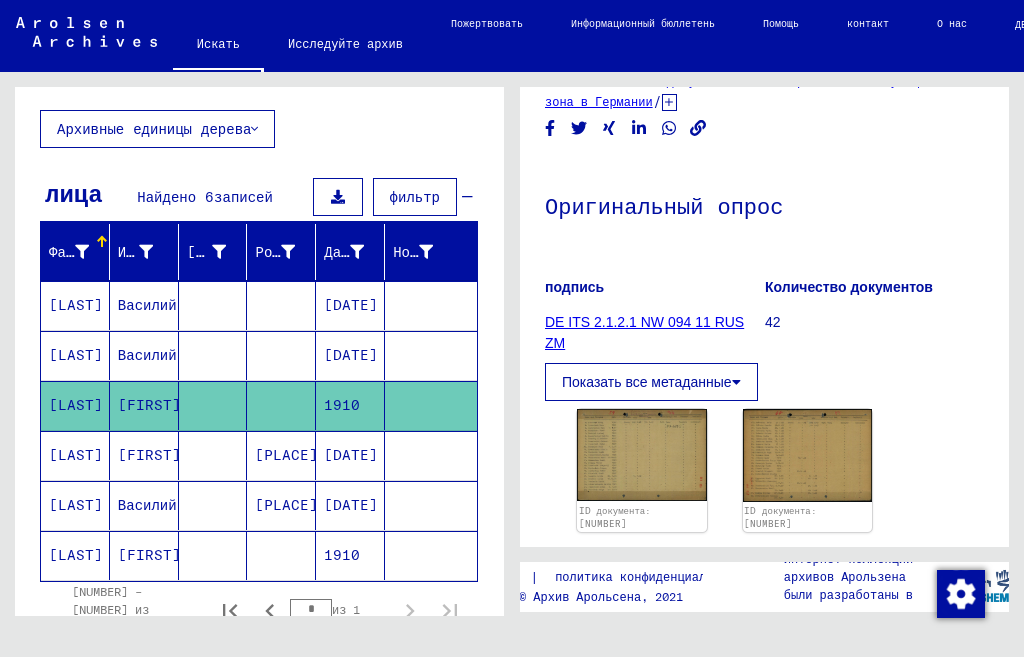 scroll, scrollTop: 167, scrollLeft: 0, axis: vertical 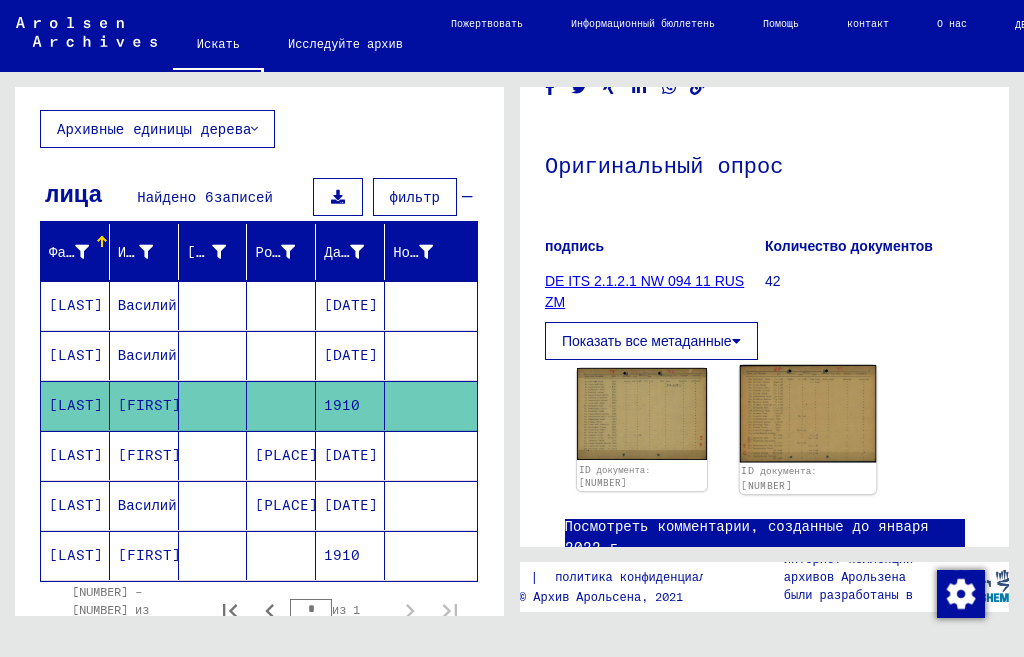 click 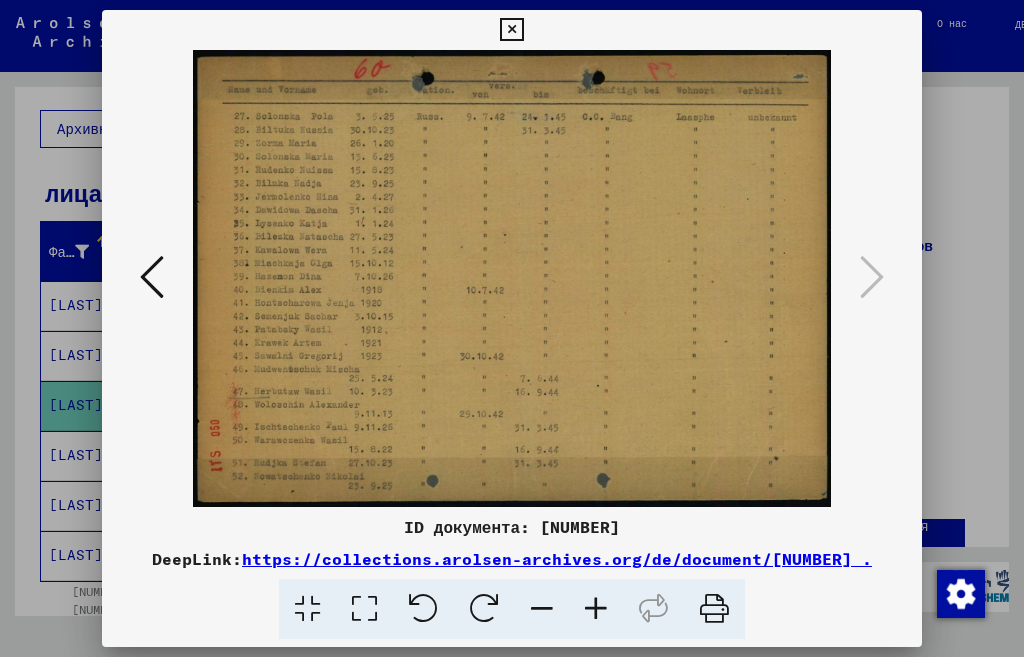 click at bounding box center [596, 609] 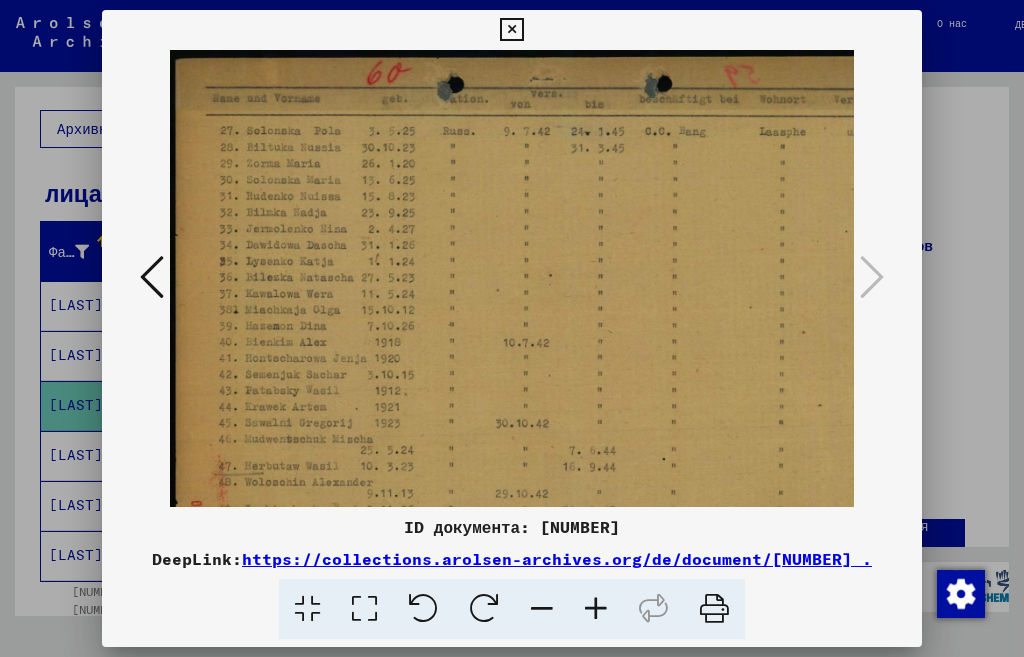 click at bounding box center [596, 609] 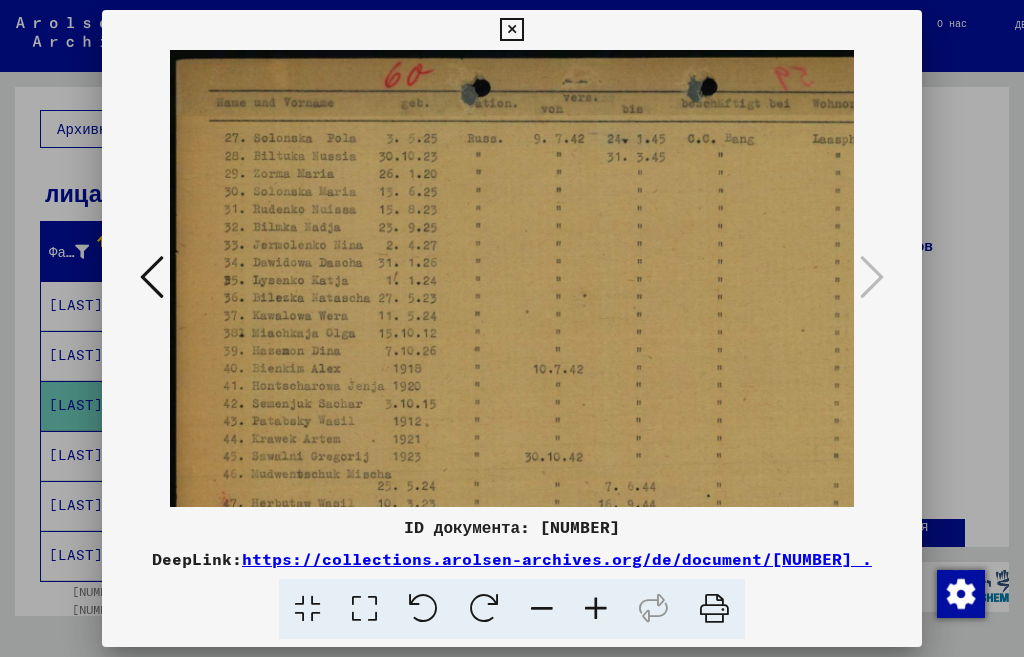 click at bounding box center [596, 609] 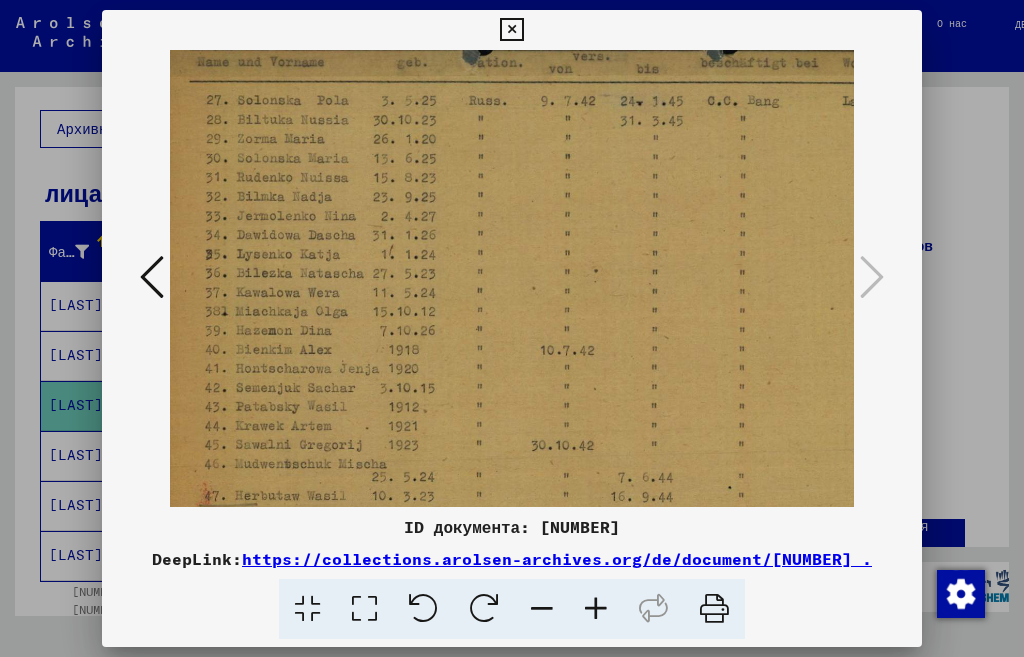 scroll, scrollTop: 44, scrollLeft: 22, axis: both 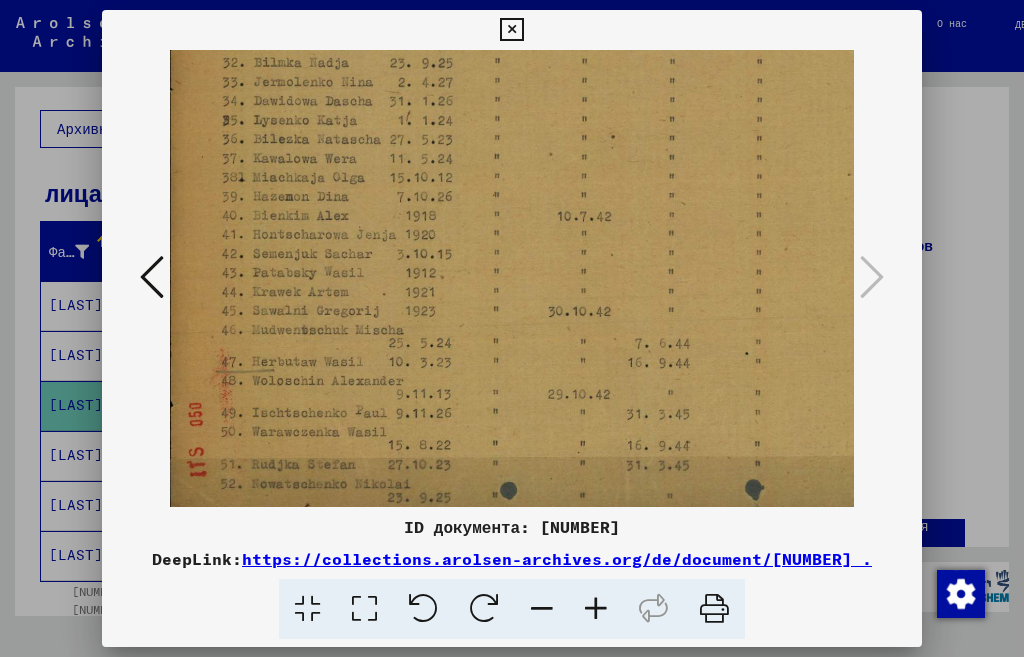 drag, startPoint x: 454, startPoint y: 440, endPoint x: 448, endPoint y: 237, distance: 203.08865 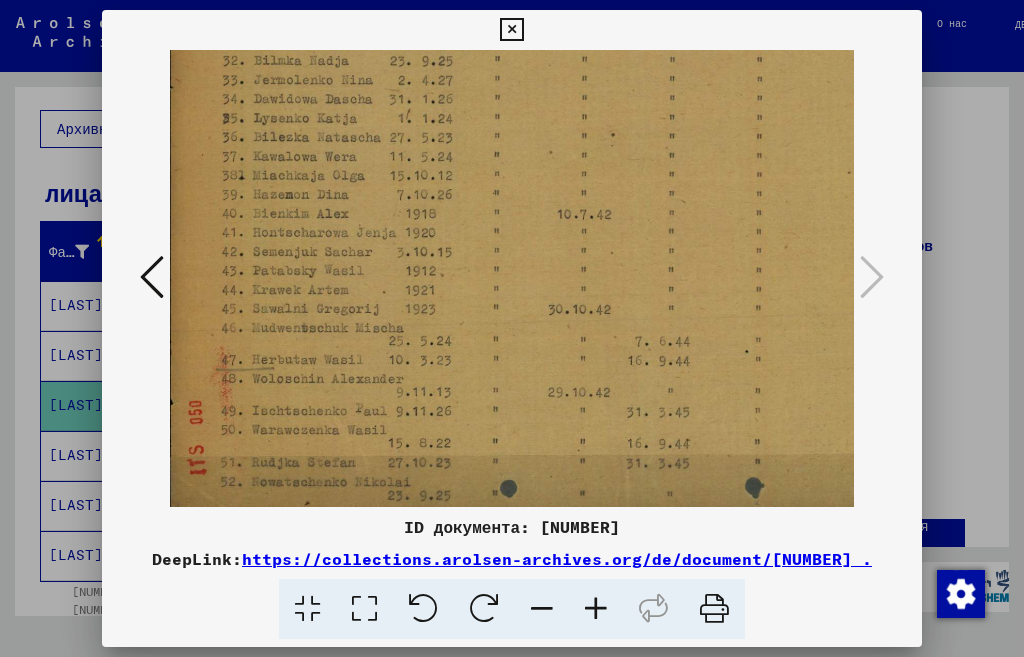 scroll, scrollTop: 183, scrollLeft: 5, axis: both 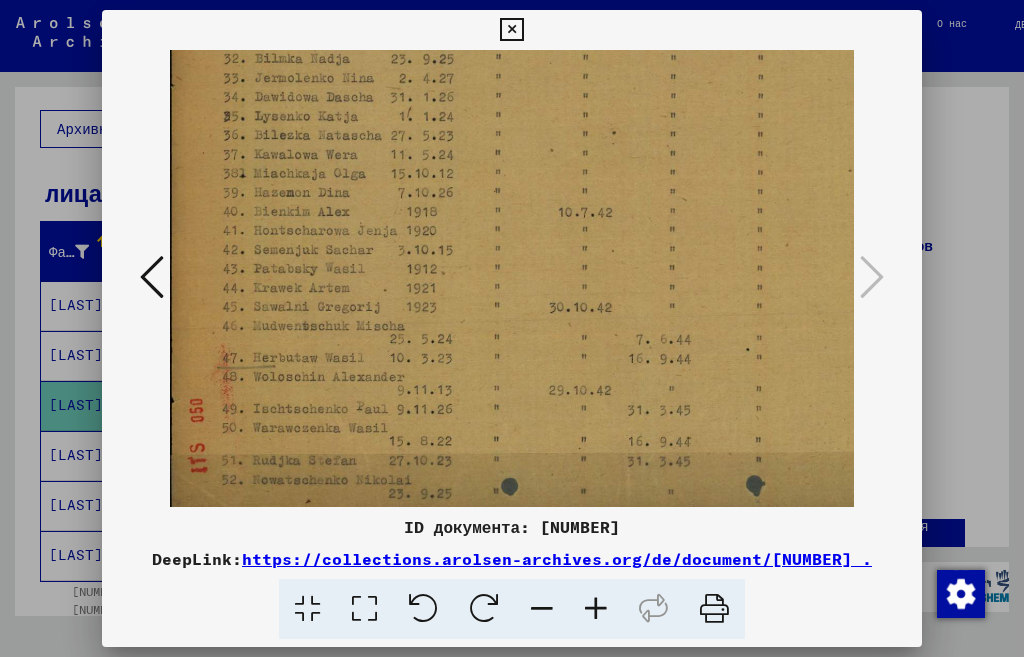 click at bounding box center [623, 195] 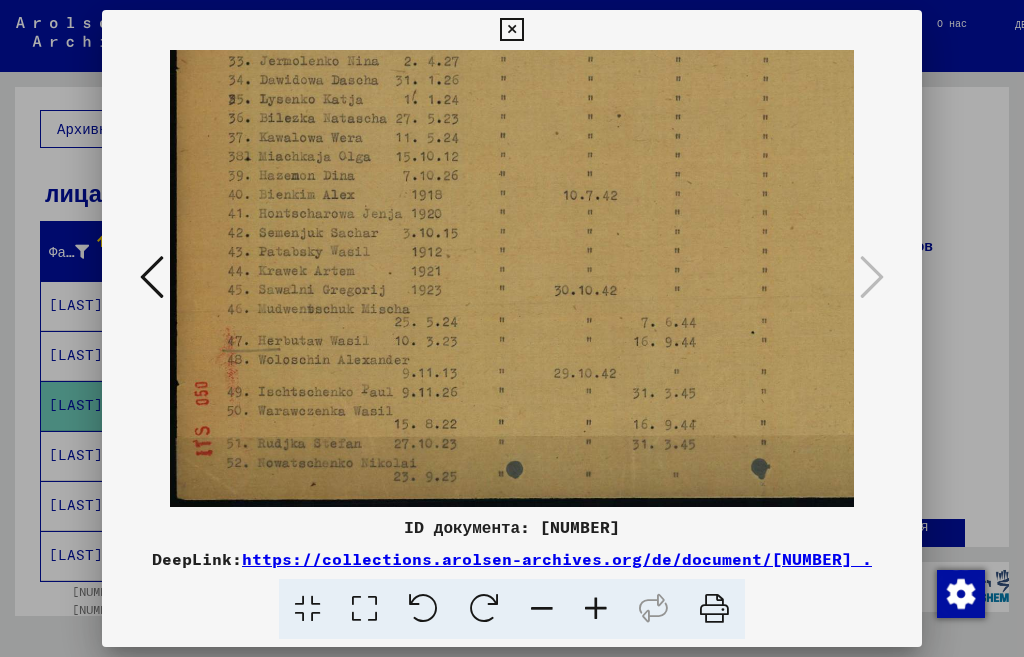 drag, startPoint x: 413, startPoint y: 374, endPoint x: 433, endPoint y: 256, distance: 119.682915 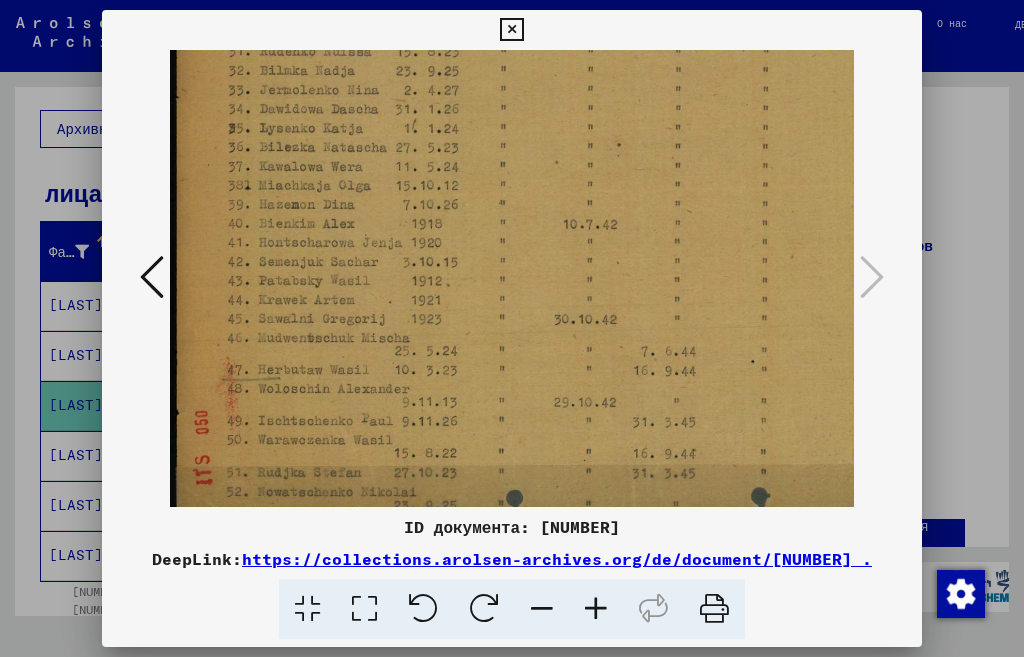 scroll, scrollTop: 94, scrollLeft: 1, axis: both 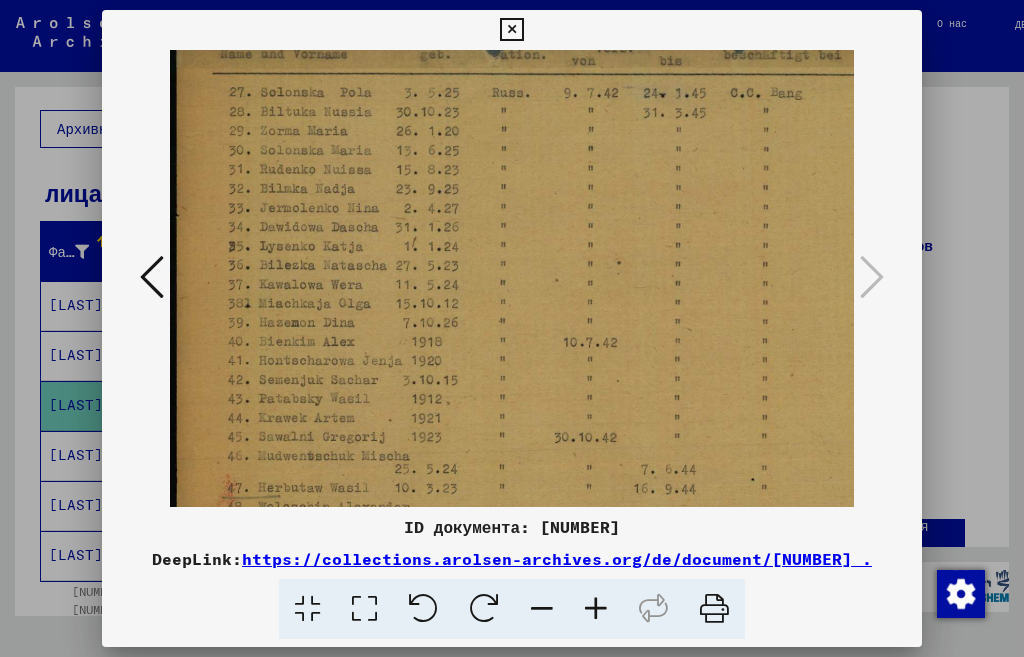 drag, startPoint x: 429, startPoint y: 287, endPoint x: 437, endPoint y: 432, distance: 145.22052 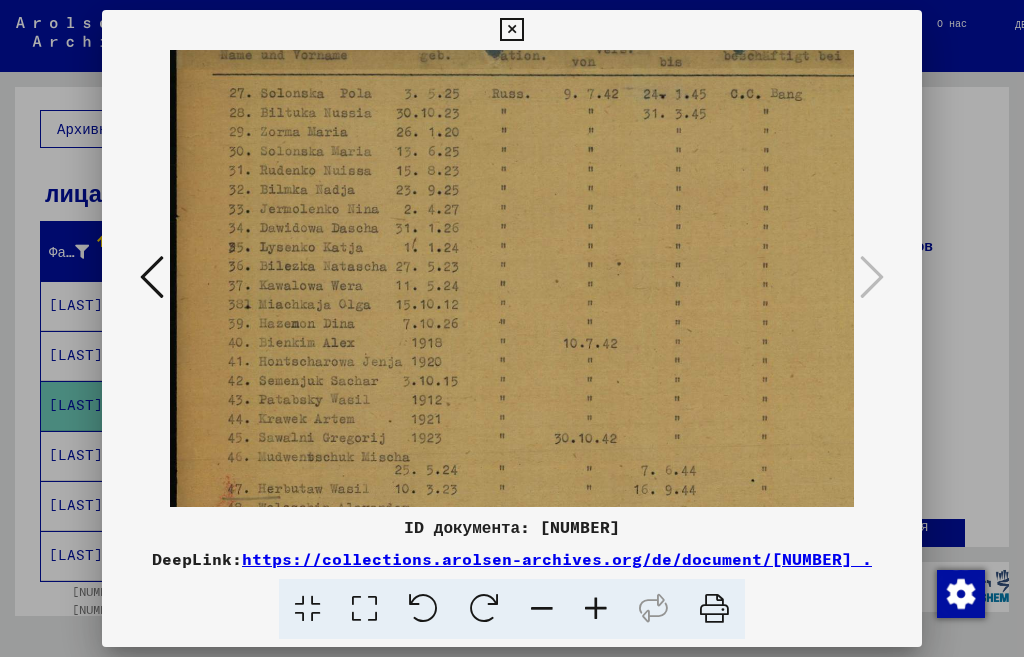 click at bounding box center (152, 277) 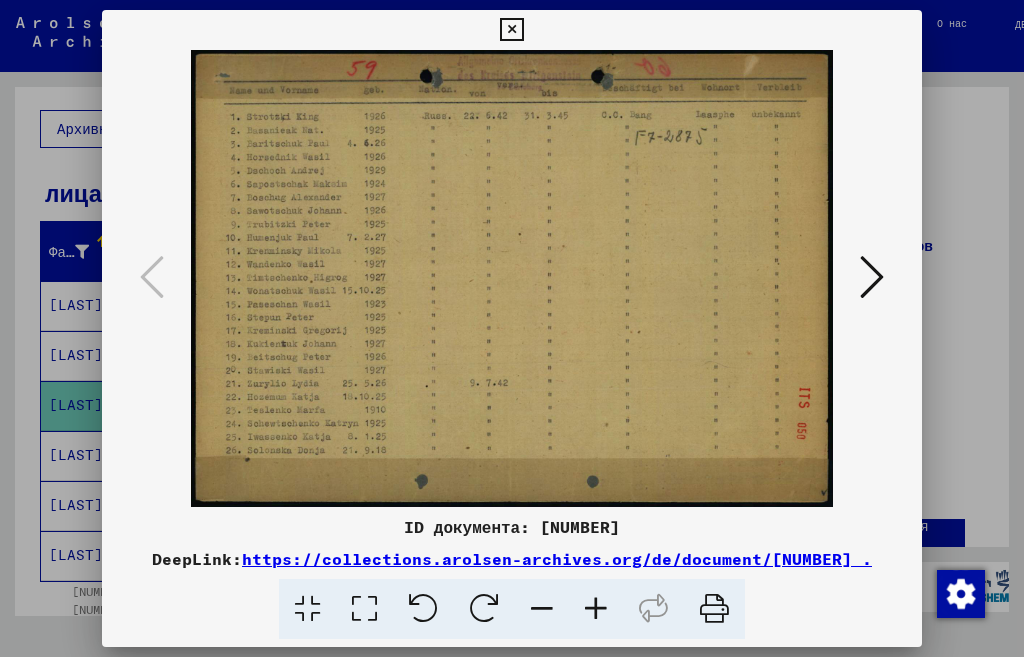 scroll, scrollTop: 0, scrollLeft: 0, axis: both 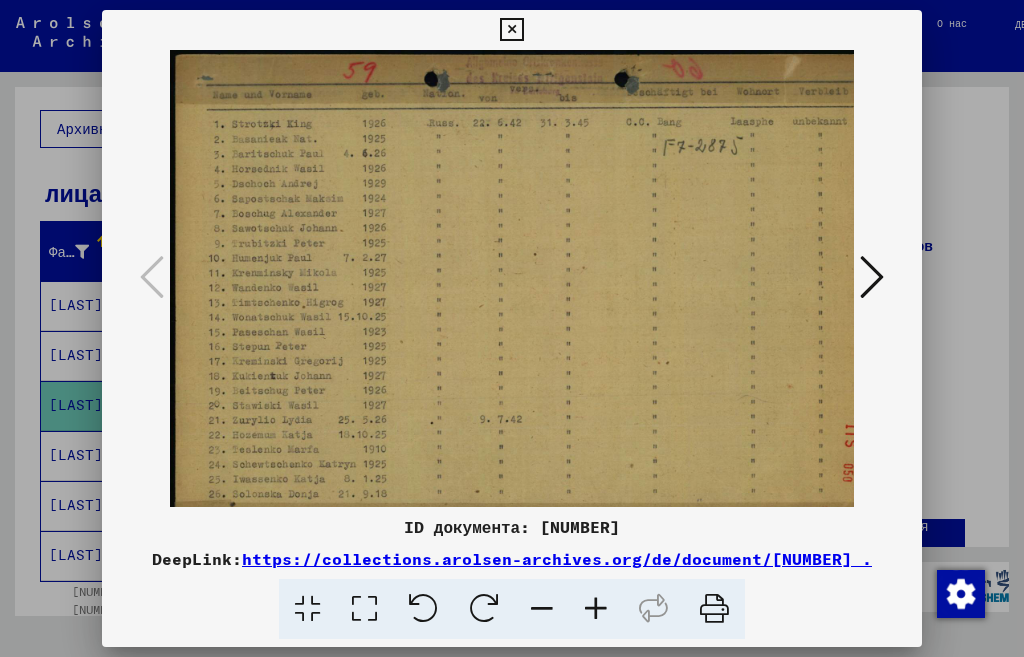 click at bounding box center [596, 609] 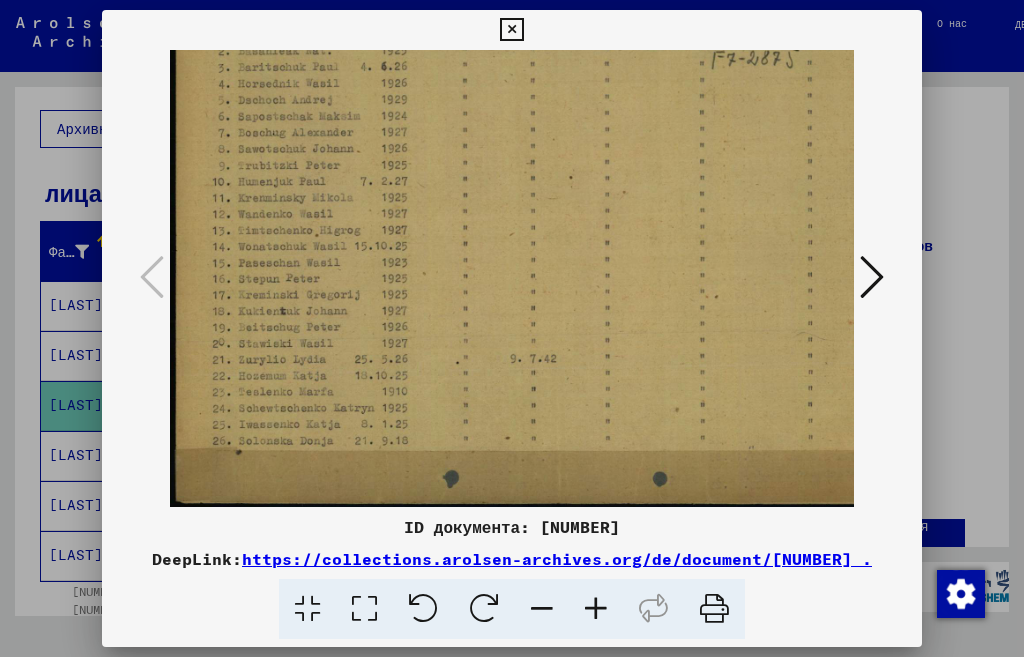 scroll, scrollTop: 100, scrollLeft: 0, axis: vertical 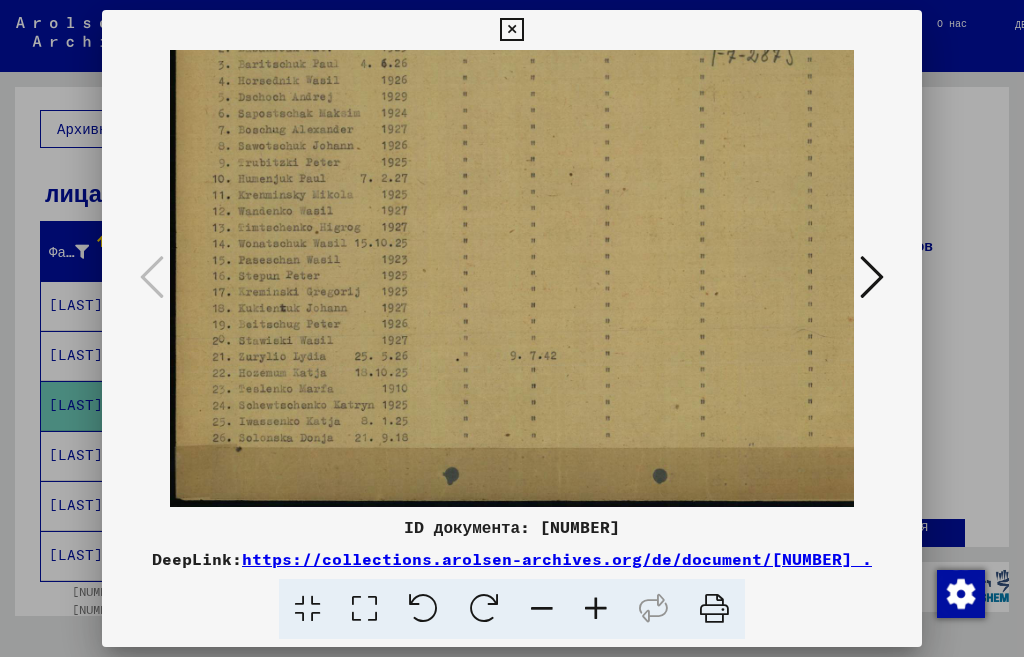 drag, startPoint x: 384, startPoint y: 395, endPoint x: 420, endPoint y: 277, distance: 123.36936 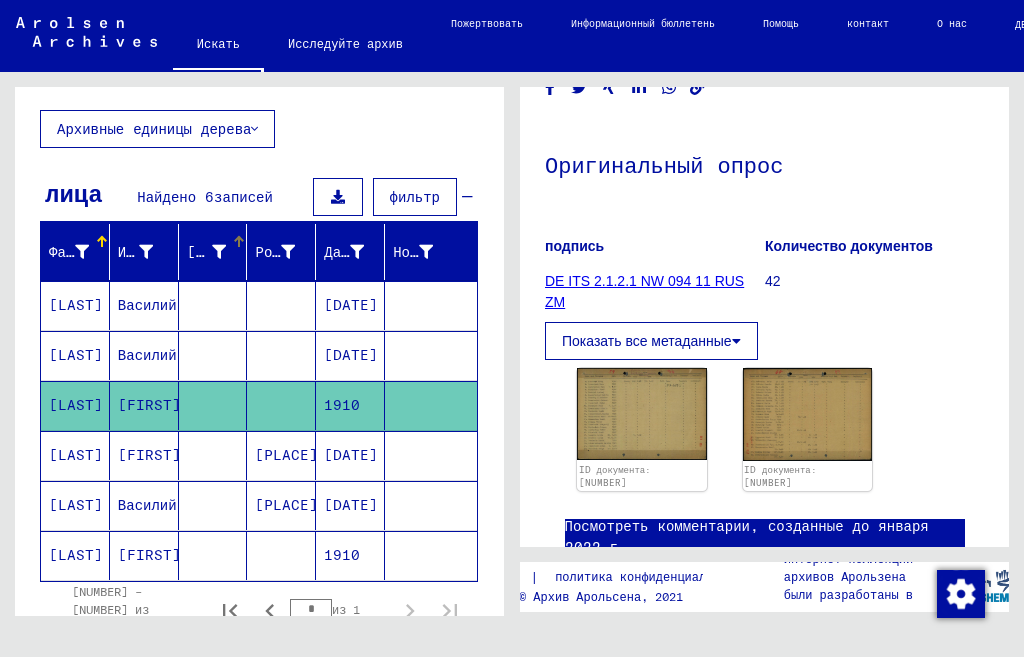 scroll, scrollTop: 0, scrollLeft: 0, axis: both 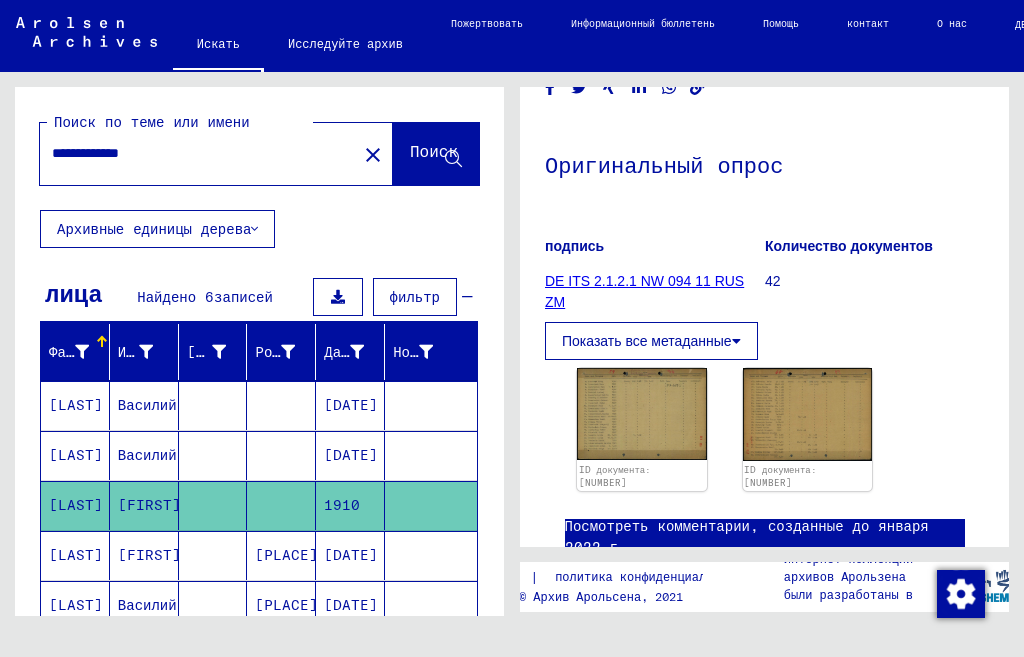 click on "**********" at bounding box center [198, 153] 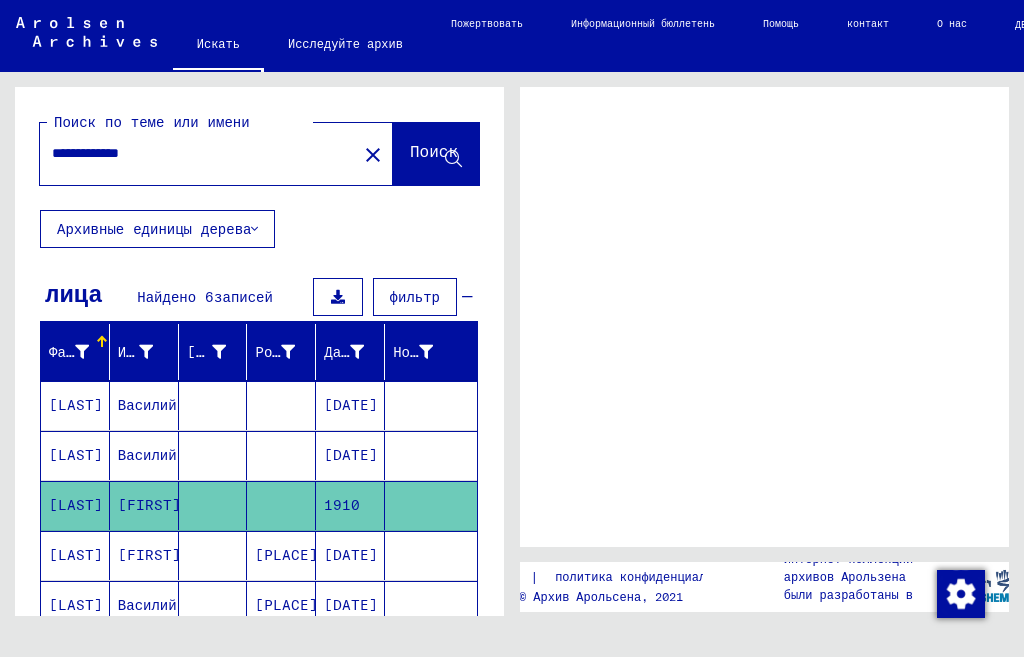 scroll, scrollTop: 0, scrollLeft: 0, axis: both 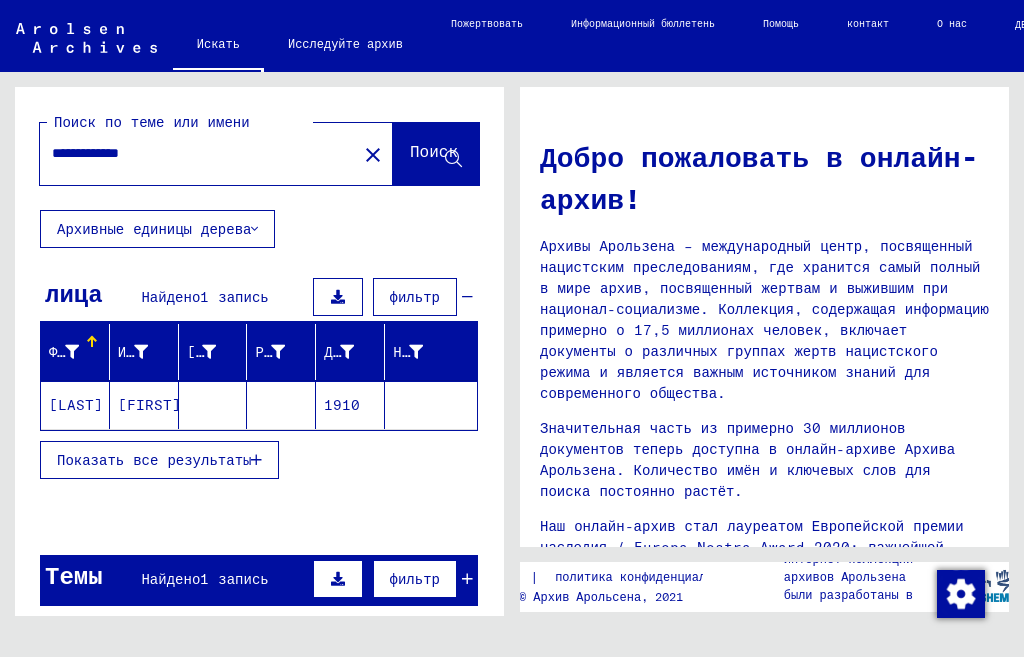 click on "[LAST]" 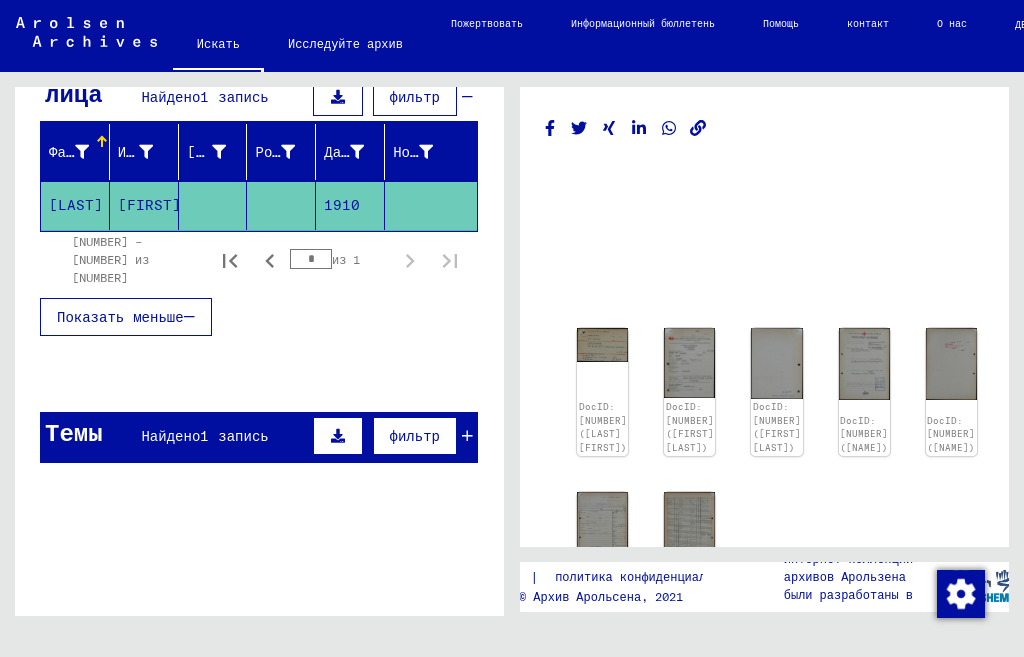 scroll, scrollTop: 0, scrollLeft: 0, axis: both 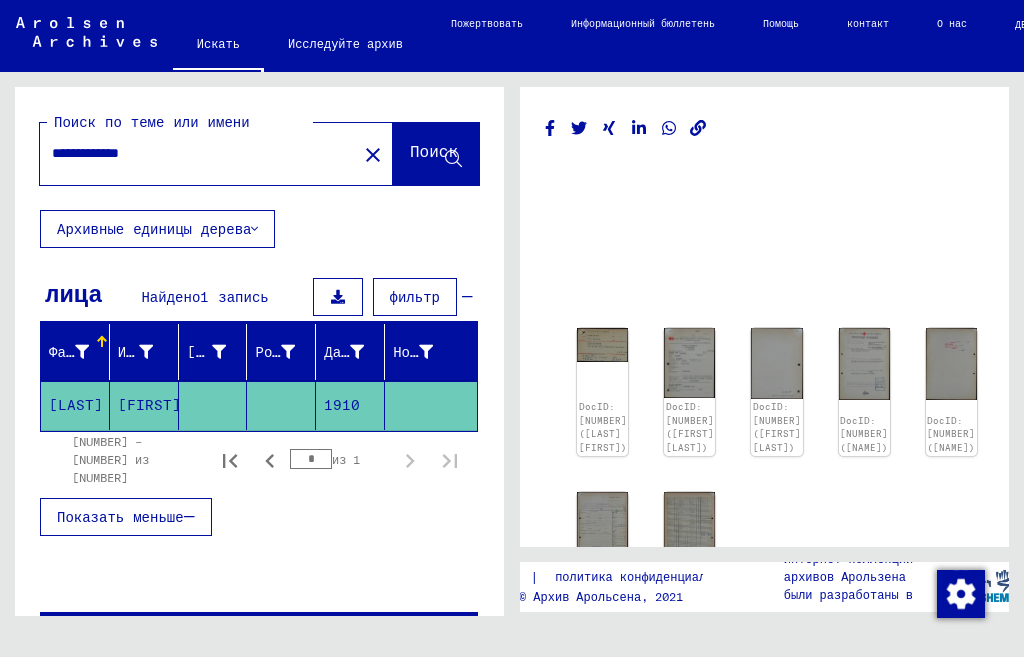 click on "**********" at bounding box center [198, 153] 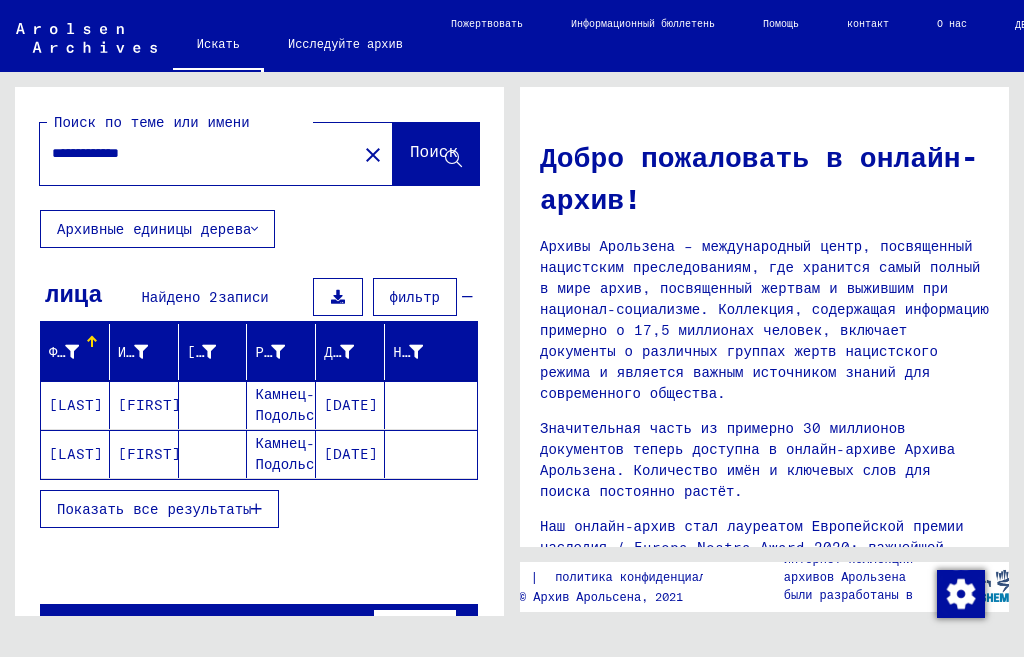 drag, startPoint x: 171, startPoint y: 151, endPoint x: 125, endPoint y: 151, distance: 46 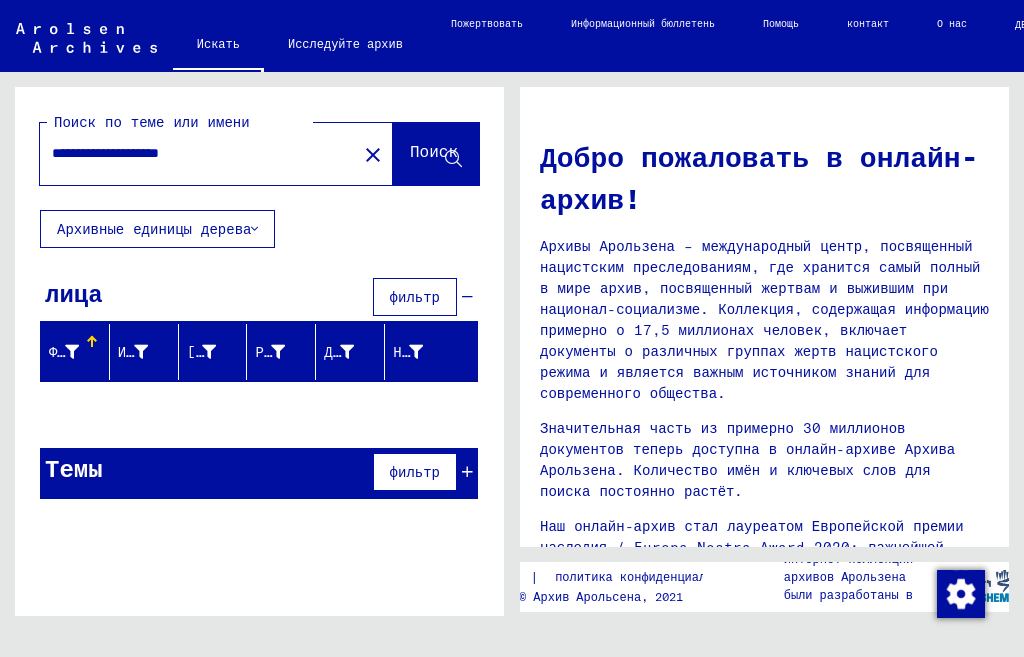 click on "**********" at bounding box center [192, 153] 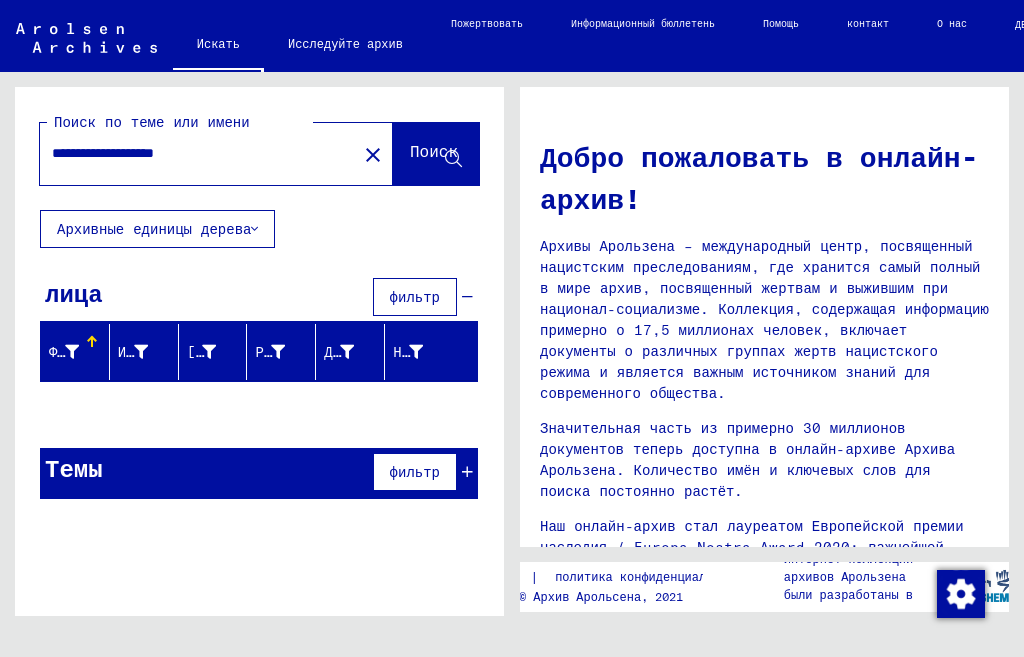 drag, startPoint x: 246, startPoint y: 151, endPoint x: 191, endPoint y: 153, distance: 55.03635 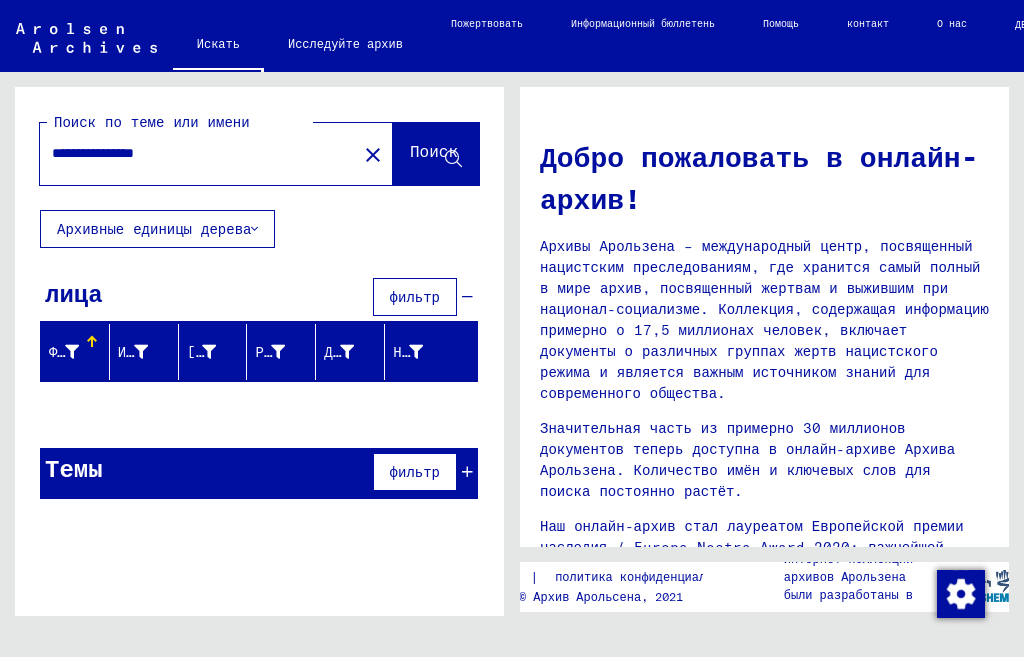 click on "**********" at bounding box center [192, 153] 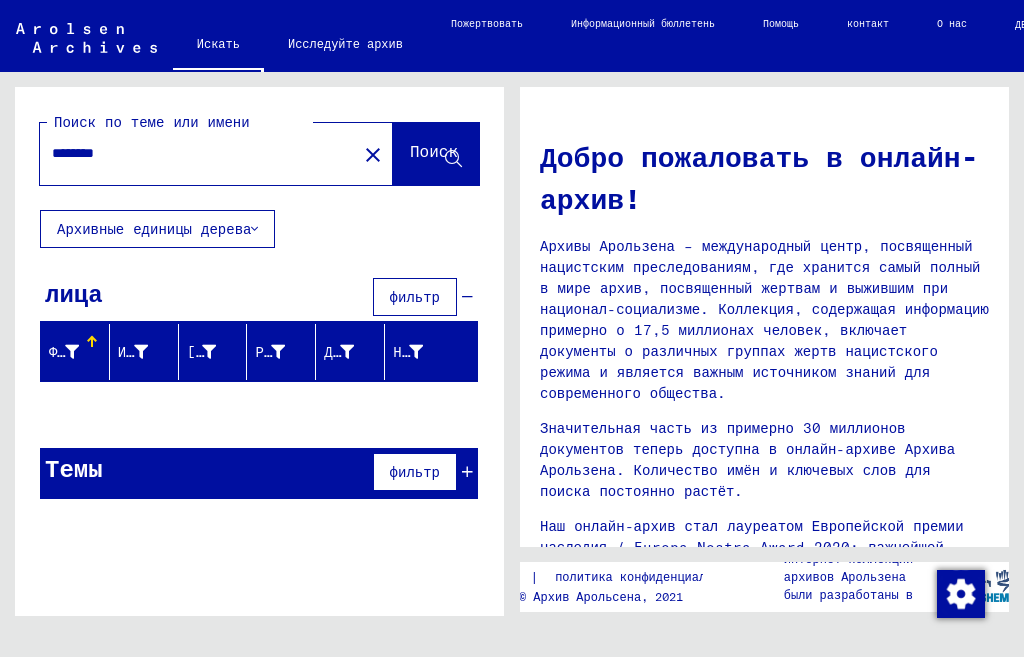 click on "*******" at bounding box center (192, 153) 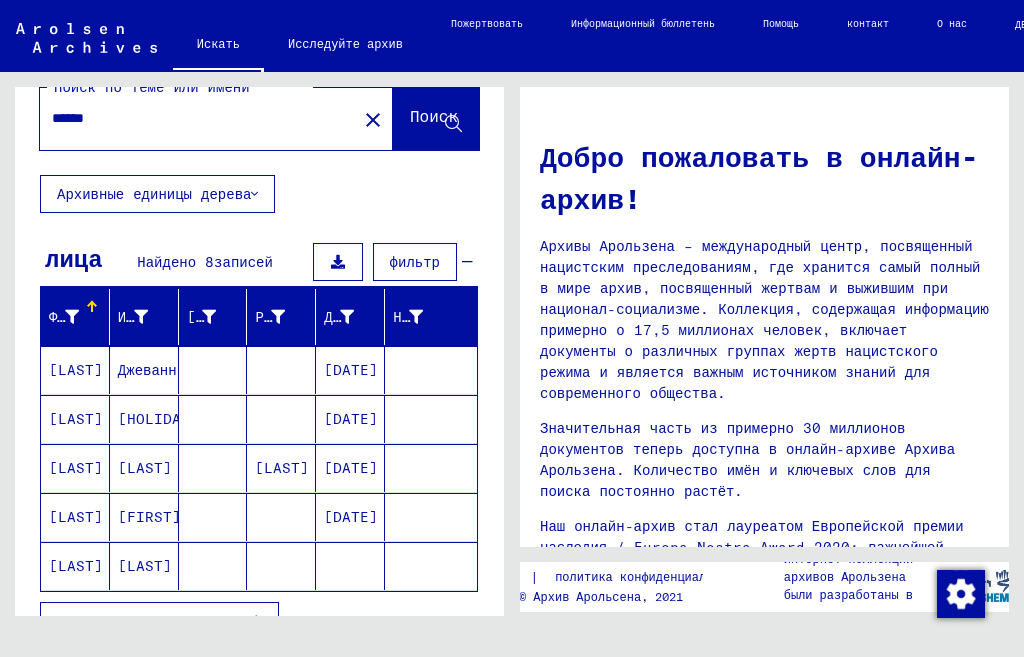 scroll, scrollTop: 0, scrollLeft: 0, axis: both 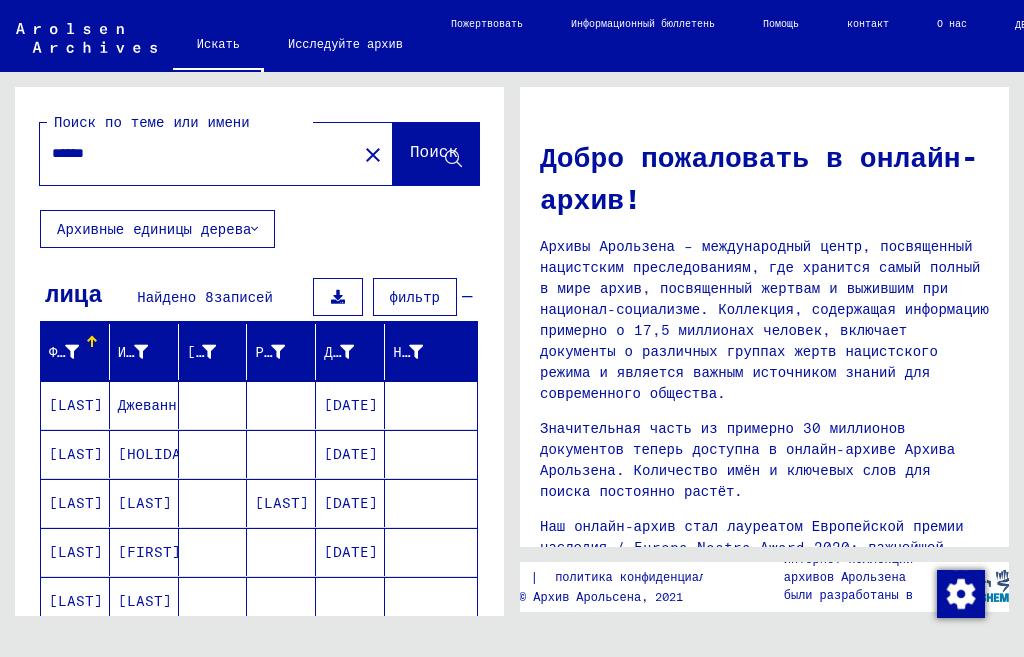 click on "******" 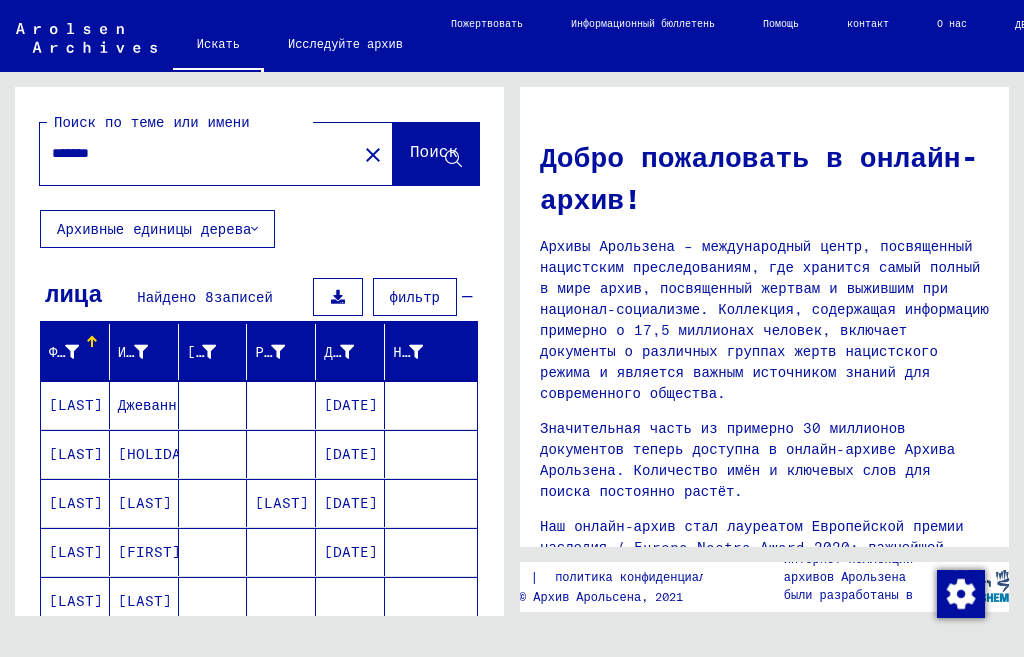 type on "*******" 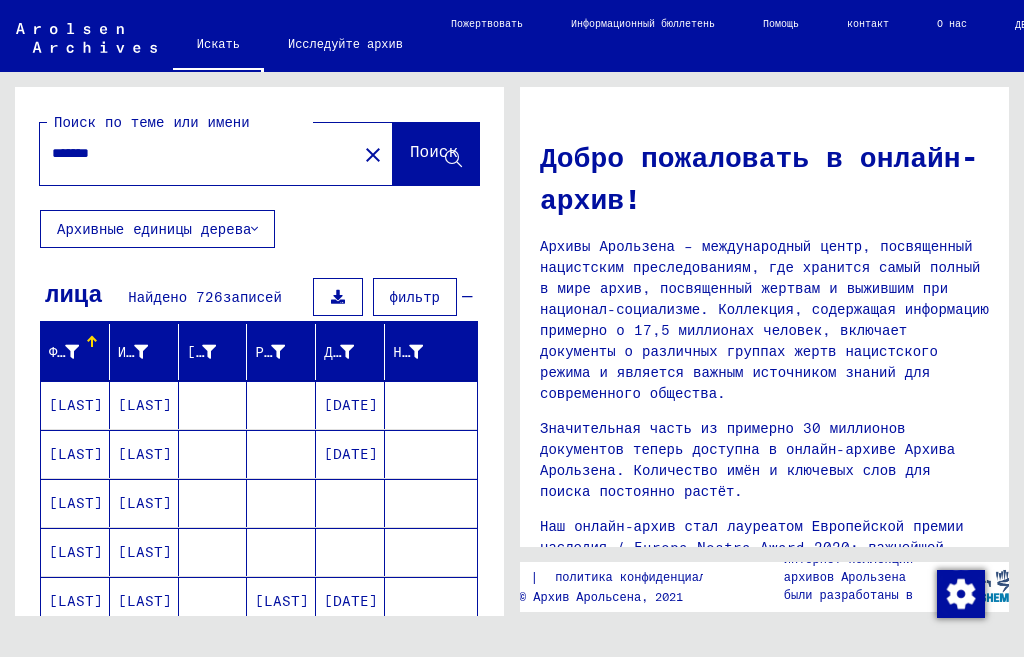 click on "*******" at bounding box center [192, 153] 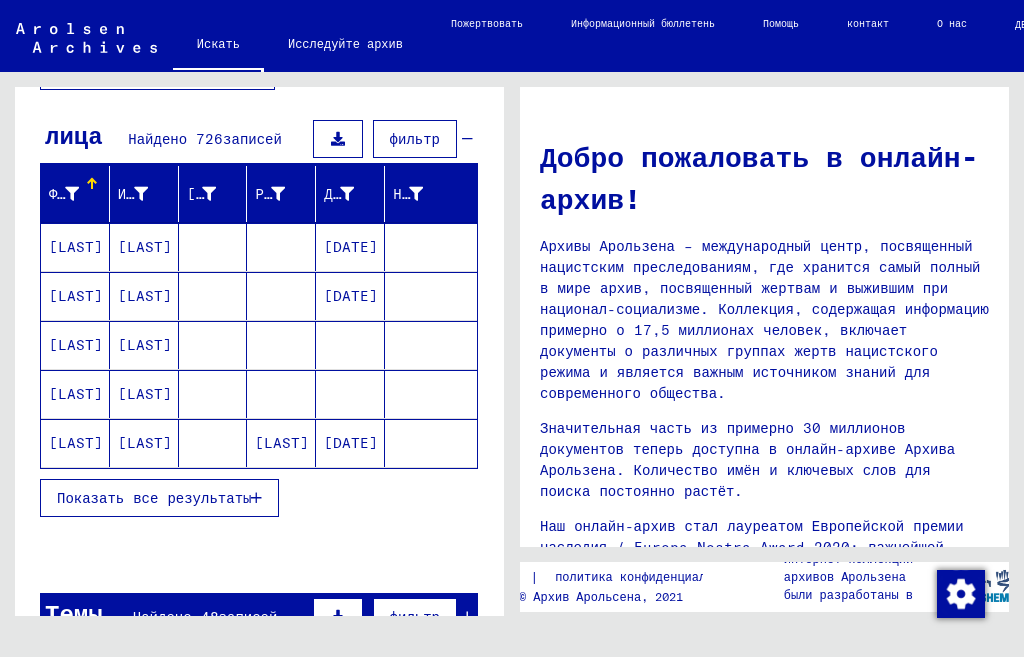 scroll, scrollTop: 100, scrollLeft: 0, axis: vertical 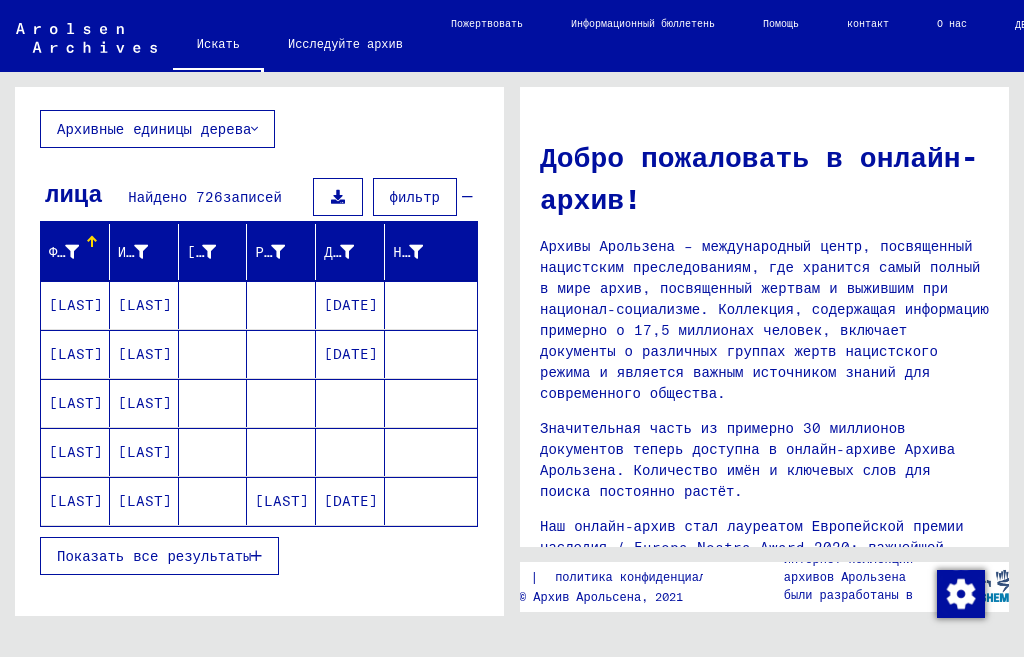 click on "Показать все результаты" at bounding box center [159, 556] 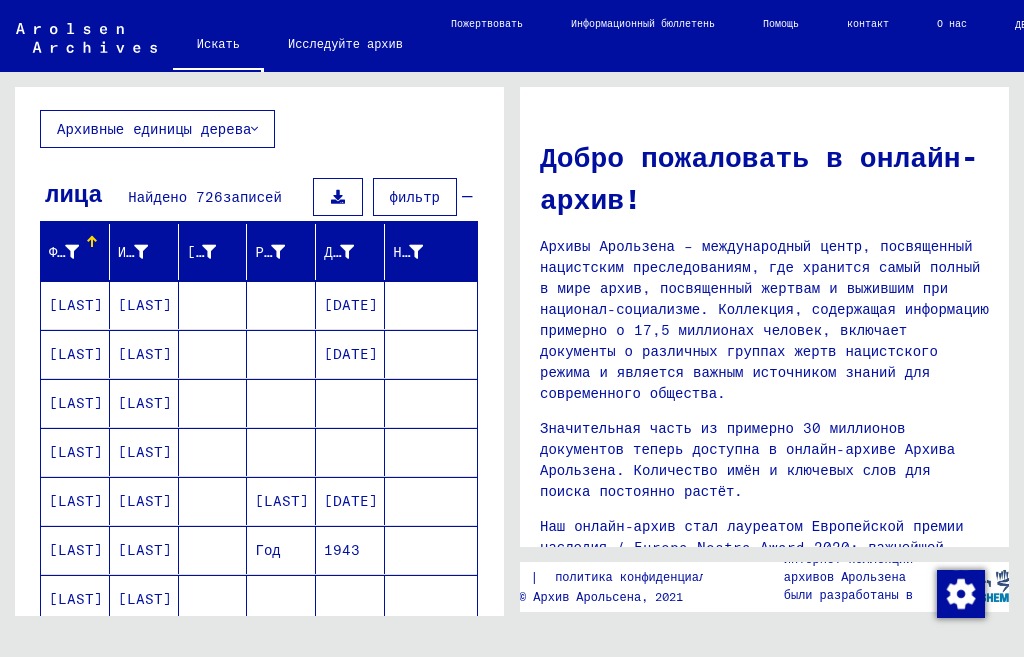 scroll, scrollTop: 400, scrollLeft: 0, axis: vertical 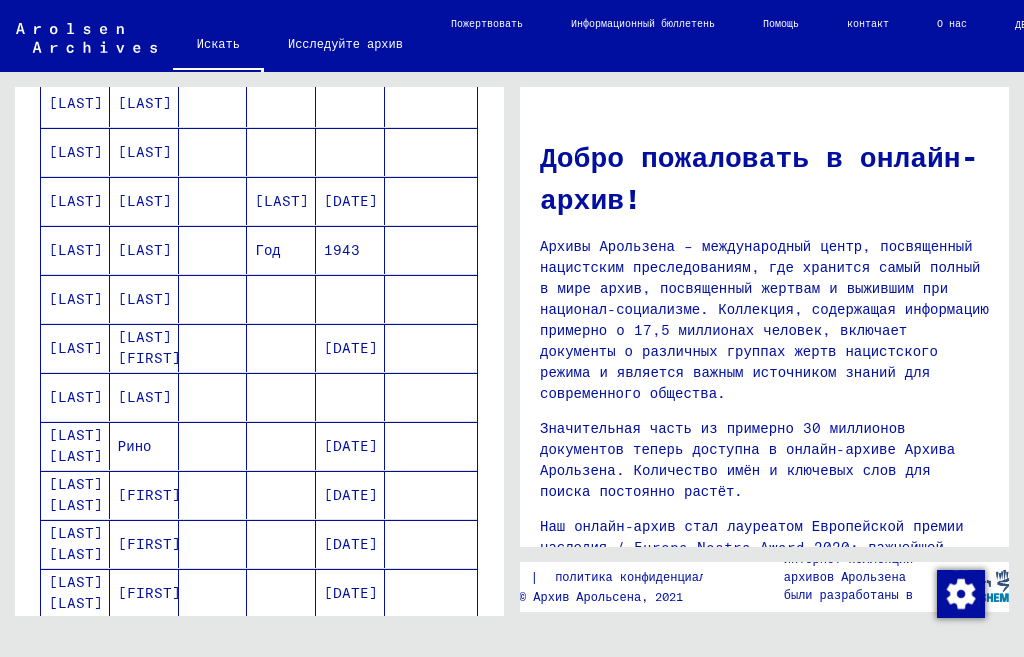 click on "[FIRST]" at bounding box center [149, 544] 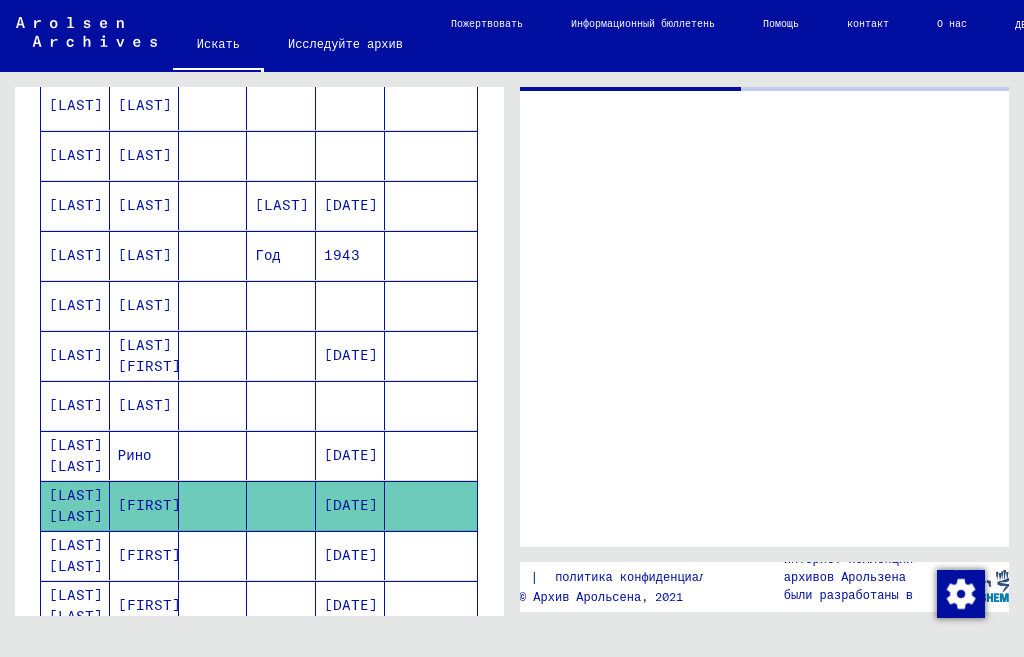scroll, scrollTop: 402, scrollLeft: 0, axis: vertical 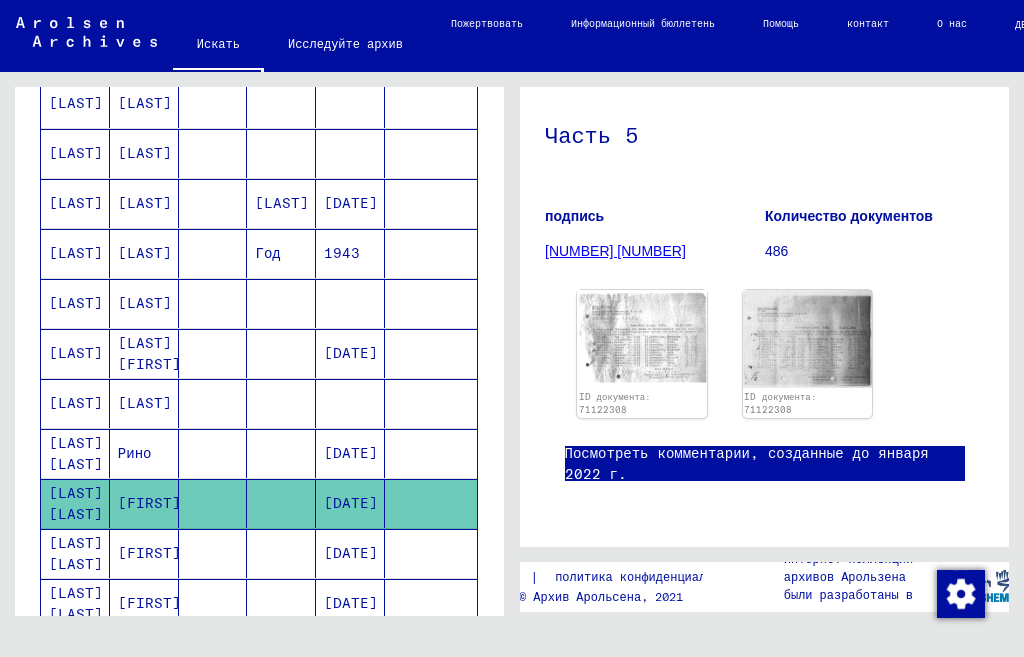 click on "ID документа: 71122308 ID документа: 71122308" 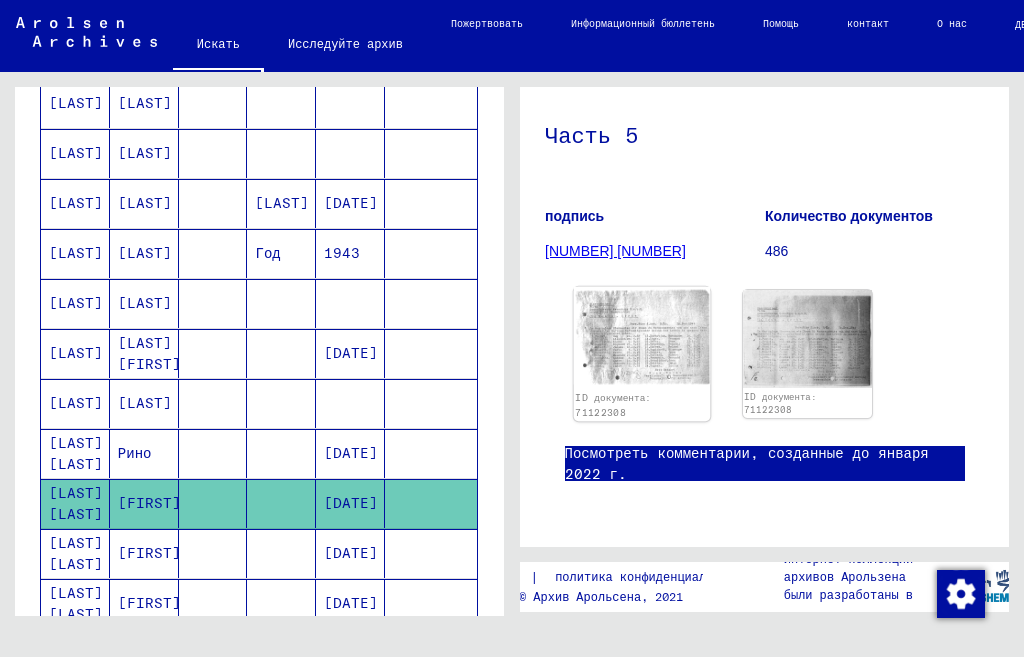 click 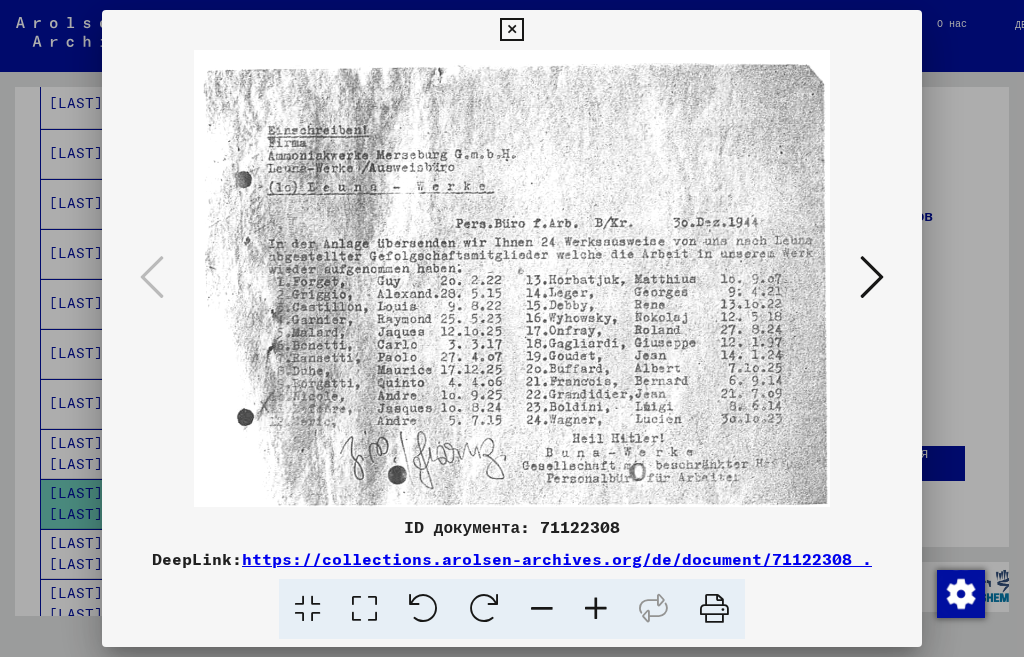 click at bounding box center [511, 278] 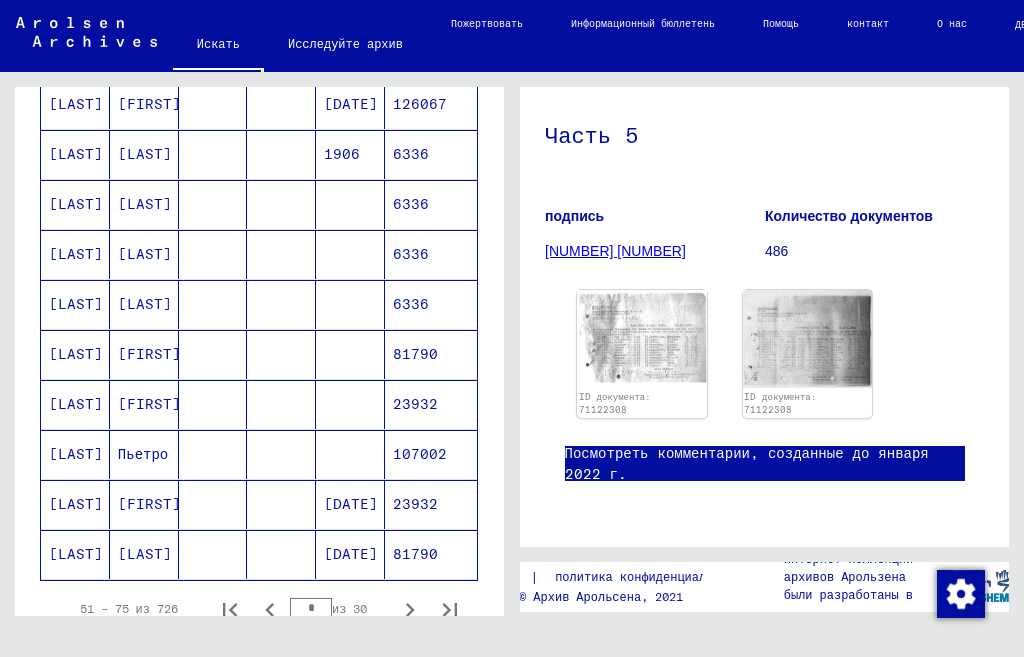 scroll, scrollTop: 1102, scrollLeft: 0, axis: vertical 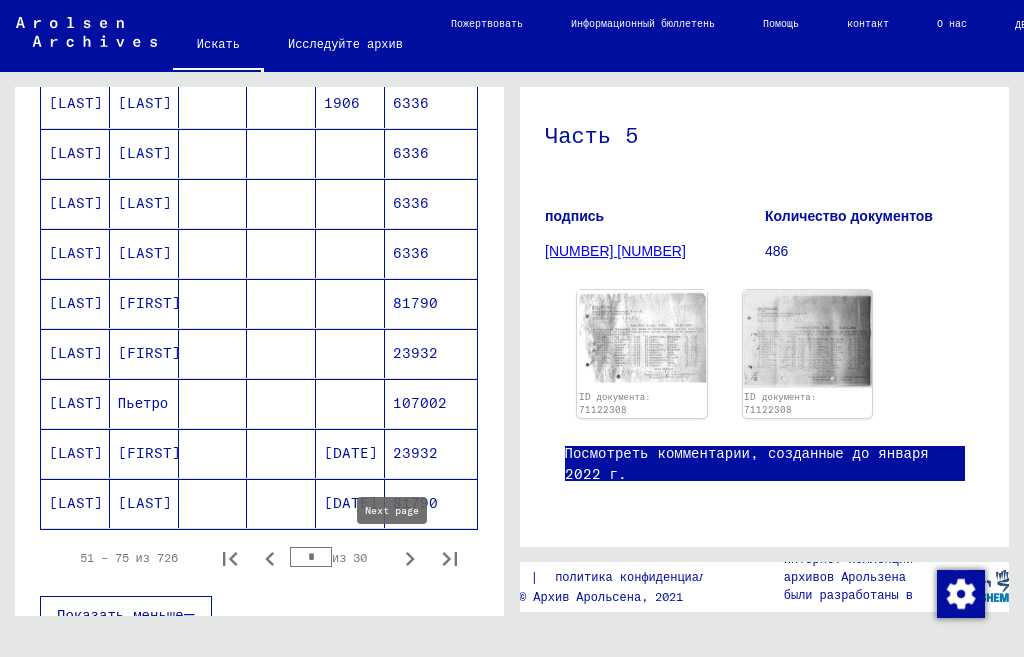 click 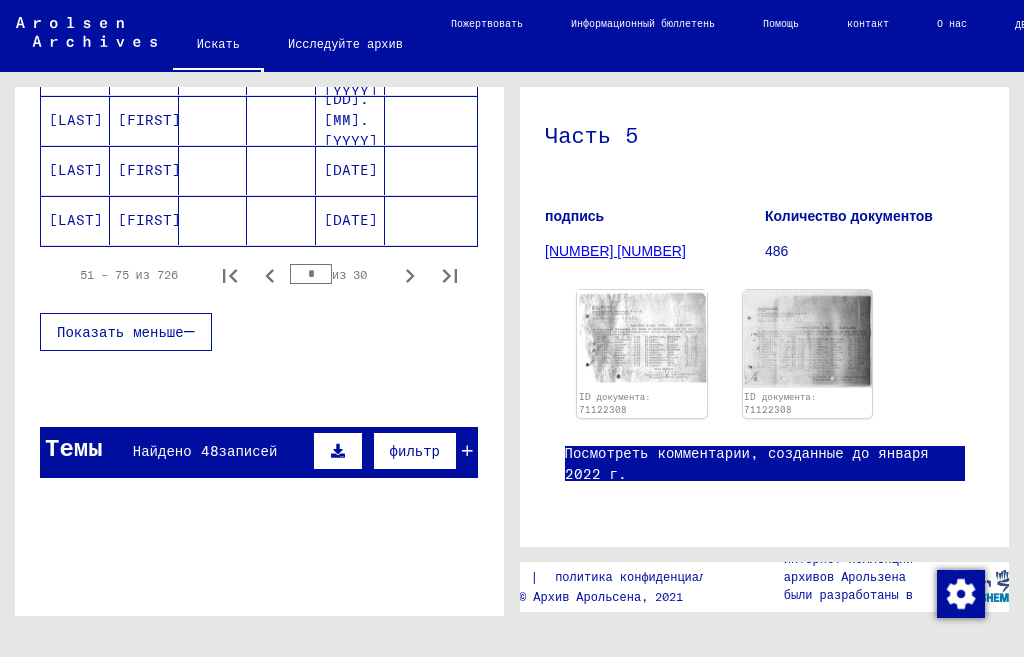 scroll, scrollTop: 1302, scrollLeft: 0, axis: vertical 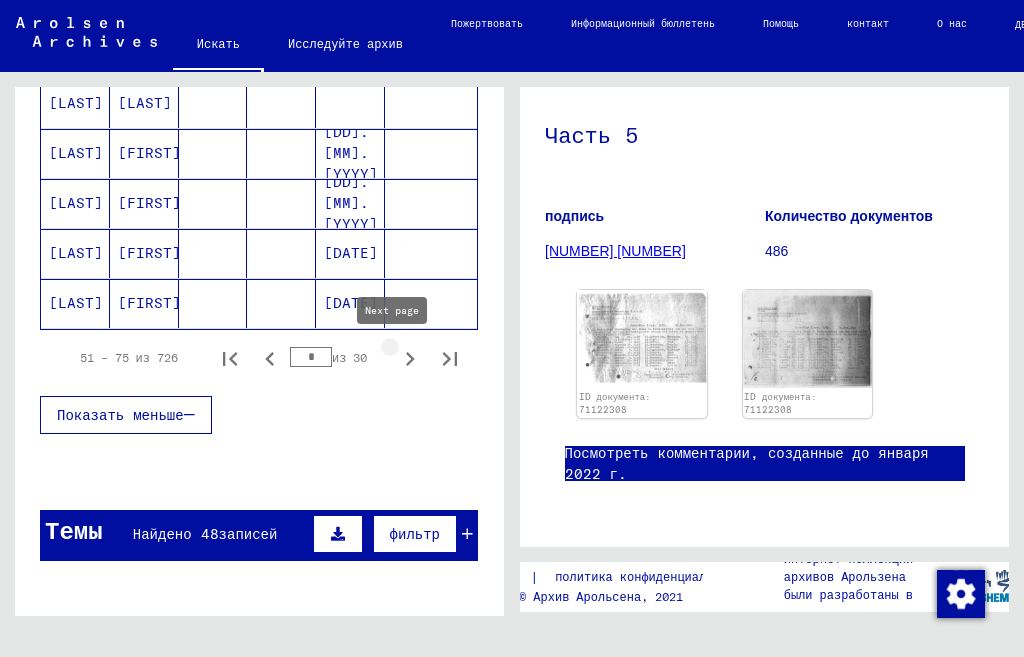 click 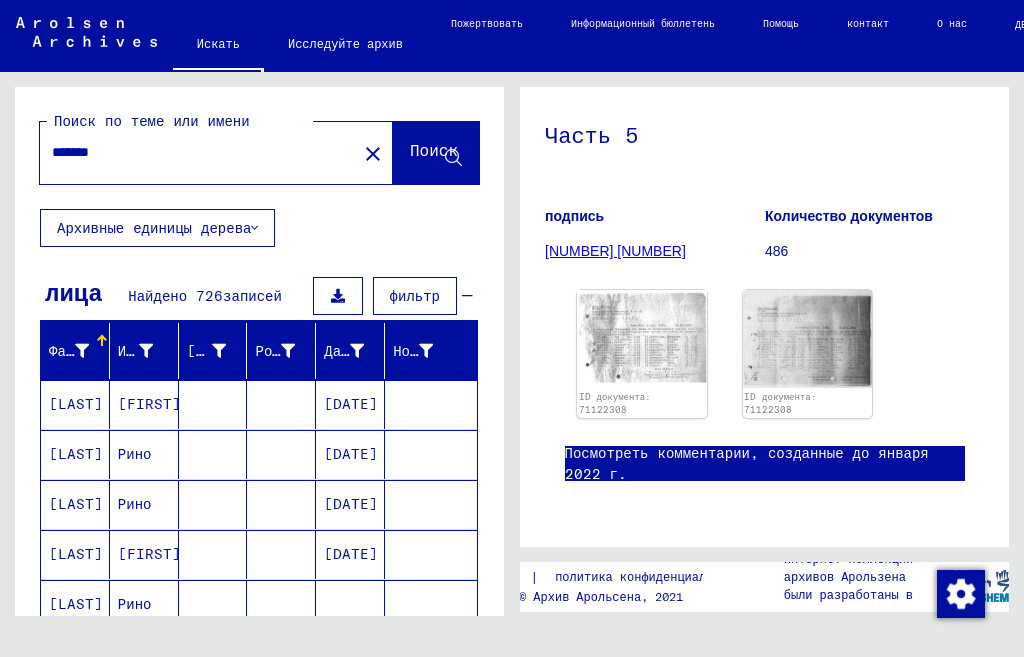 scroll, scrollTop: 0, scrollLeft: 0, axis: both 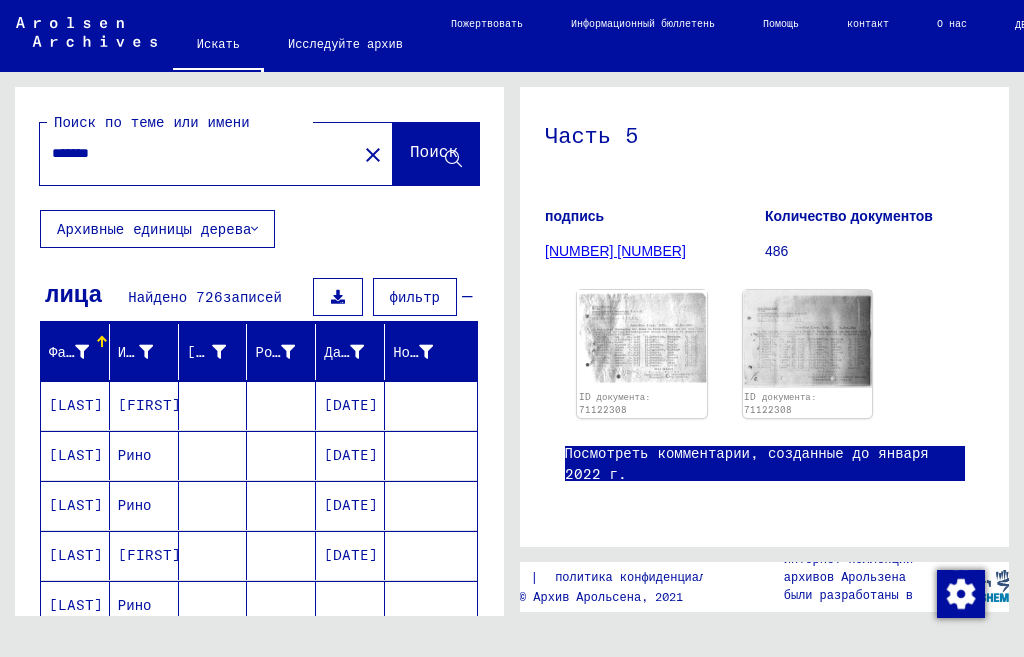 click on "*******" 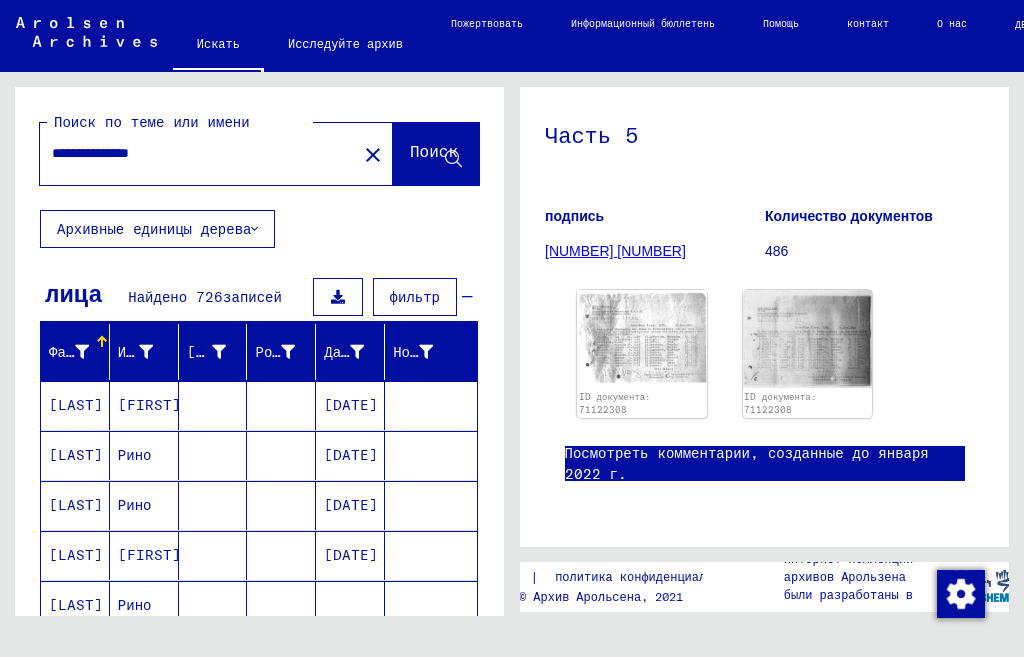 type on "**********" 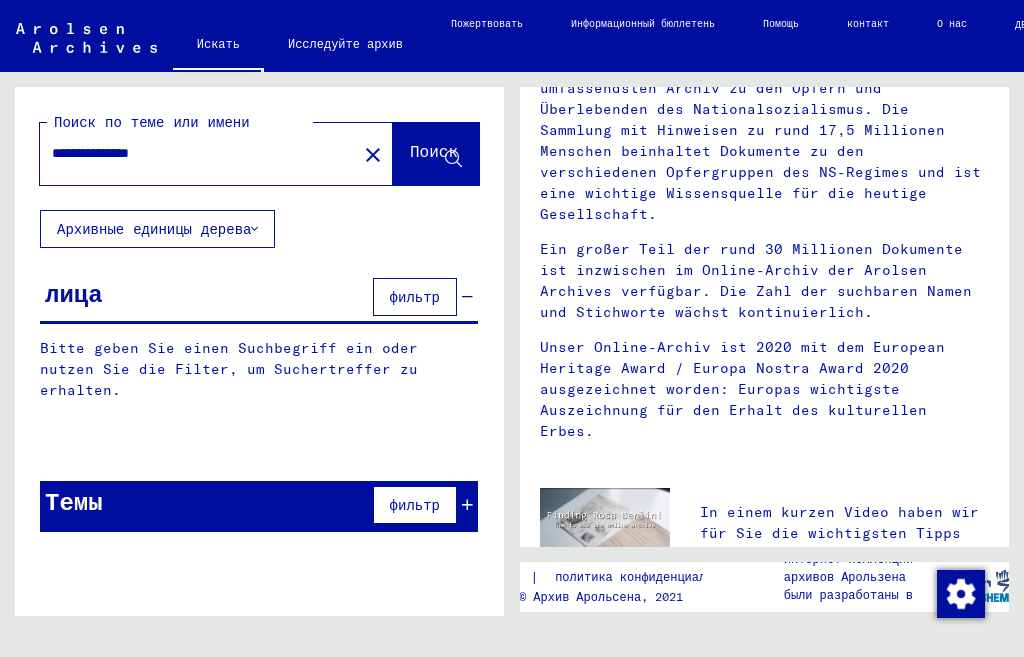 scroll, scrollTop: 0, scrollLeft: 0, axis: both 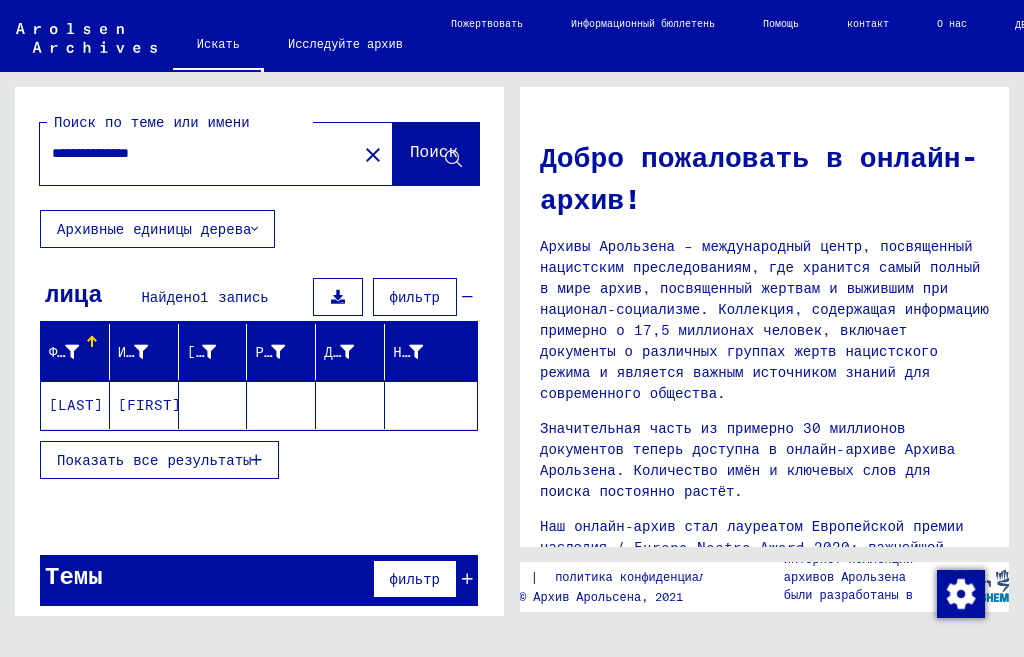 click on "[LAST]" 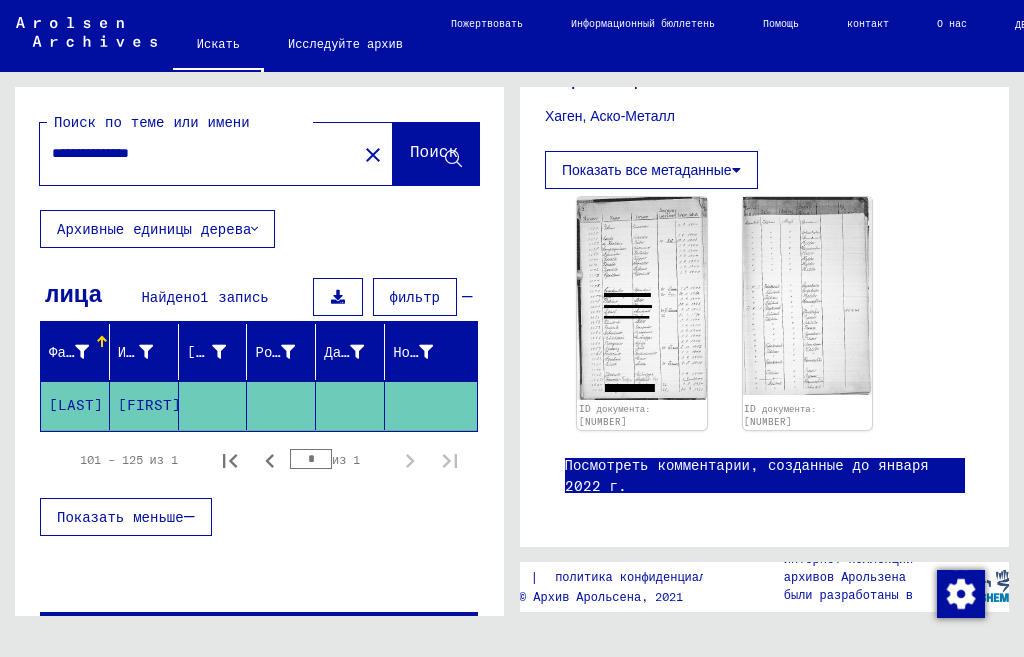 scroll, scrollTop: 600, scrollLeft: 0, axis: vertical 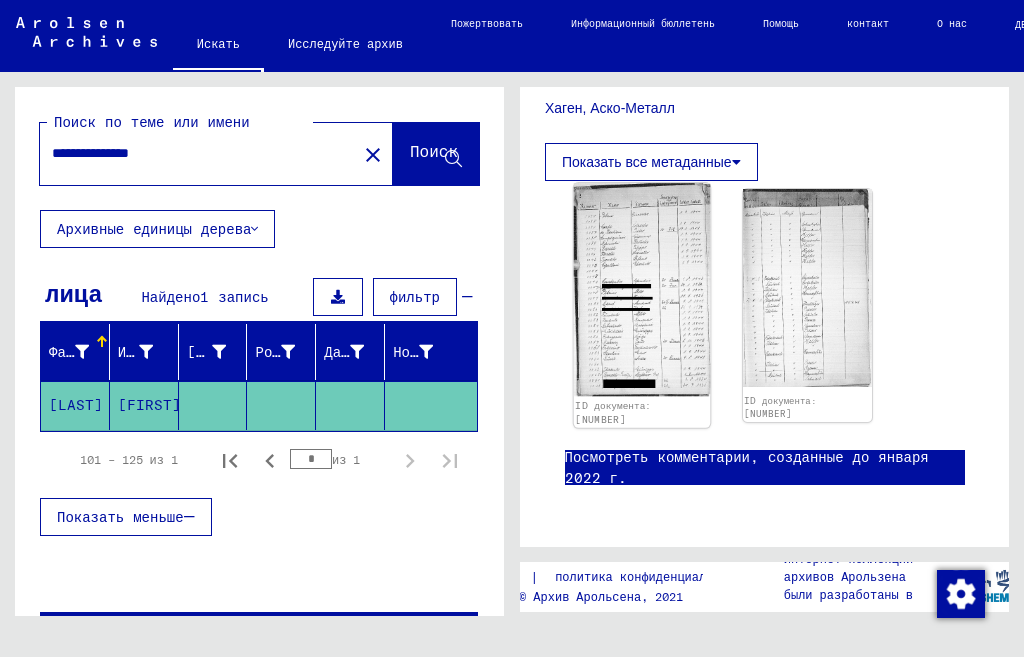 click 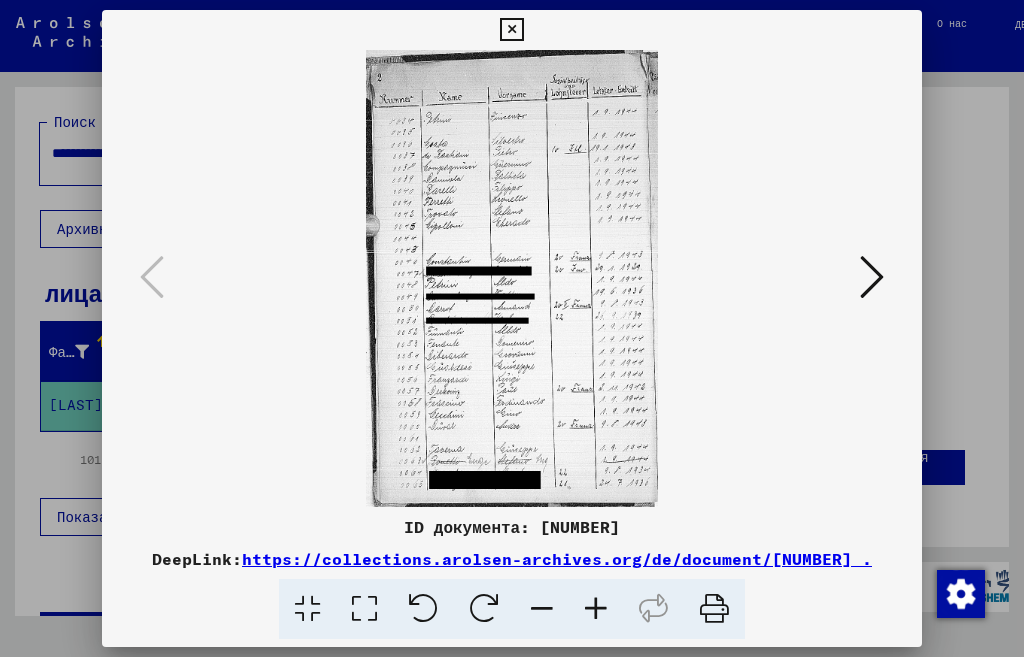 click at bounding box center [596, 609] 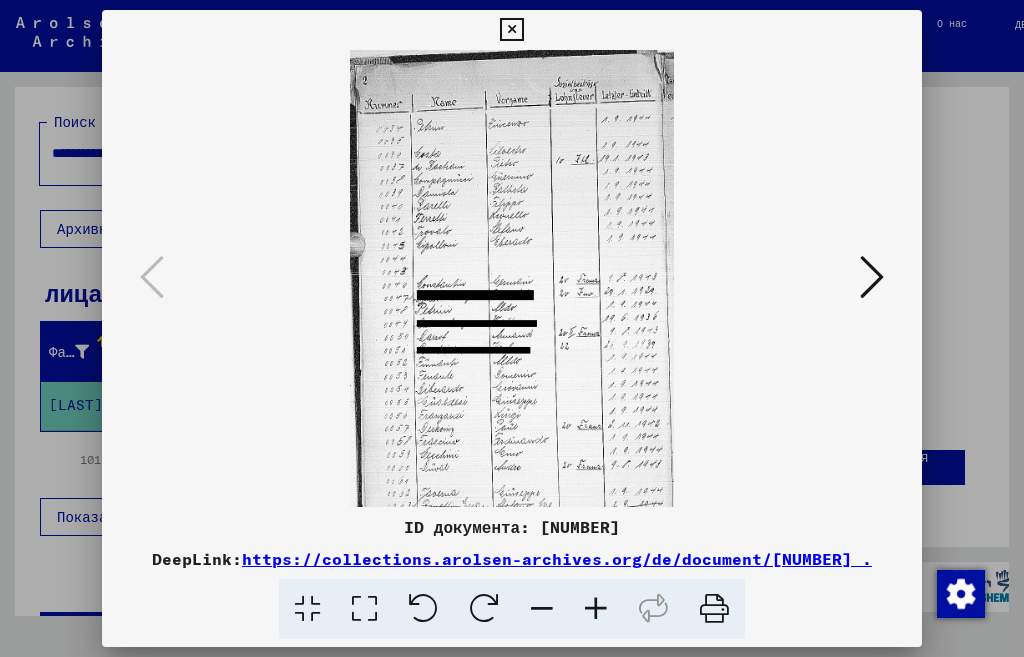 click at bounding box center (596, 609) 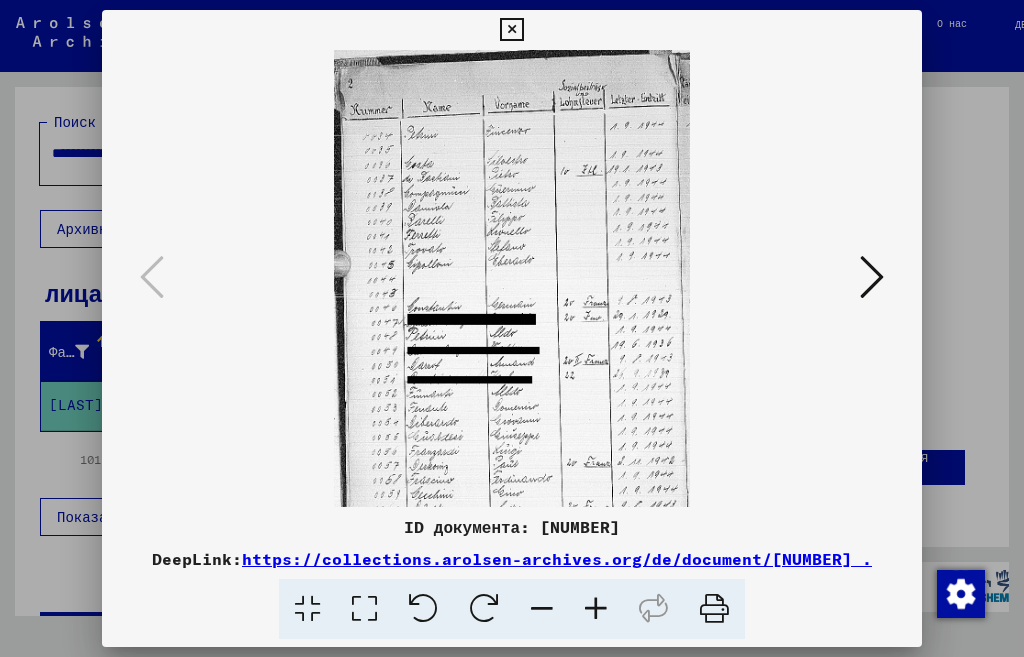 click at bounding box center (596, 609) 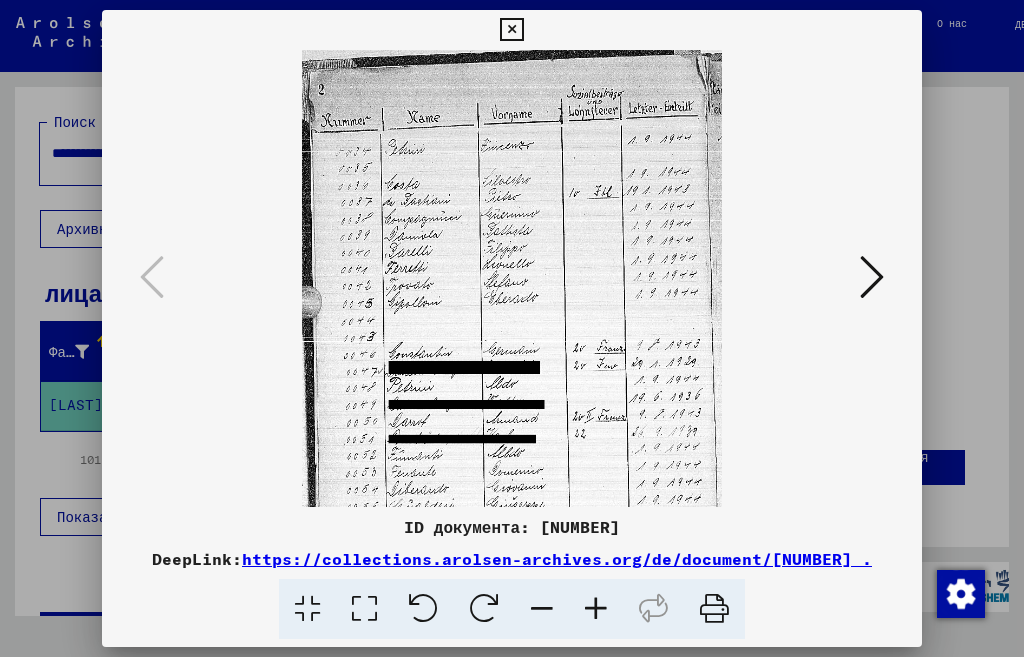 click at bounding box center [596, 609] 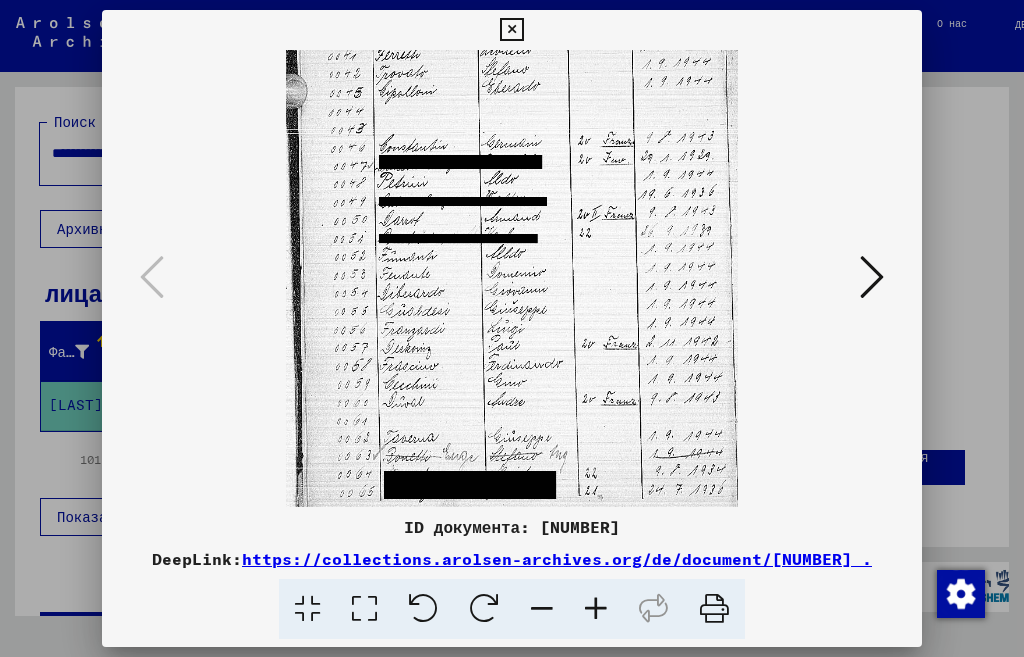 scroll, scrollTop: 250, scrollLeft: 0, axis: vertical 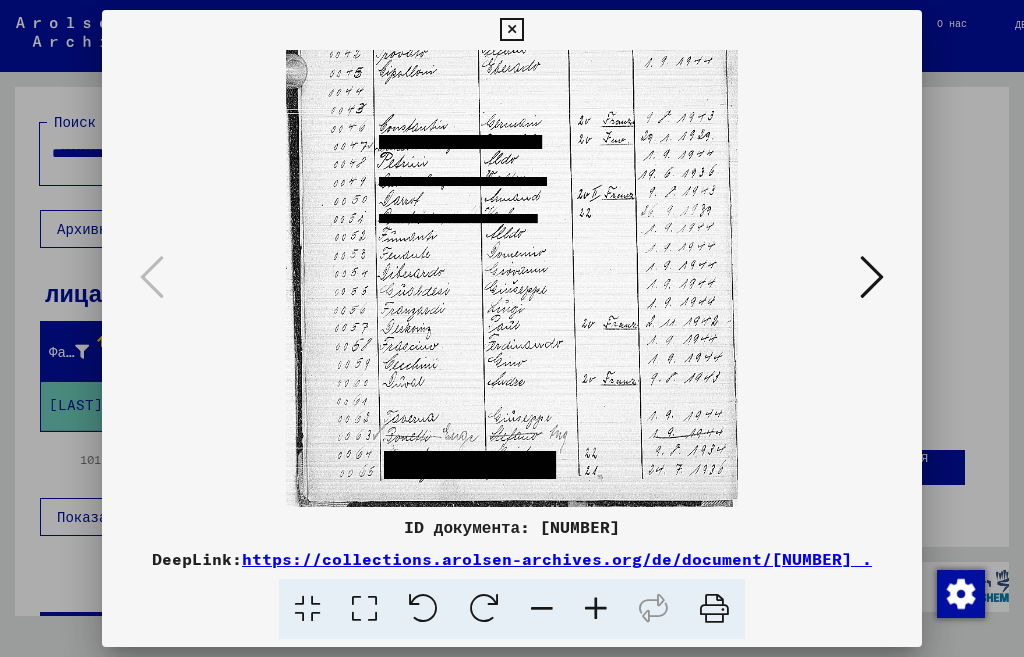 drag, startPoint x: 567, startPoint y: 456, endPoint x: 520, endPoint y: 122, distance: 337.29068 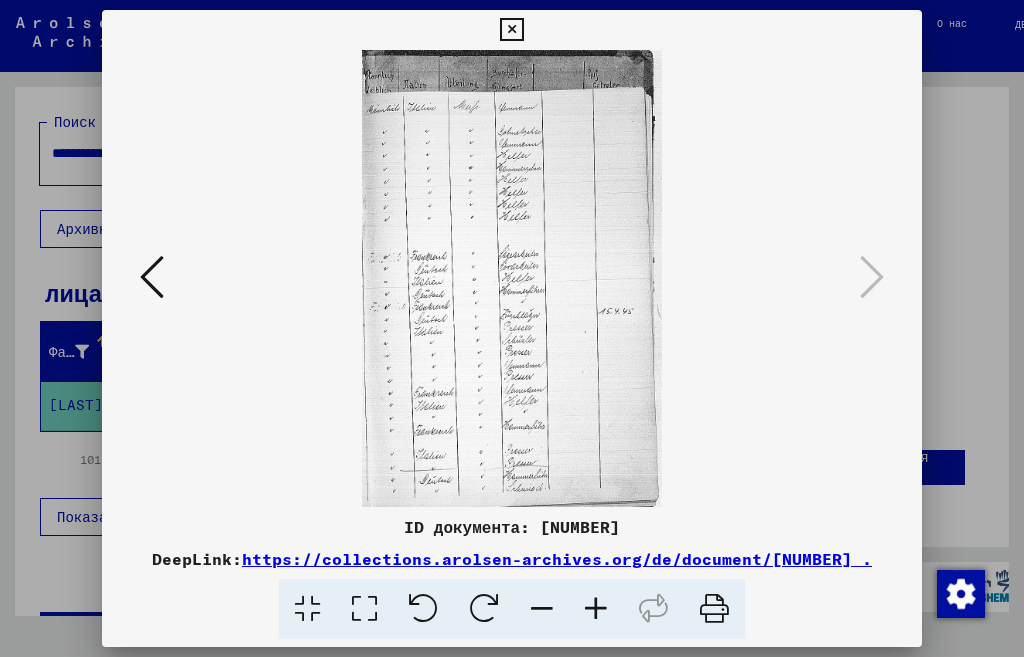 scroll, scrollTop: 0, scrollLeft: 0, axis: both 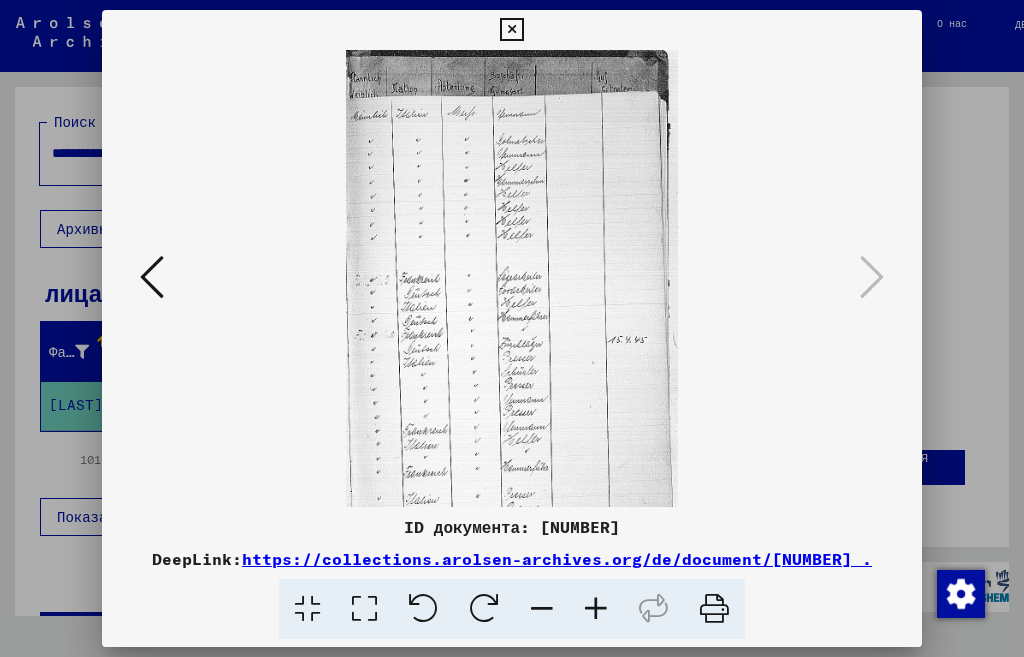 click at bounding box center [596, 609] 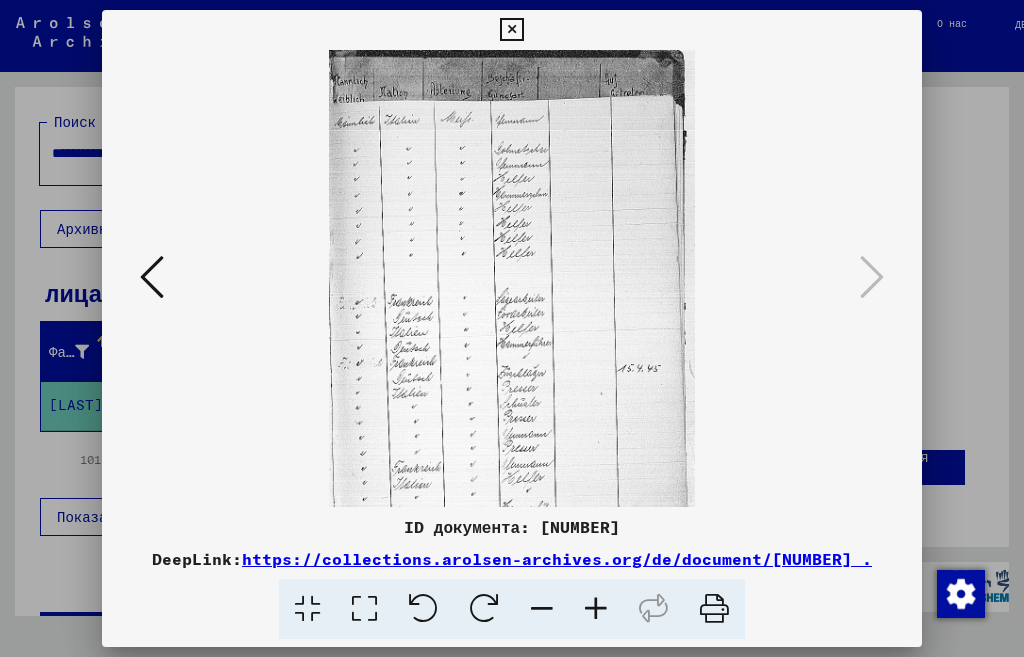 click at bounding box center (596, 609) 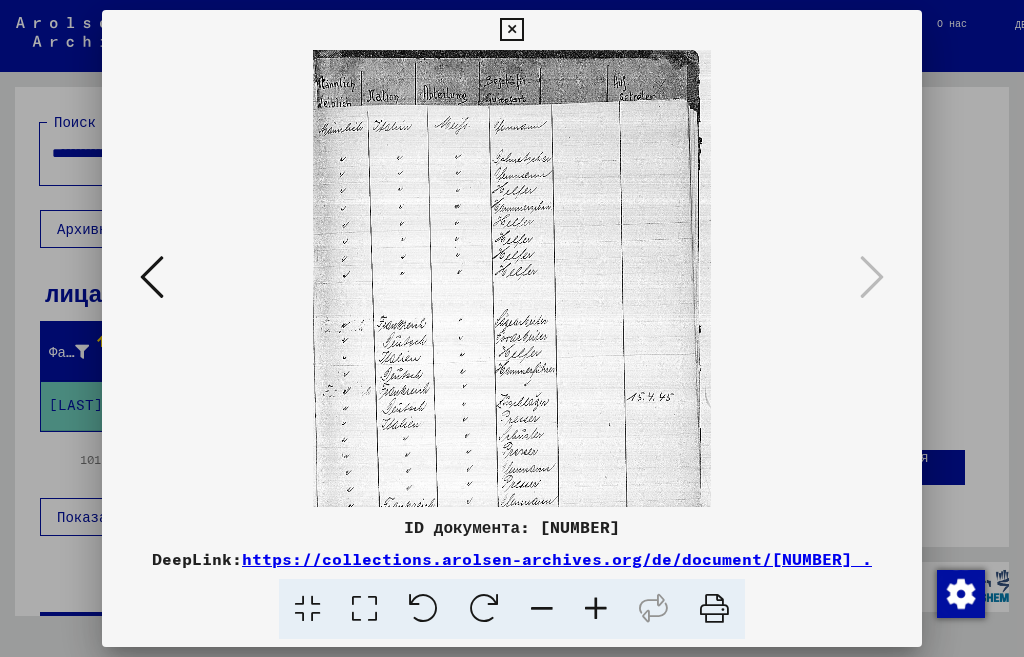 click at bounding box center [596, 609] 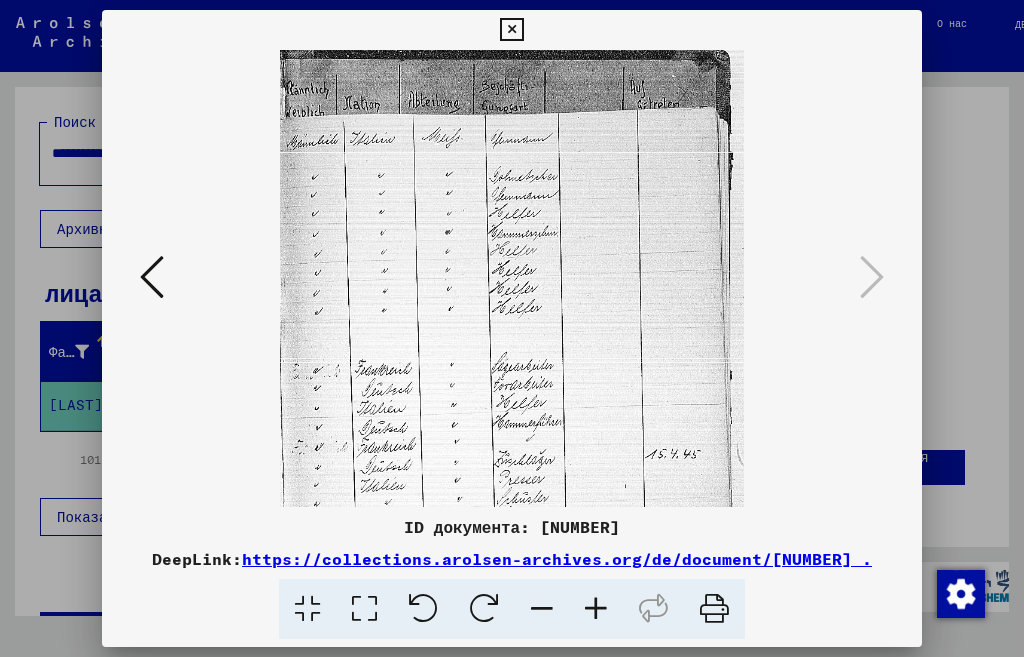 click at bounding box center (596, 609) 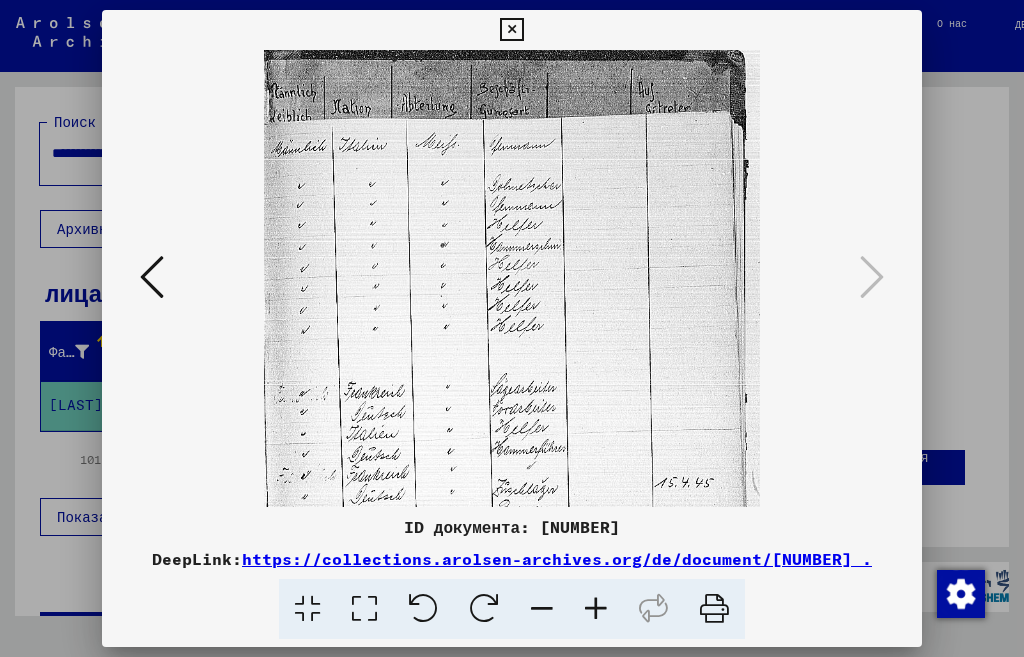click at bounding box center [596, 609] 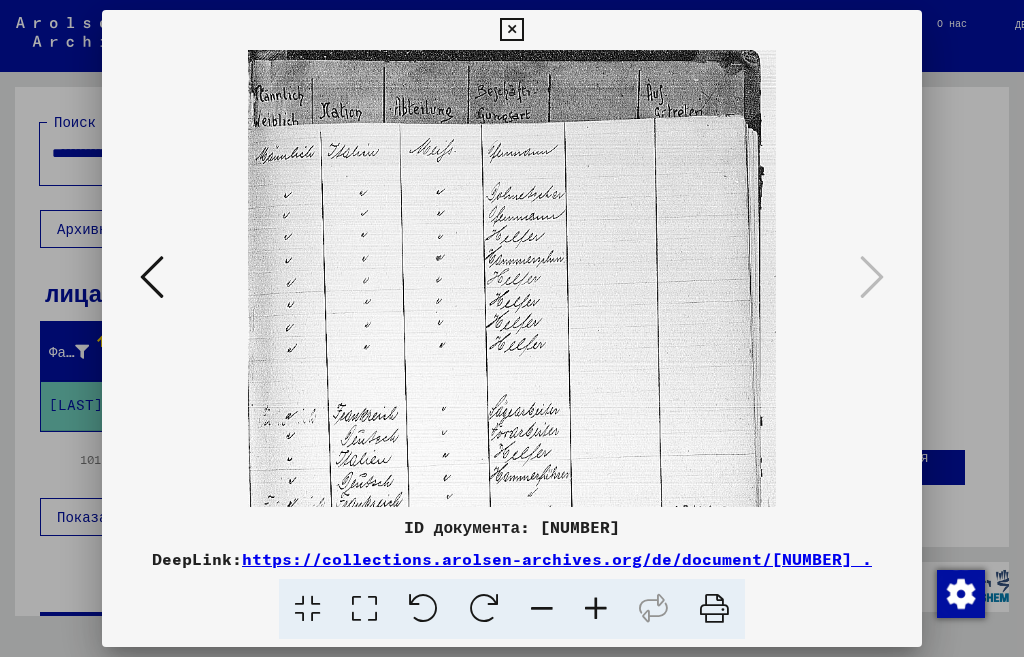 click at bounding box center [596, 609] 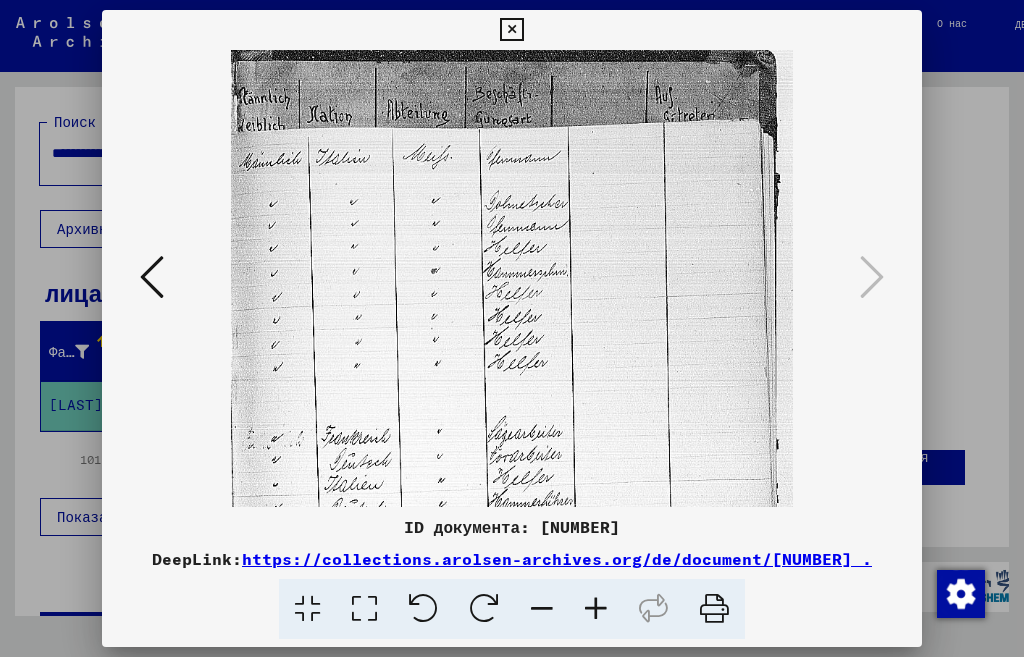 click at bounding box center [596, 609] 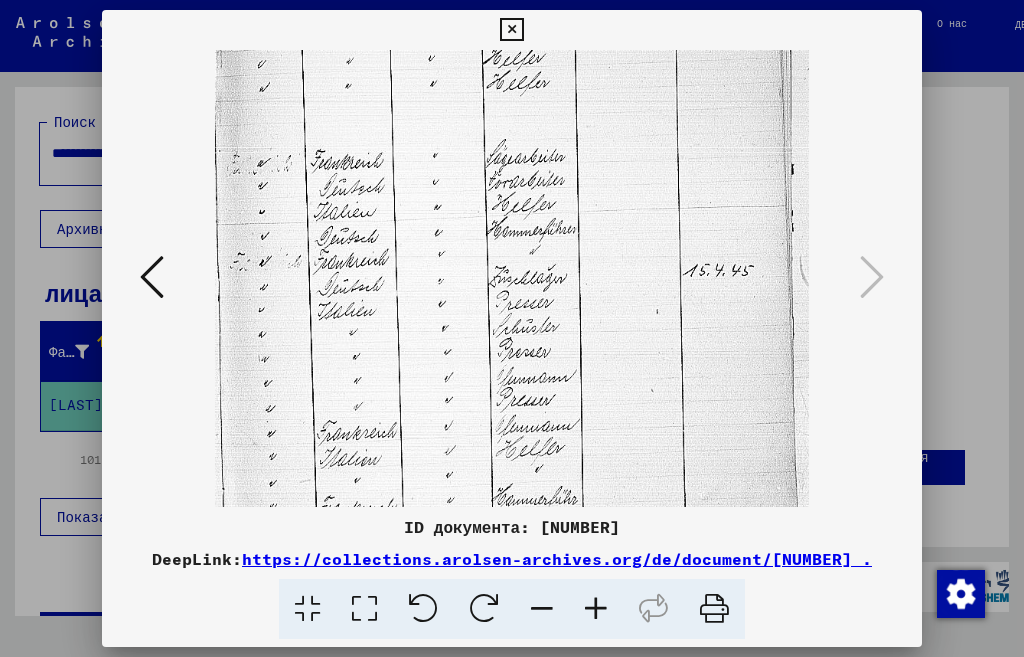 scroll, scrollTop: 301, scrollLeft: 0, axis: vertical 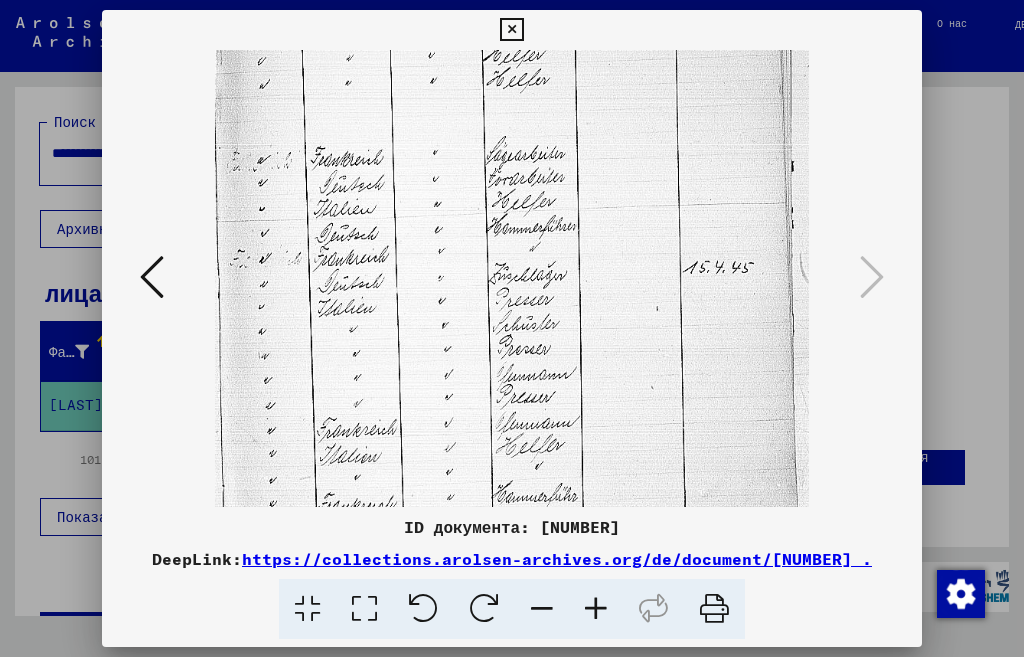 drag, startPoint x: 557, startPoint y: 458, endPoint x: 568, endPoint y: 157, distance: 301.20093 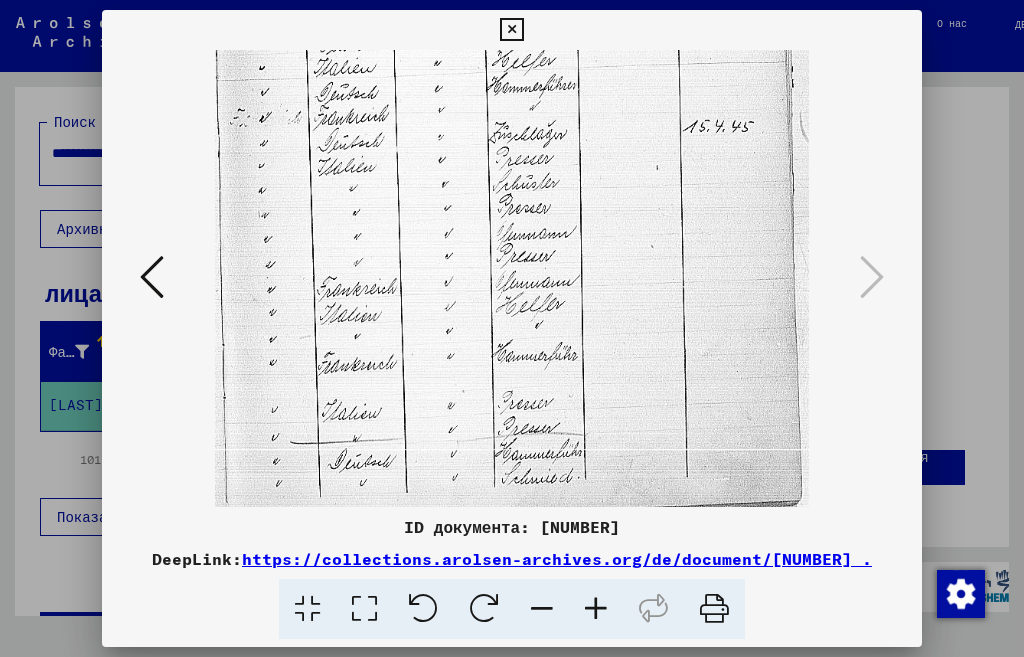 scroll, scrollTop: 450, scrollLeft: 0, axis: vertical 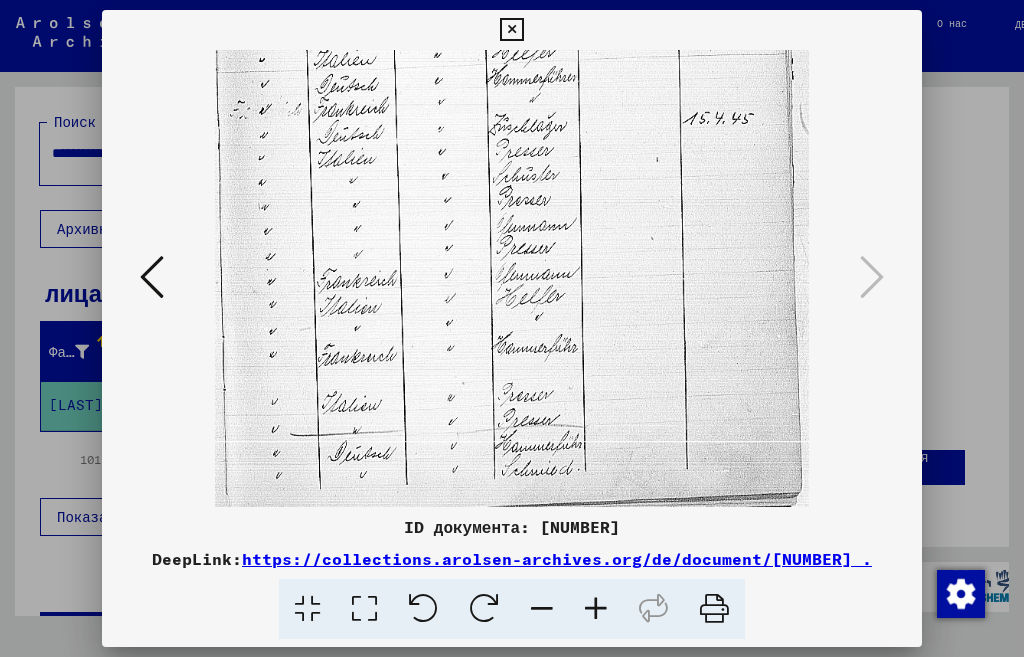 drag, startPoint x: 614, startPoint y: 428, endPoint x: 566, endPoint y: 152, distance: 280.14282 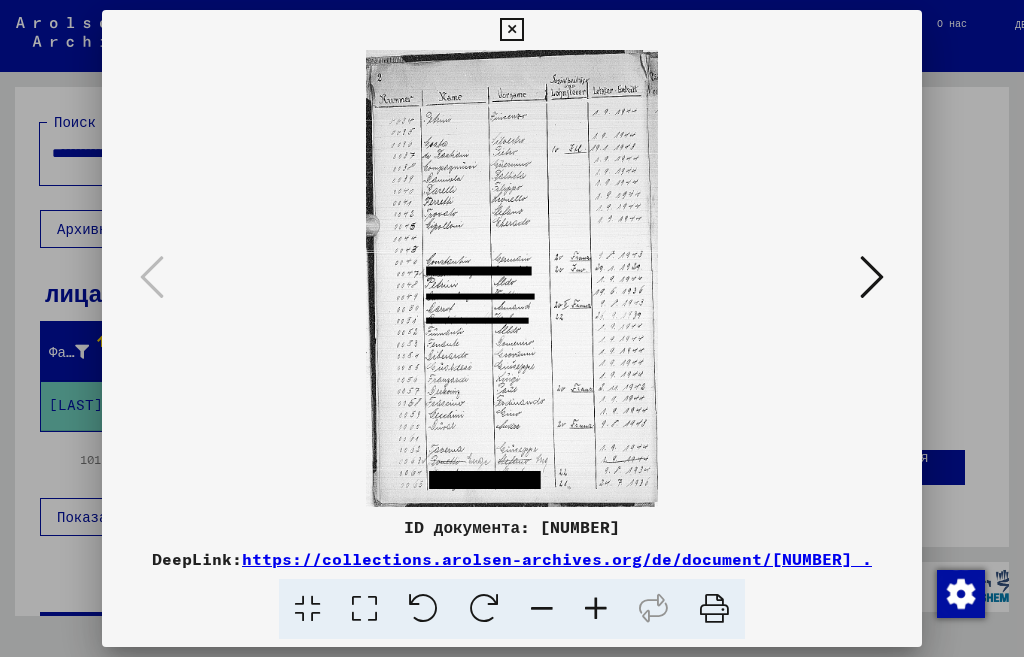 click at bounding box center (512, 278) 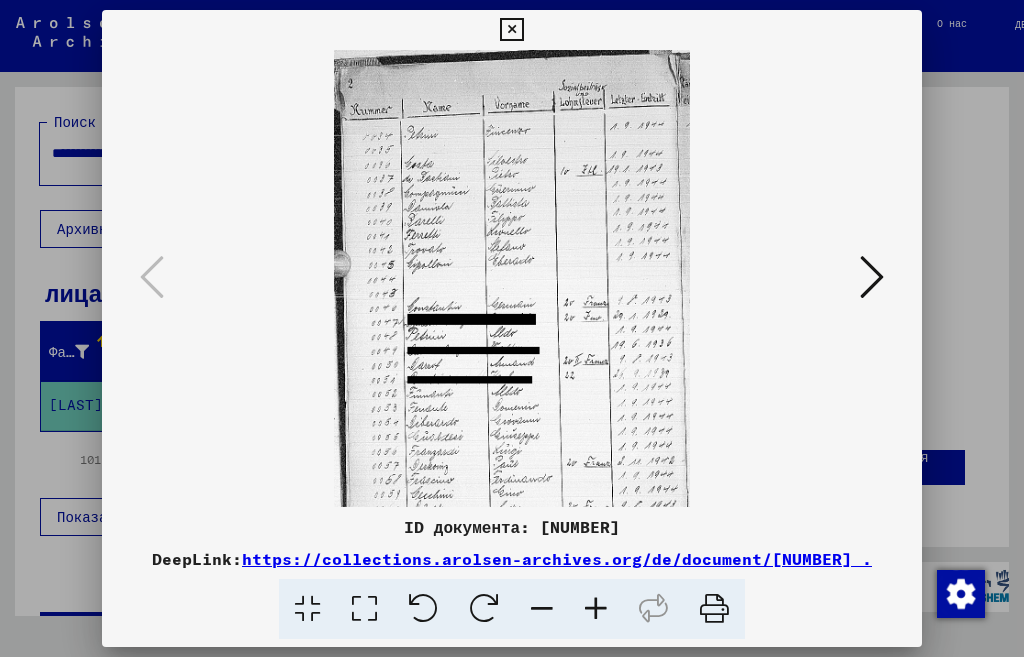 click at bounding box center [596, 609] 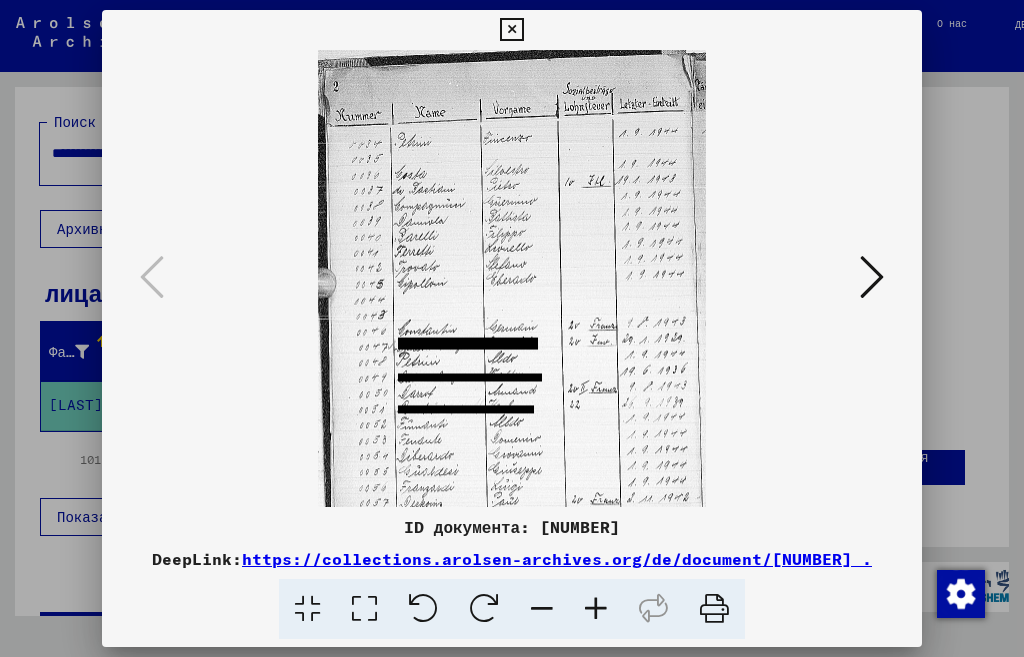 click at bounding box center [596, 609] 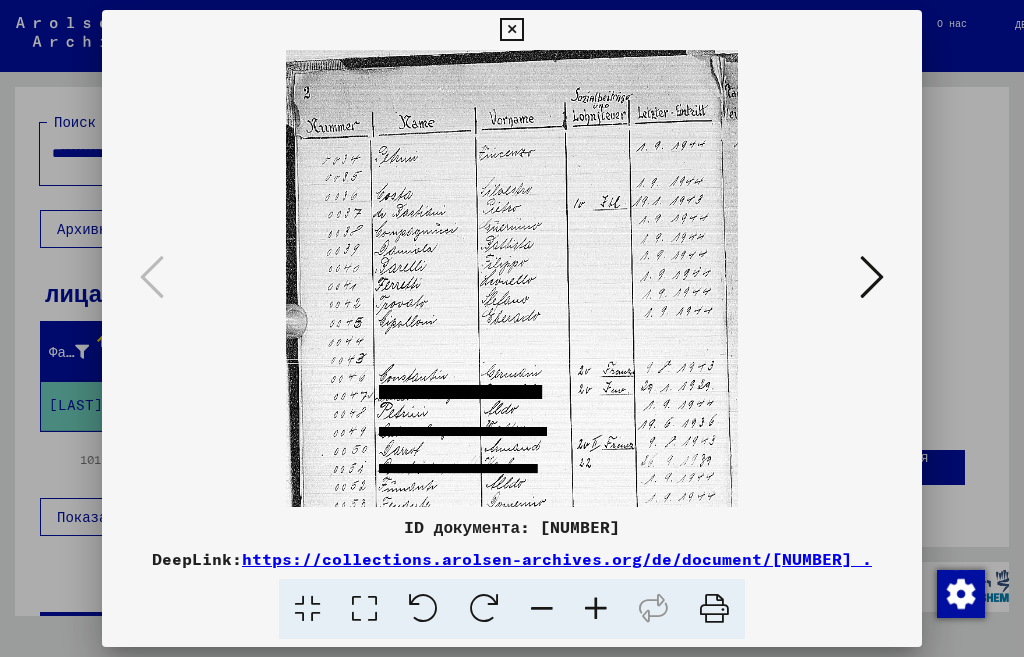 click at bounding box center (596, 609) 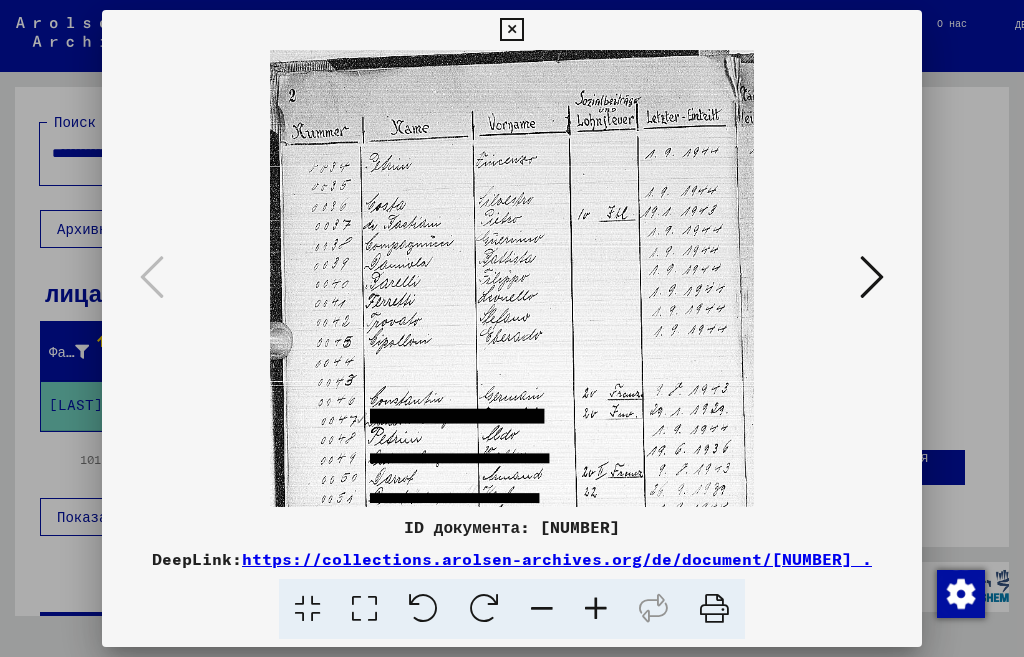 click at bounding box center (596, 609) 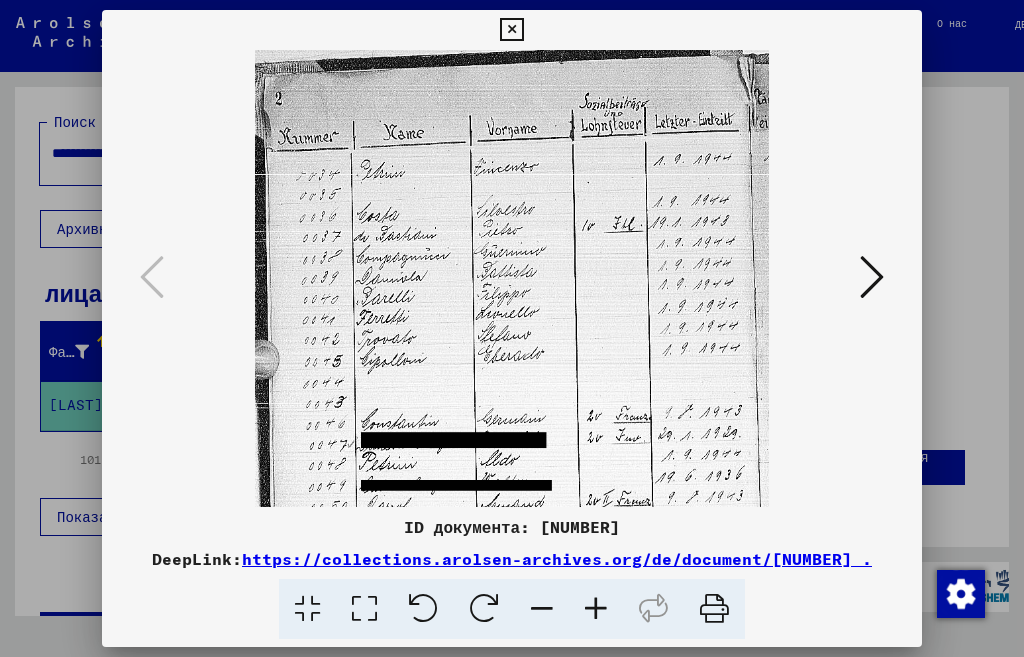 click at bounding box center (596, 609) 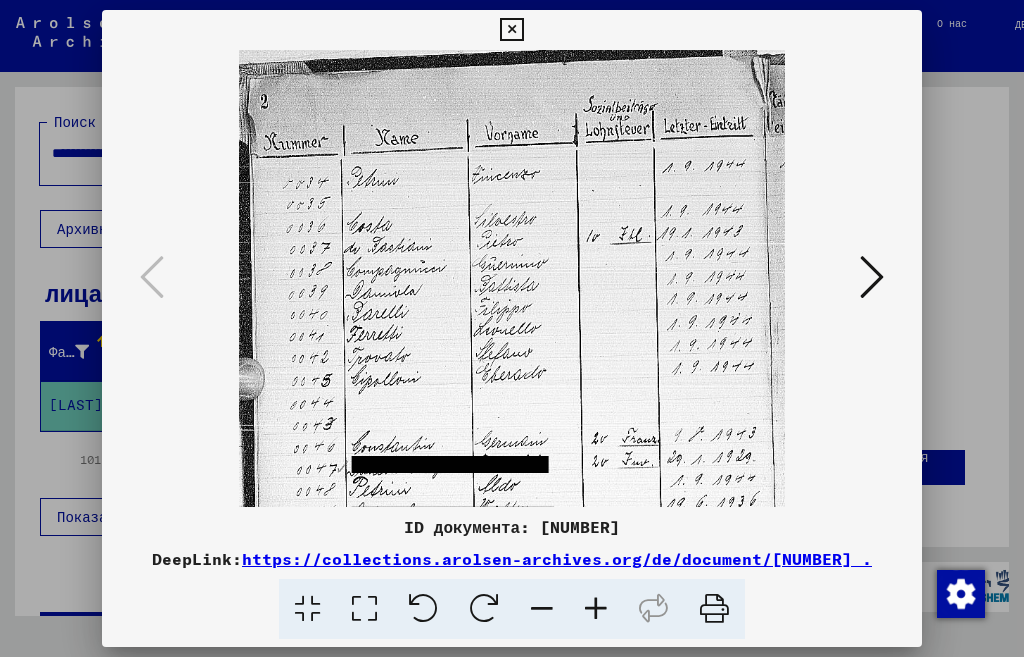 click at bounding box center [596, 609] 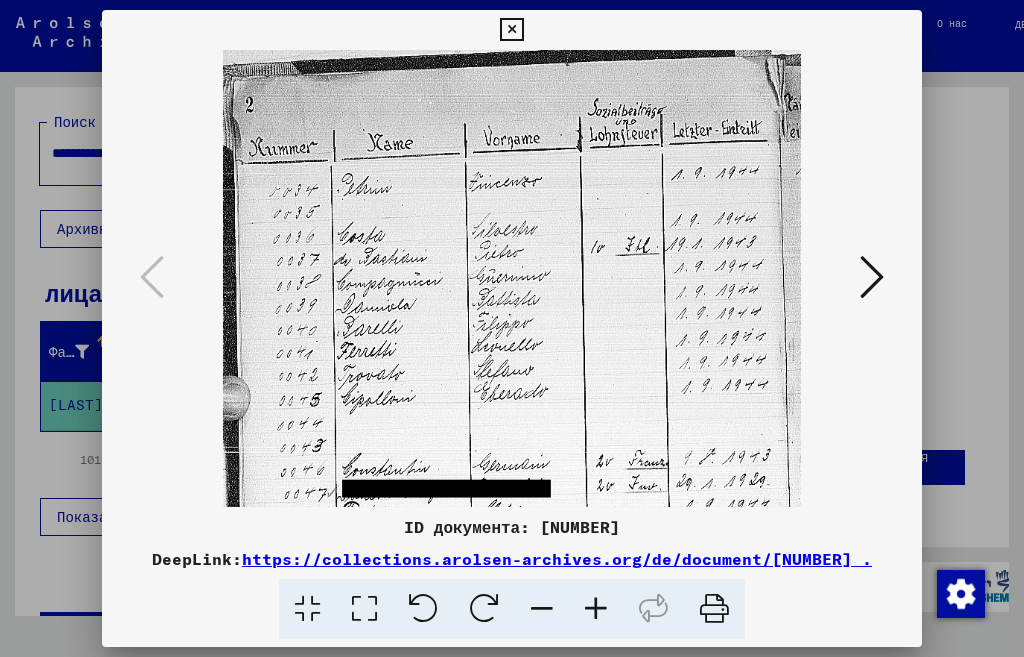 click at bounding box center [596, 609] 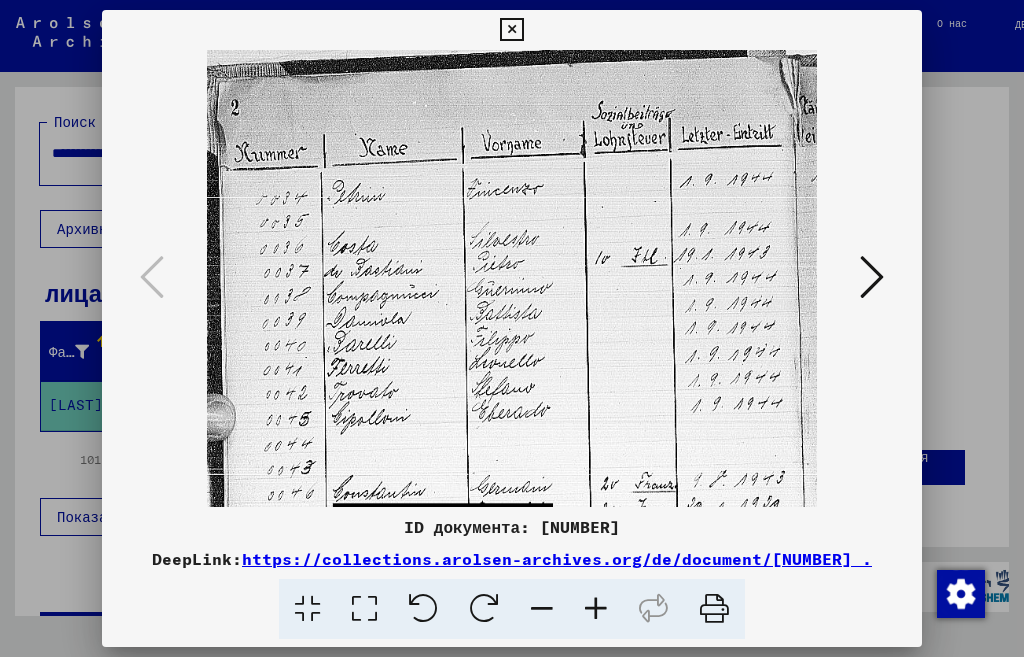 click at bounding box center (596, 609) 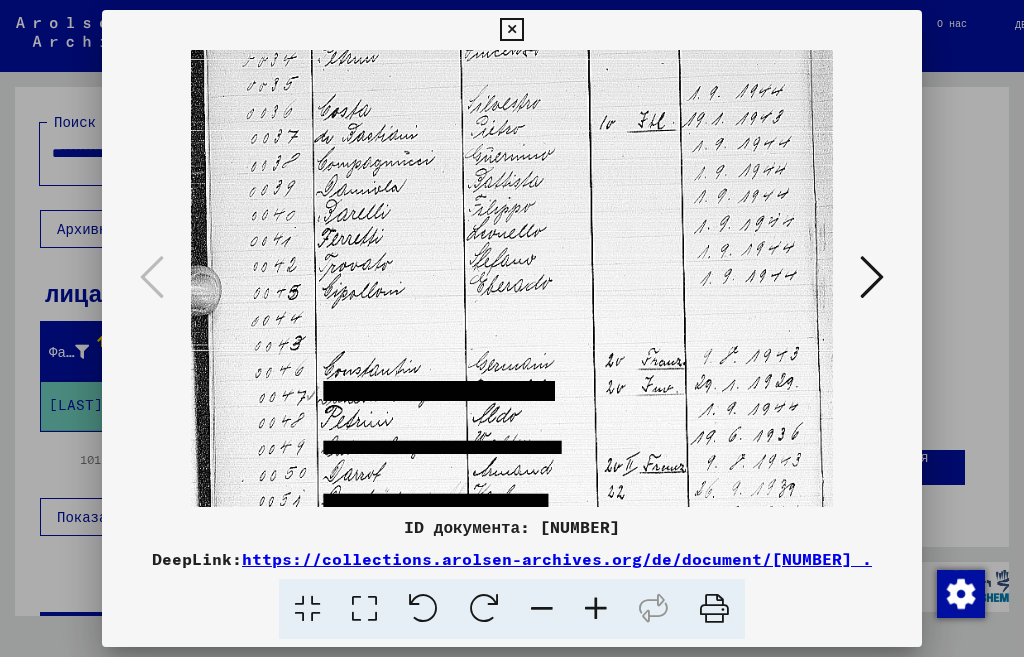 drag, startPoint x: 539, startPoint y: 422, endPoint x: 546, endPoint y: 276, distance: 146.16771 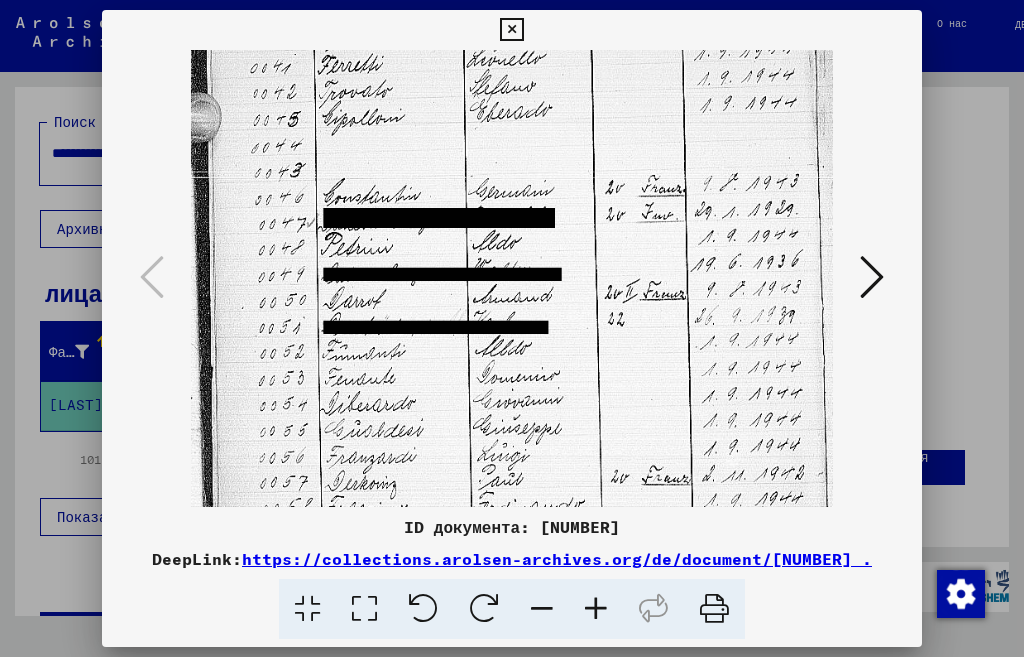 scroll, scrollTop: 320, scrollLeft: 0, axis: vertical 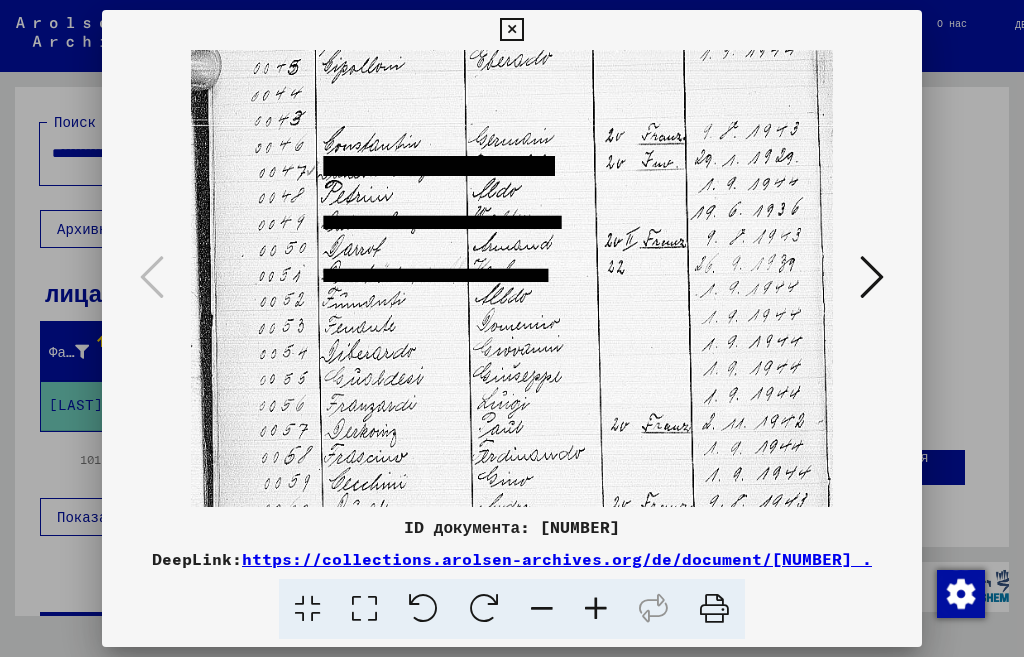 drag, startPoint x: 576, startPoint y: 448, endPoint x: 562, endPoint y: 223, distance: 225.43513 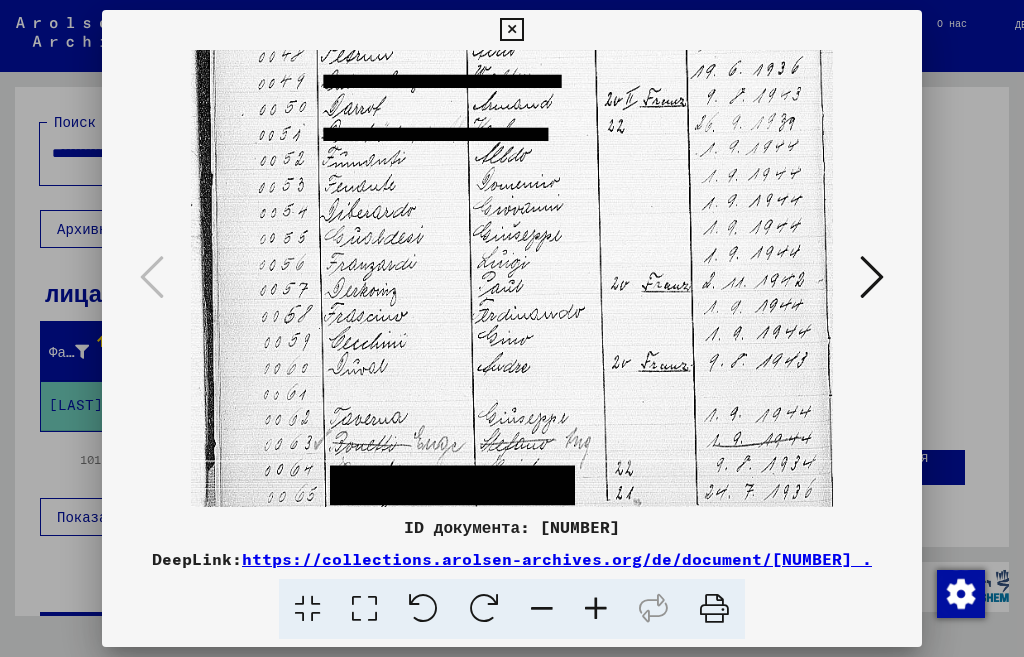 scroll, scrollTop: 550, scrollLeft: 0, axis: vertical 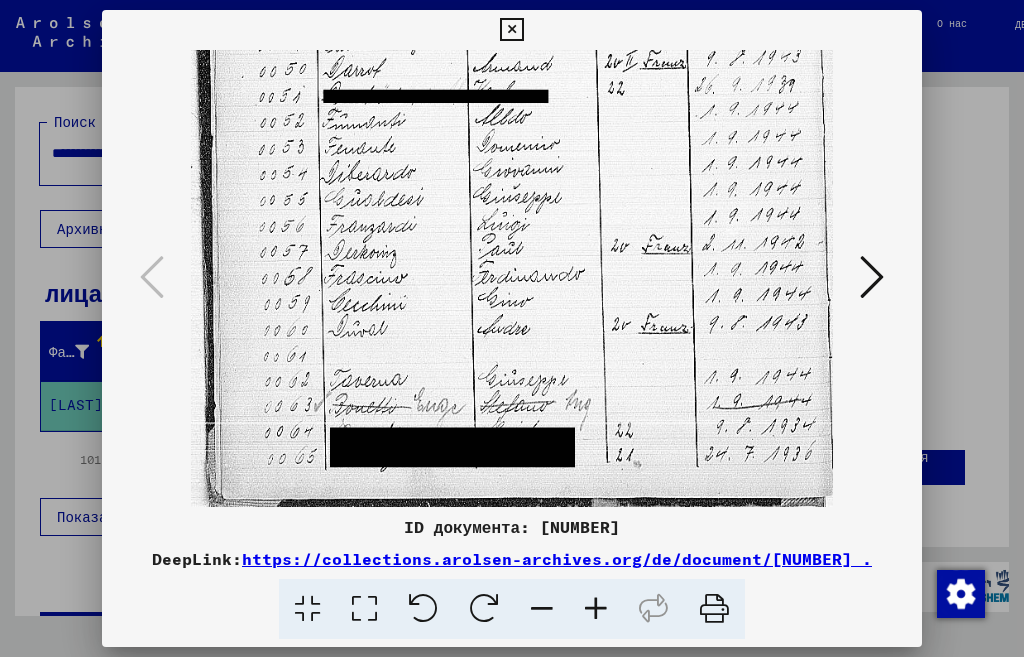 drag, startPoint x: 553, startPoint y: 380, endPoint x: 575, endPoint y: 171, distance: 210.15471 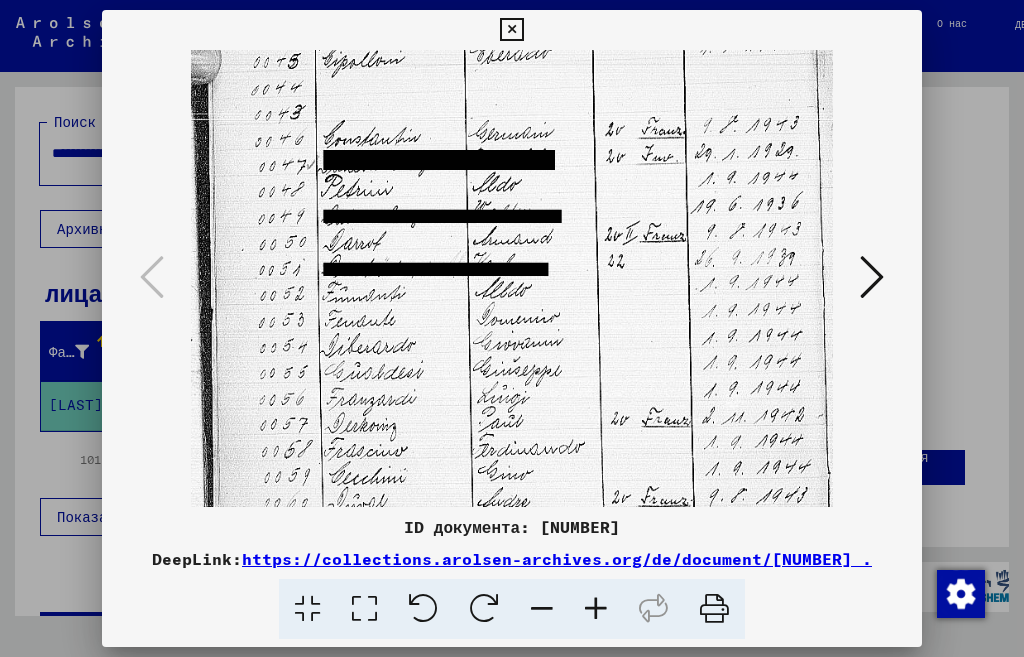 drag, startPoint x: 571, startPoint y: 175, endPoint x: 639, endPoint y: 322, distance: 161.96605 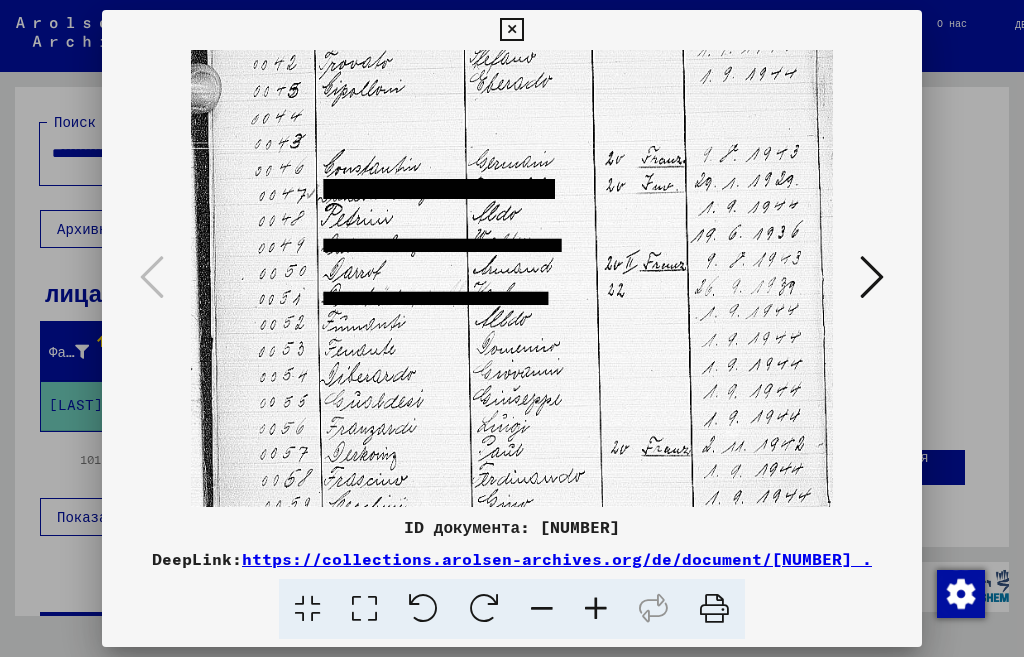 click at bounding box center (511, 30) 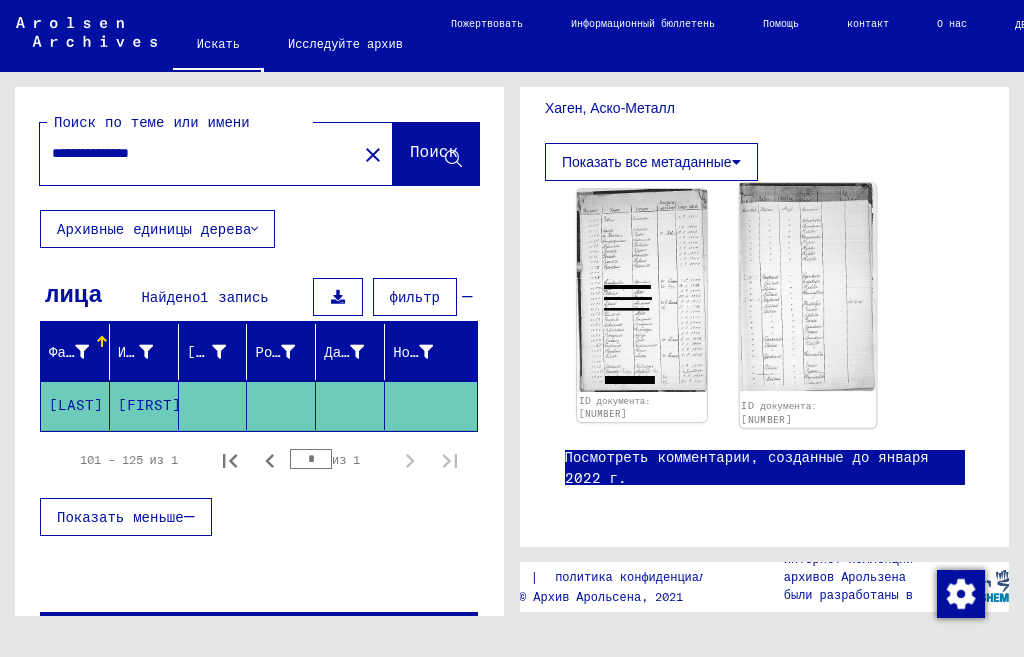 click 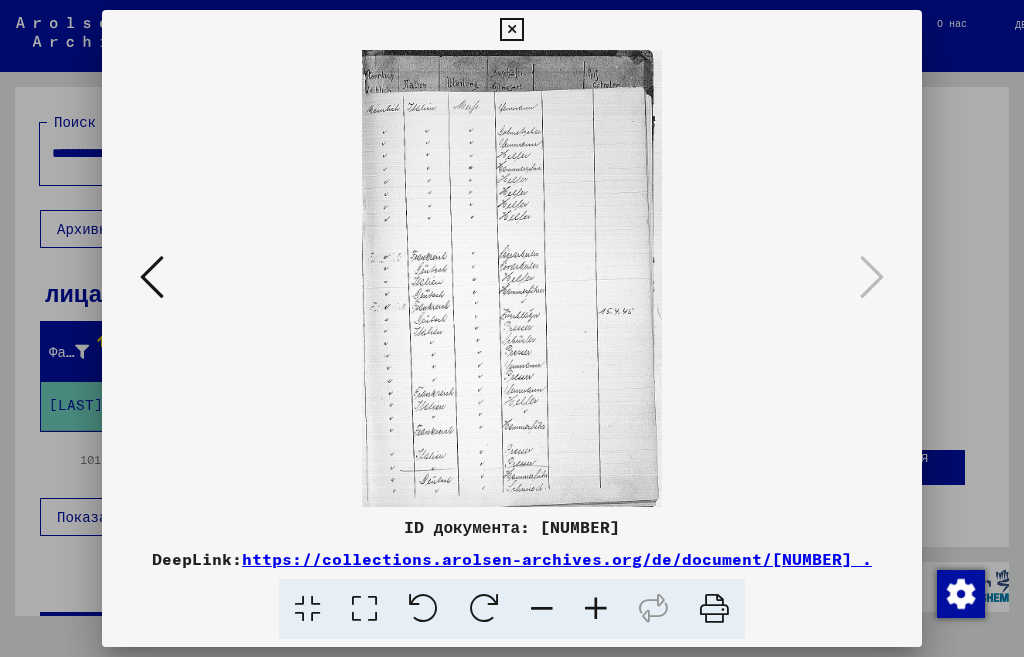 click at bounding box center (596, 609) 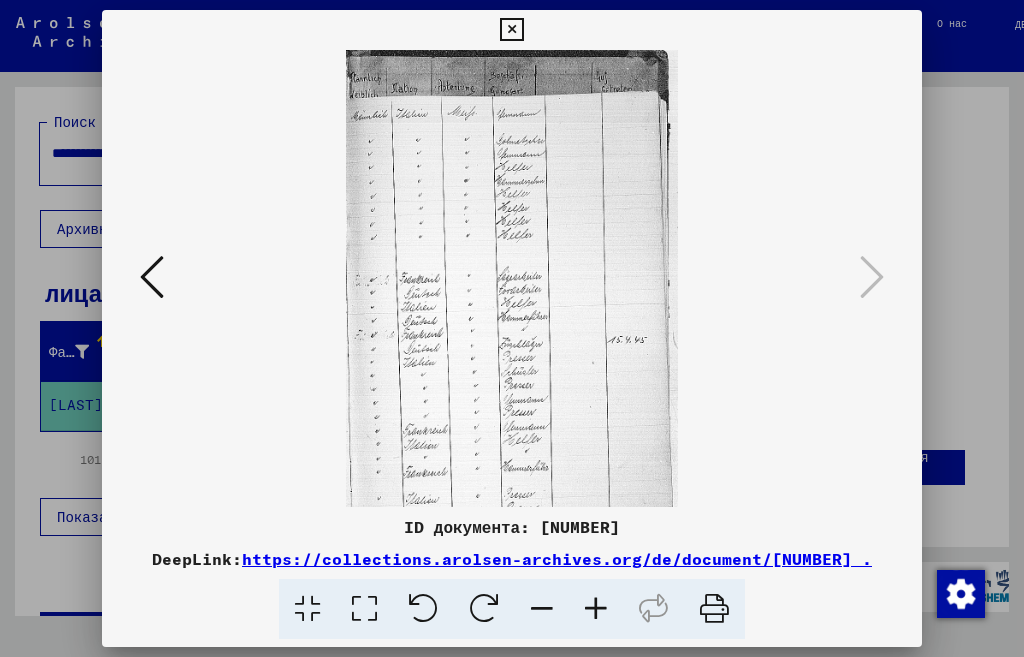 click at bounding box center (596, 609) 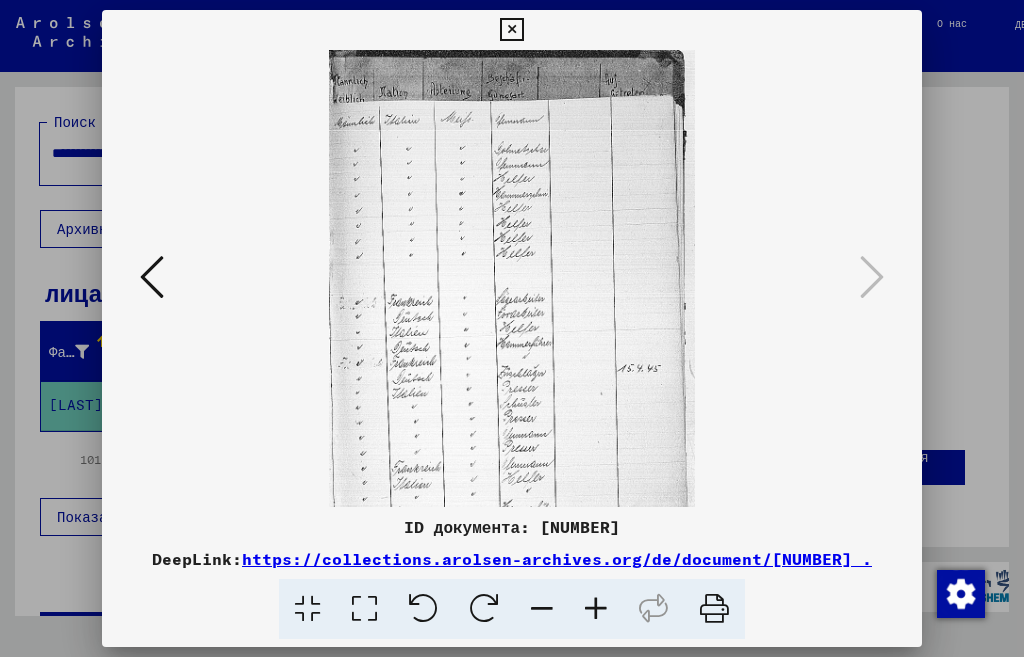 click at bounding box center [596, 609] 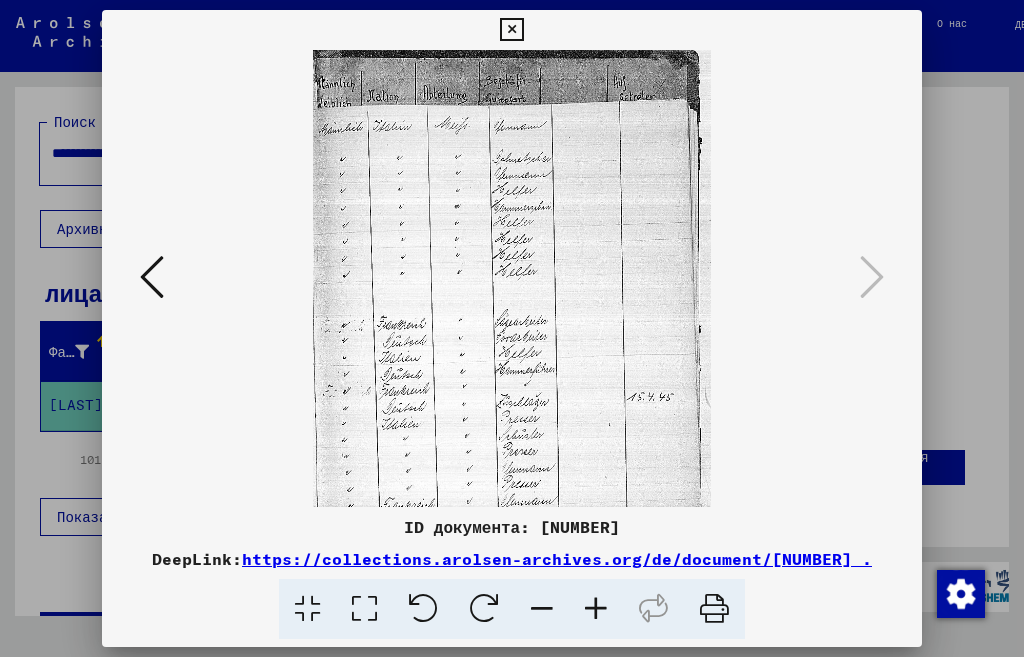 click at bounding box center (596, 609) 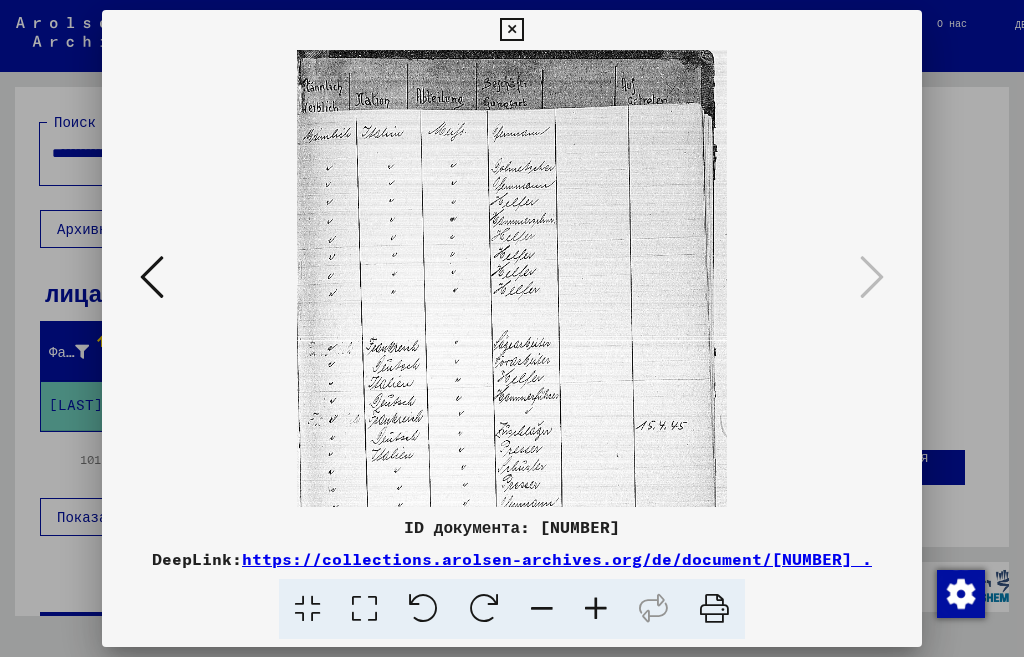 click at bounding box center (596, 609) 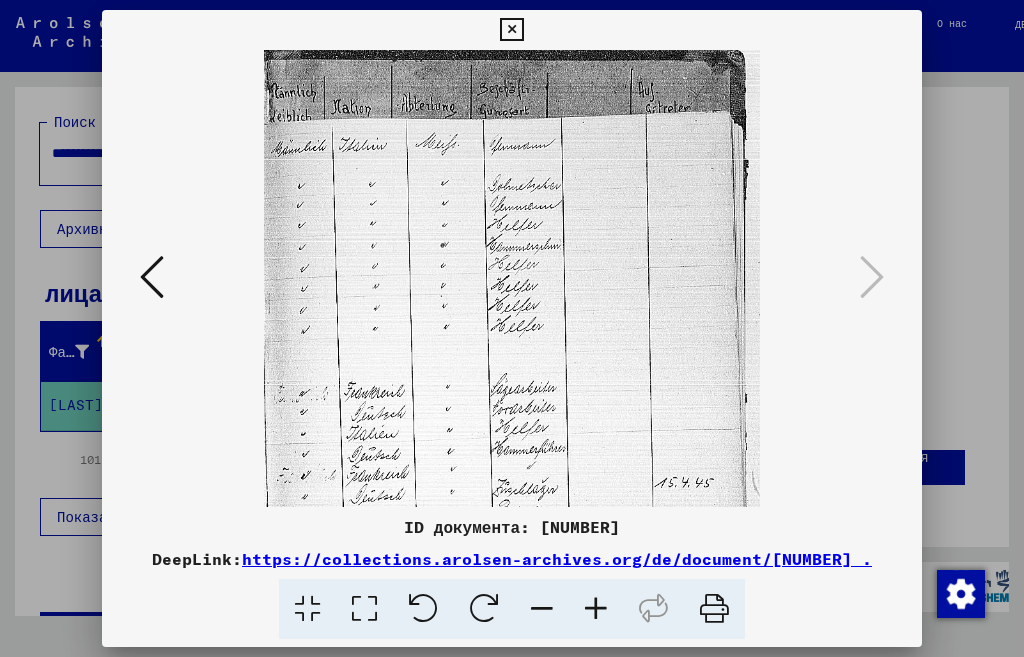 click at bounding box center (596, 609) 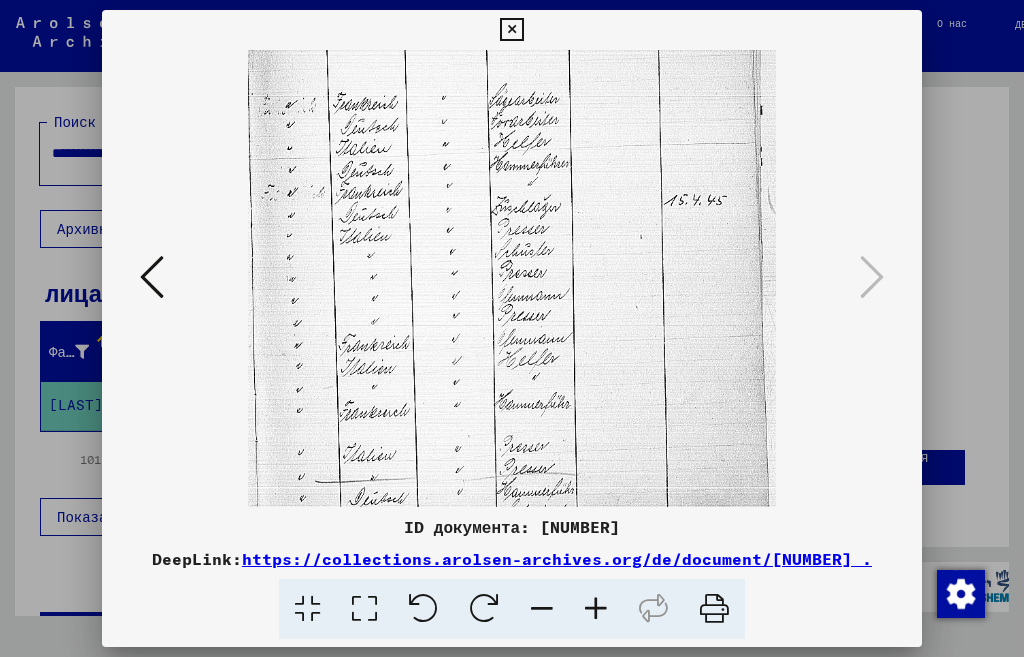 drag, startPoint x: 476, startPoint y: 398, endPoint x: 503, endPoint y: 89, distance: 310.17737 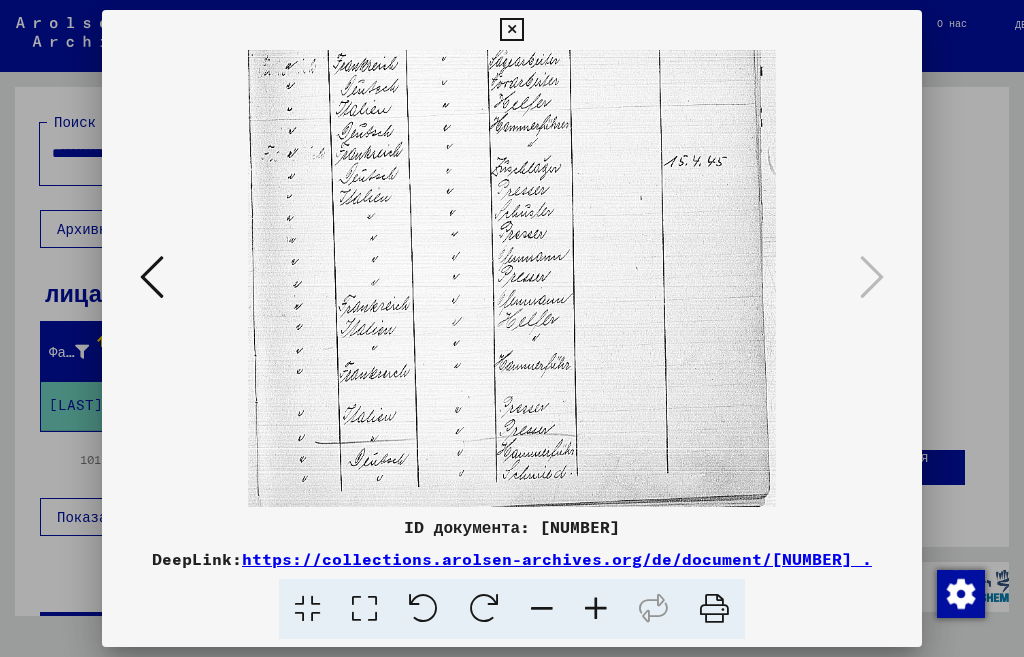 drag, startPoint x: 486, startPoint y: 323, endPoint x: 511, endPoint y: 127, distance: 197.58795 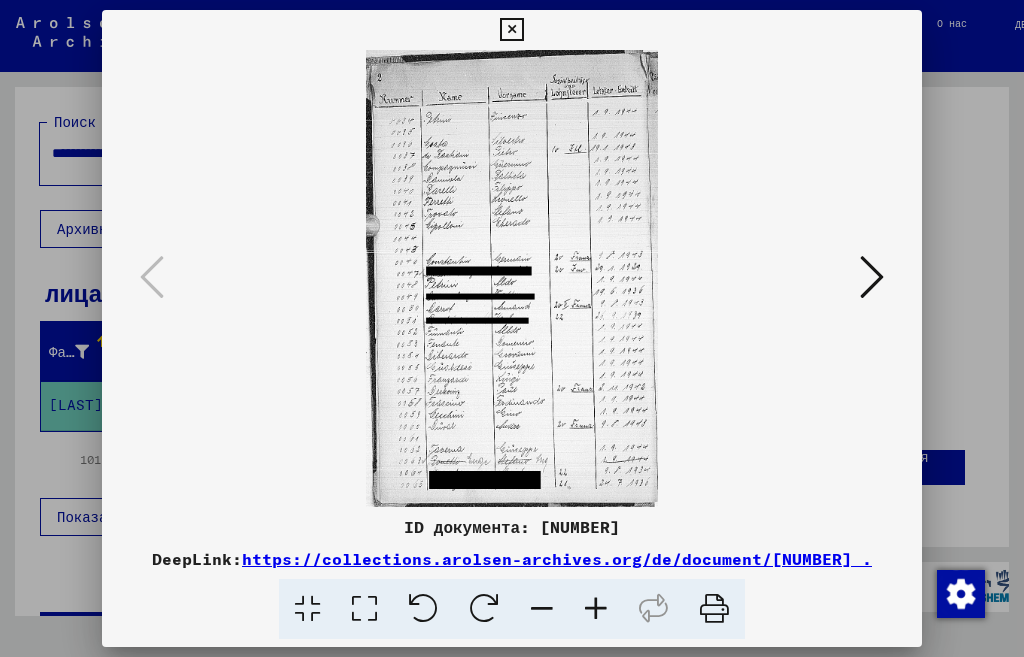 scroll, scrollTop: 0, scrollLeft: 0, axis: both 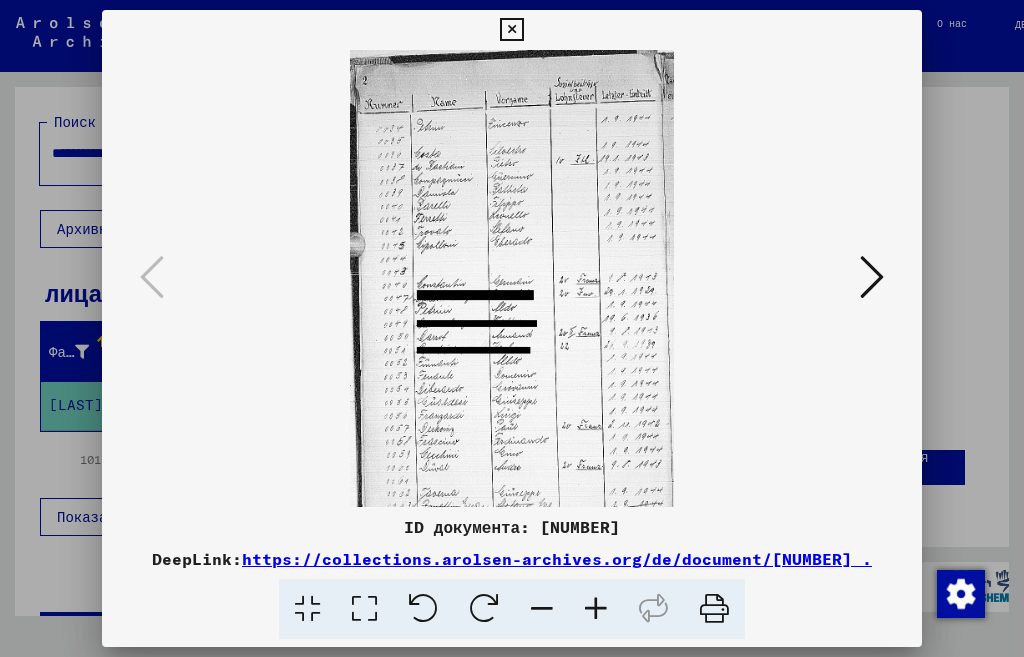 click at bounding box center (596, 609) 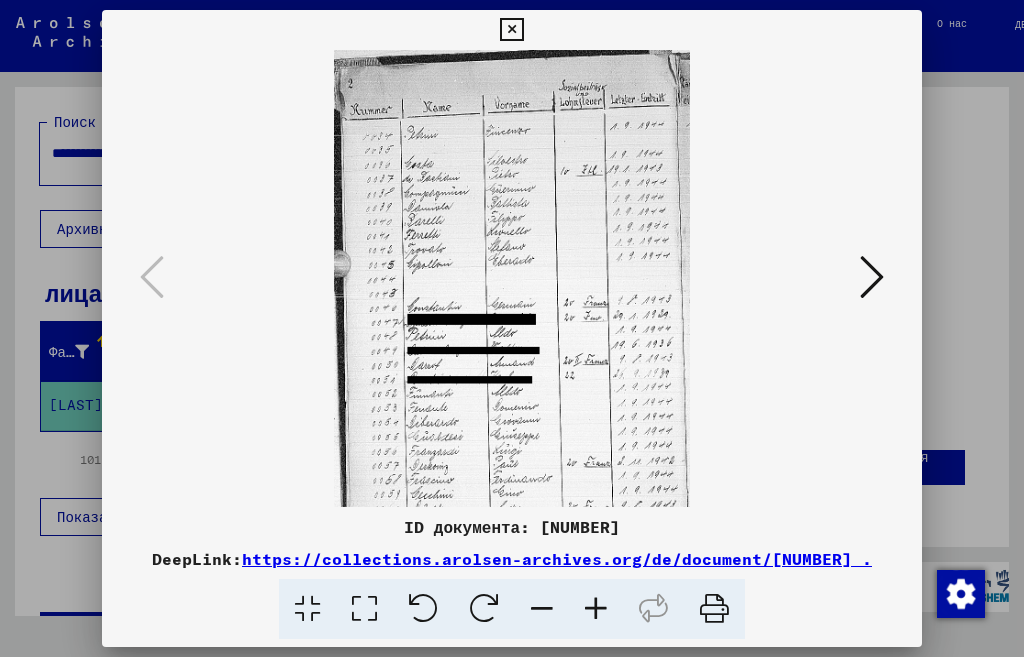 click at bounding box center [596, 609] 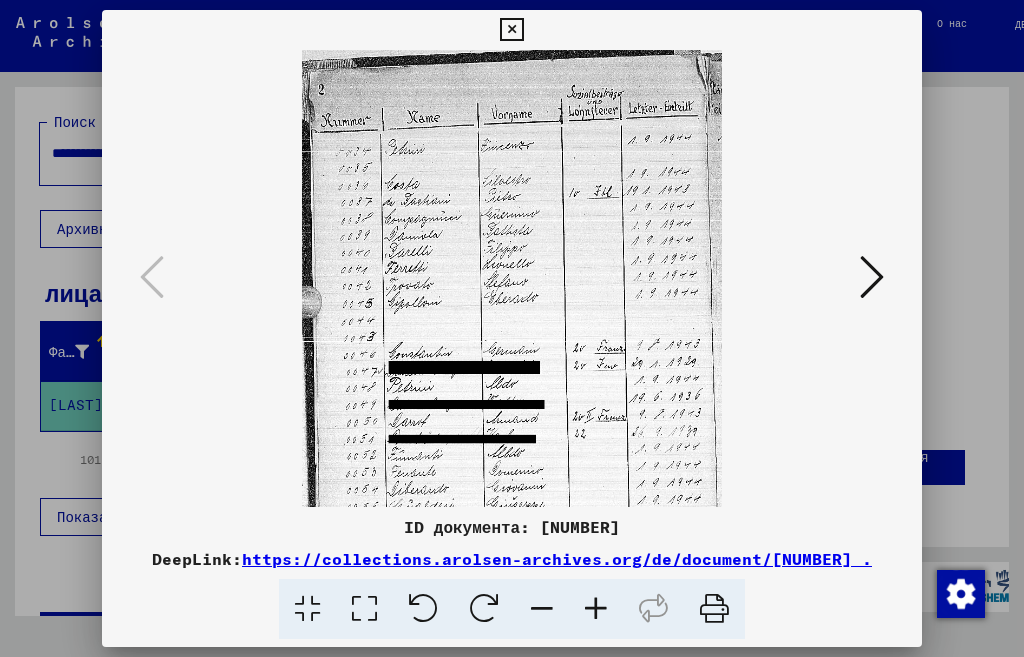 click at bounding box center (596, 609) 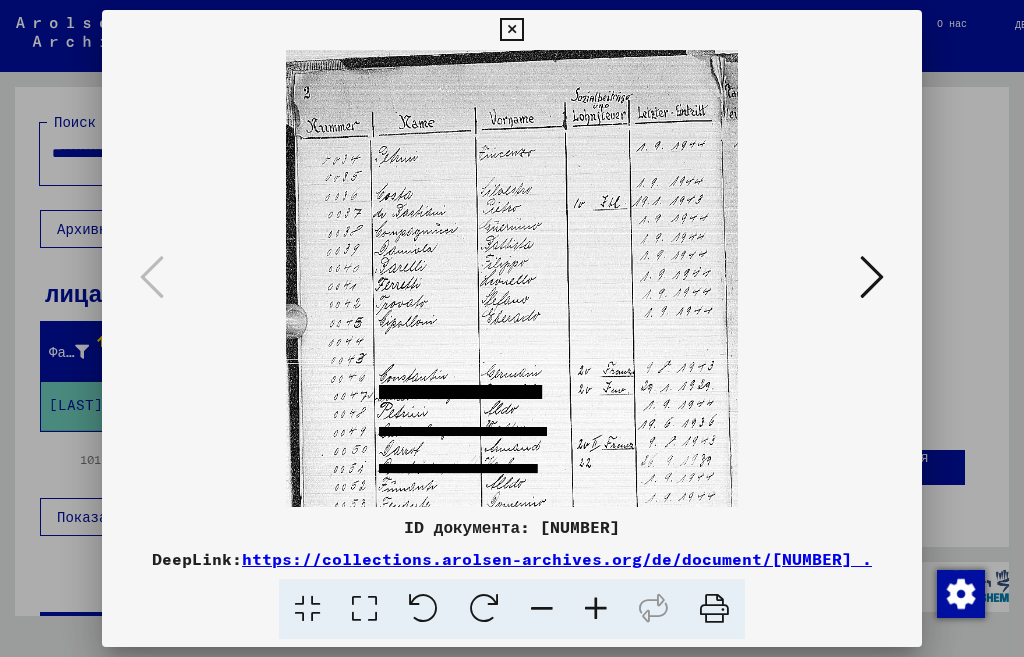 click at bounding box center [596, 609] 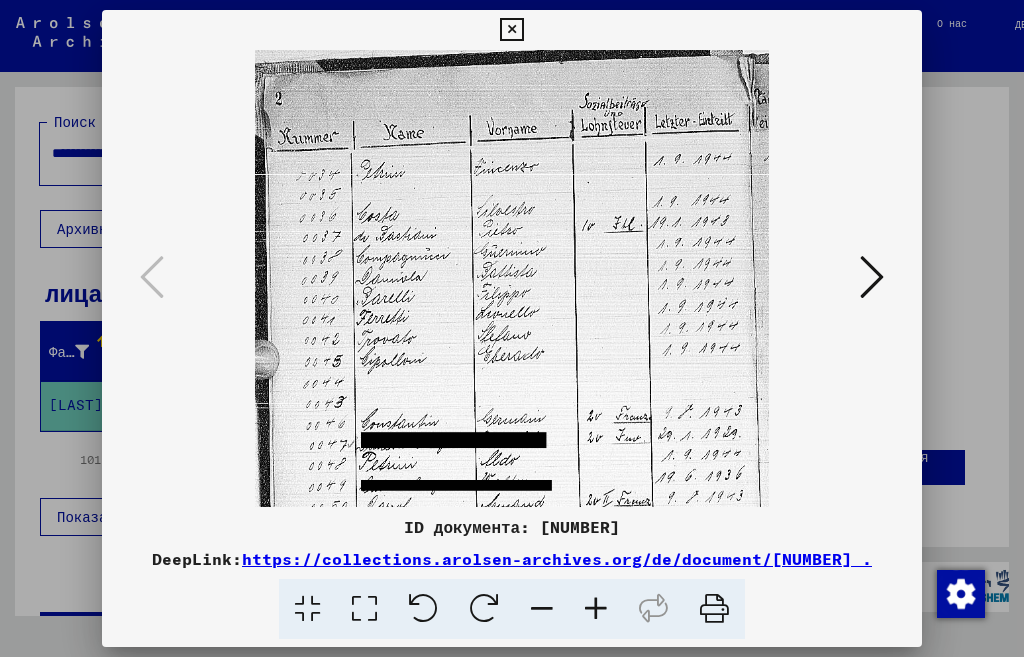 click at bounding box center (596, 609) 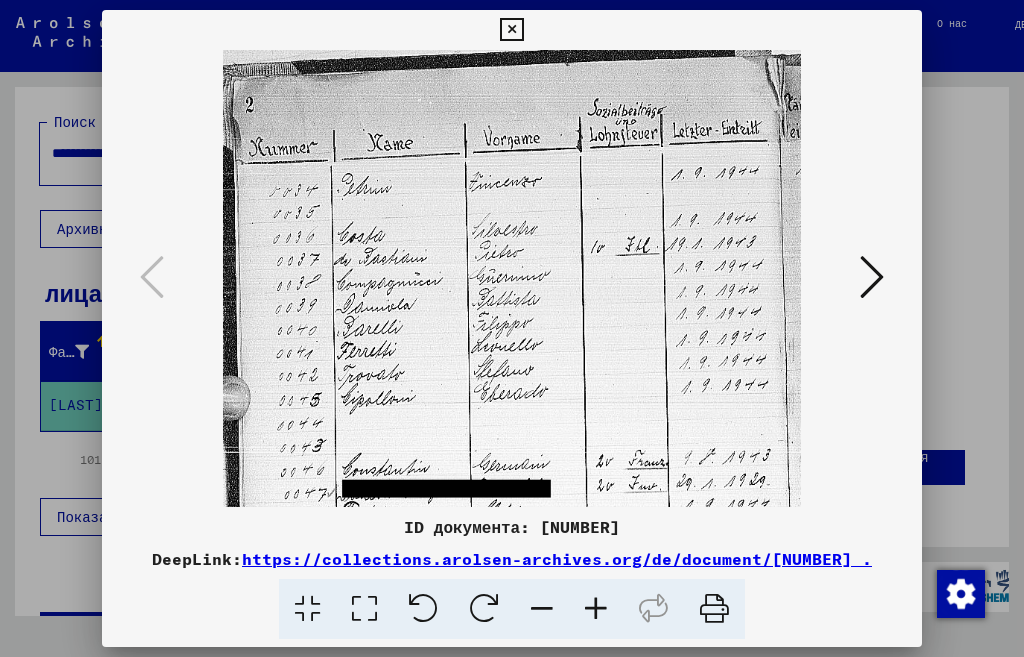 click at bounding box center [596, 609] 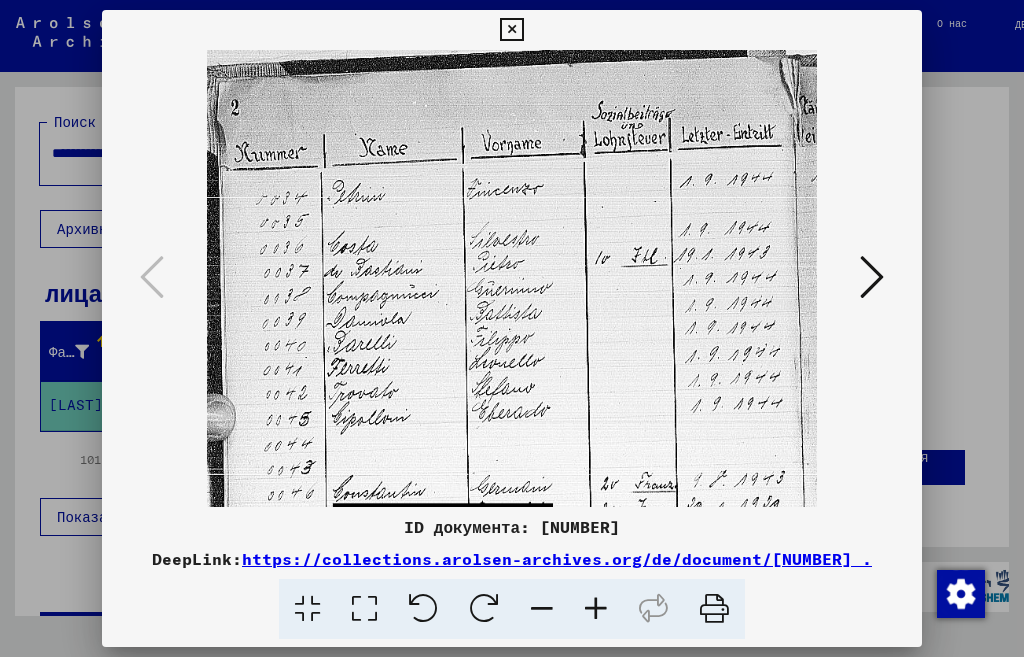 click at bounding box center (596, 609) 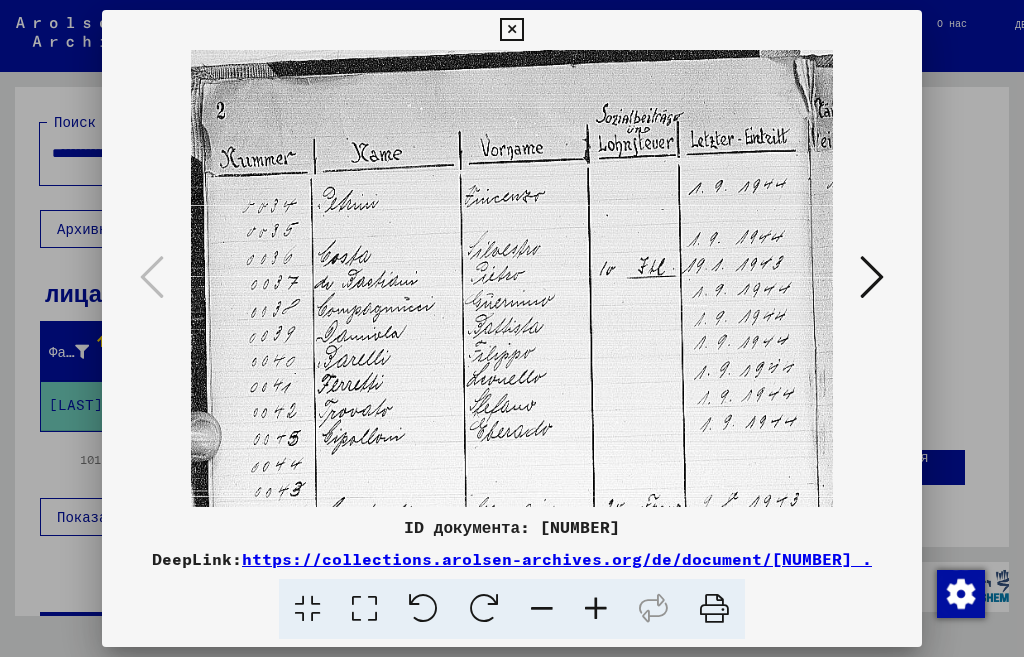 click at bounding box center [596, 609] 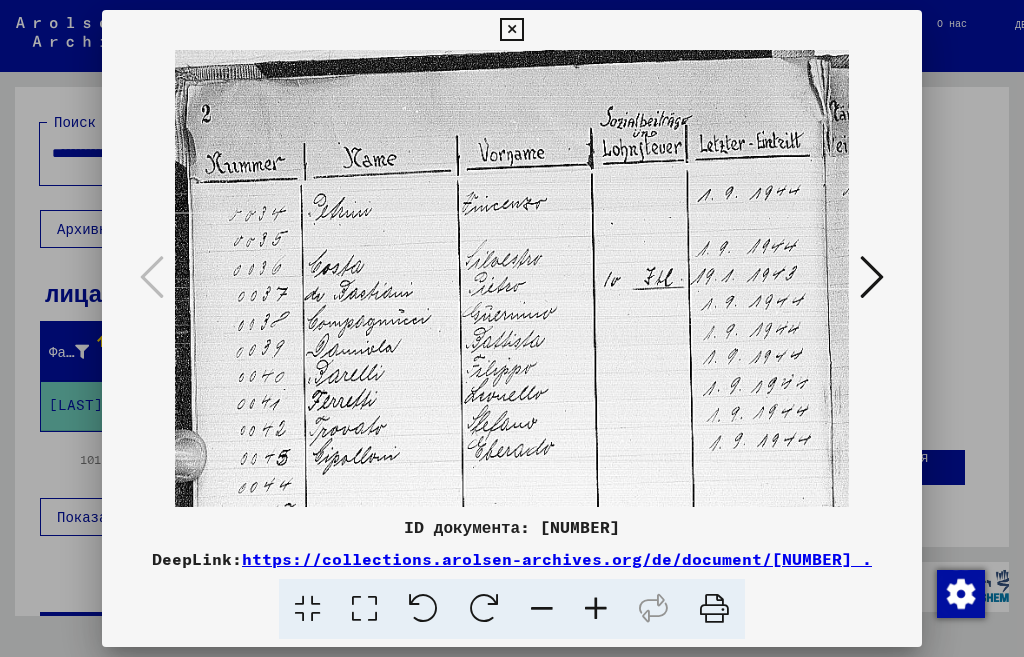click at bounding box center [596, 609] 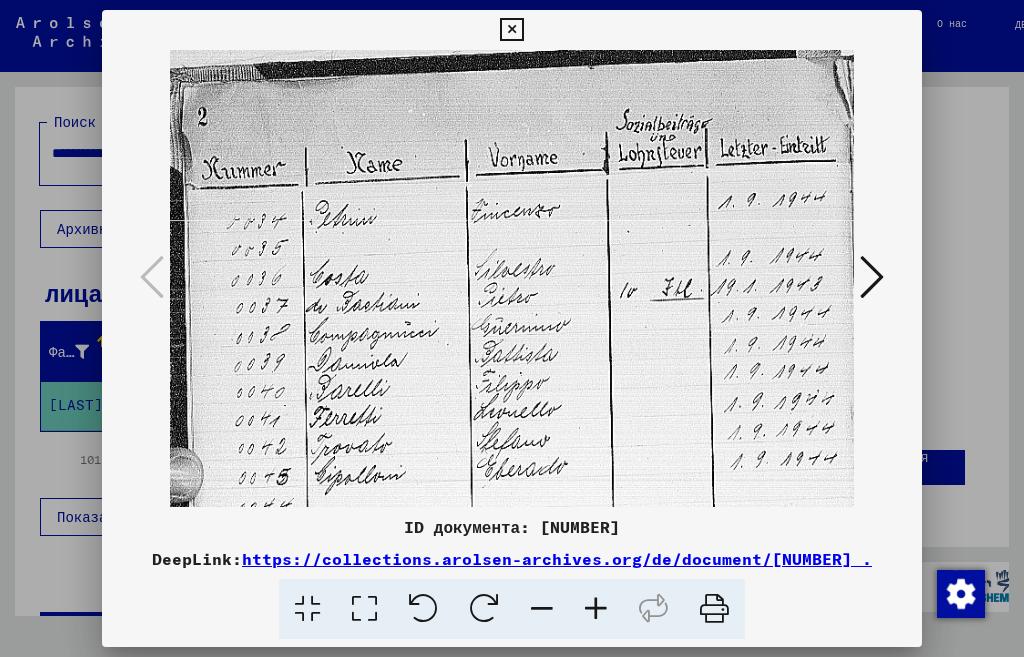 click at bounding box center (596, 609) 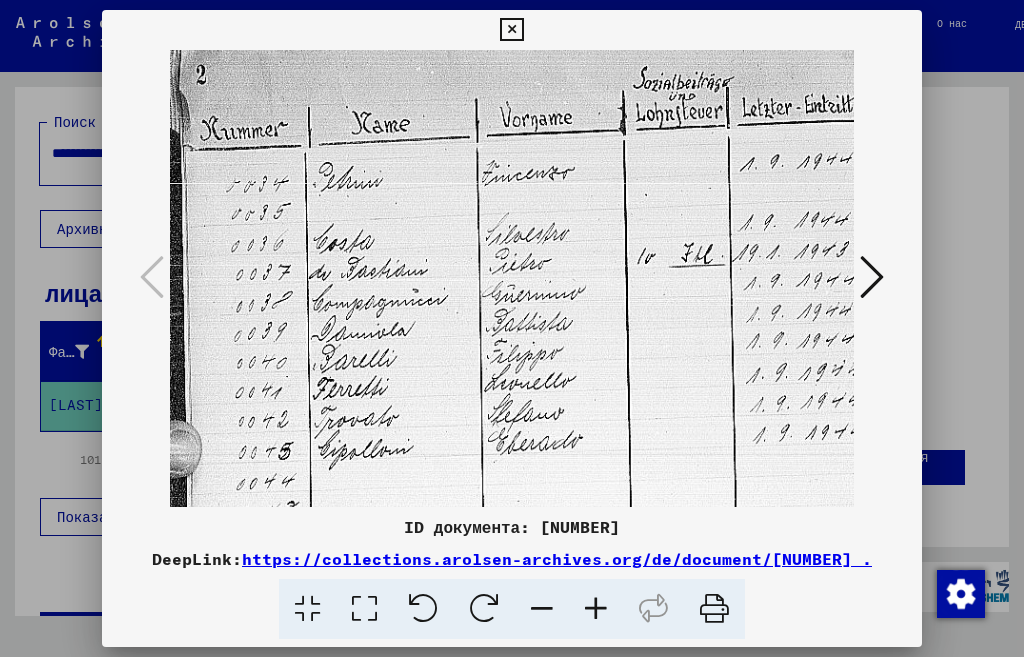 scroll, scrollTop: 47, scrollLeft: 4, axis: both 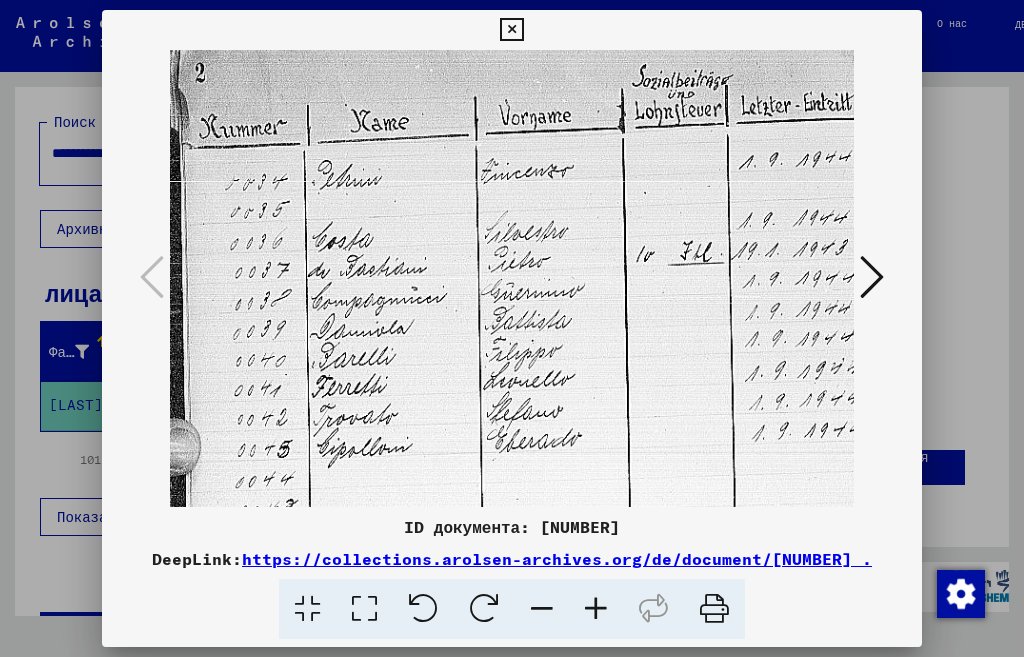 drag, startPoint x: 566, startPoint y: 456, endPoint x: 565, endPoint y: 409, distance: 47.010635 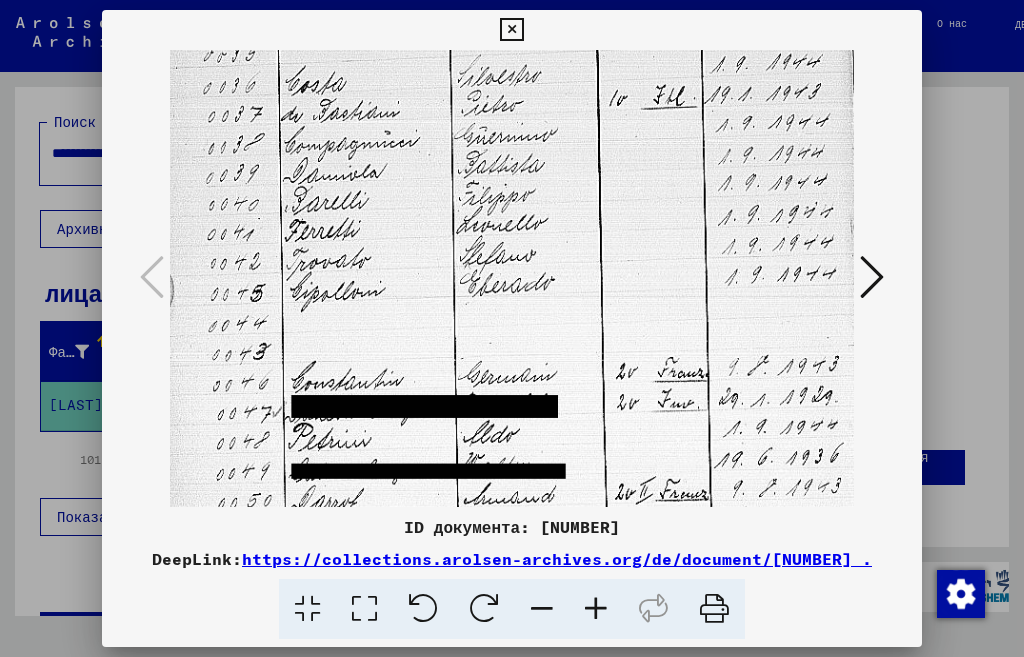 drag, startPoint x: 571, startPoint y: 487, endPoint x: 546, endPoint y: 291, distance: 197.58795 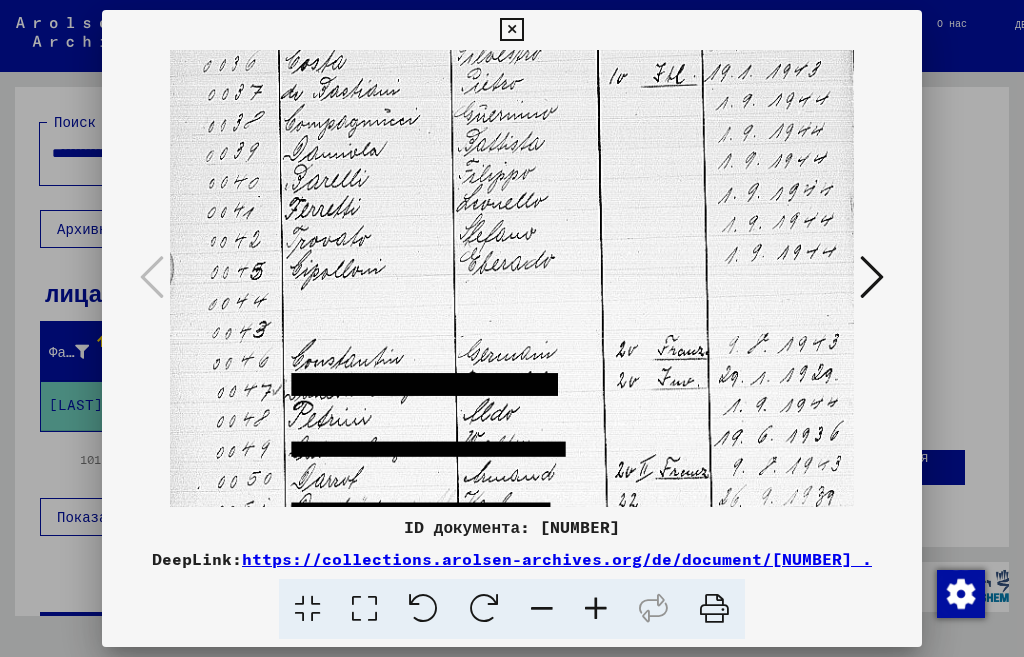 click at bounding box center [508, 403] 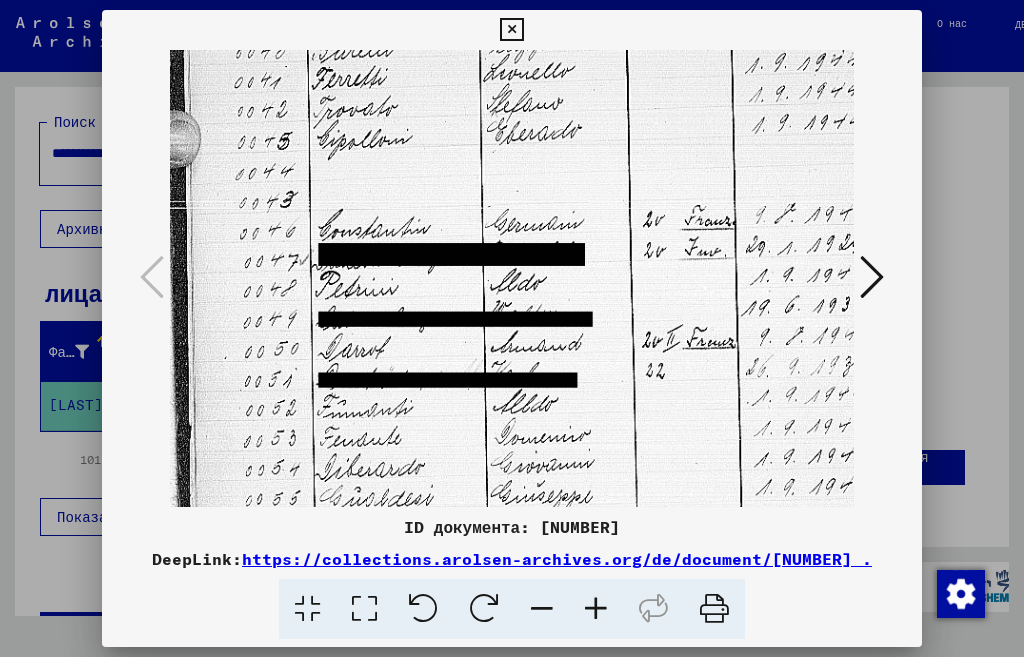 scroll, scrollTop: 406, scrollLeft: 0, axis: vertical 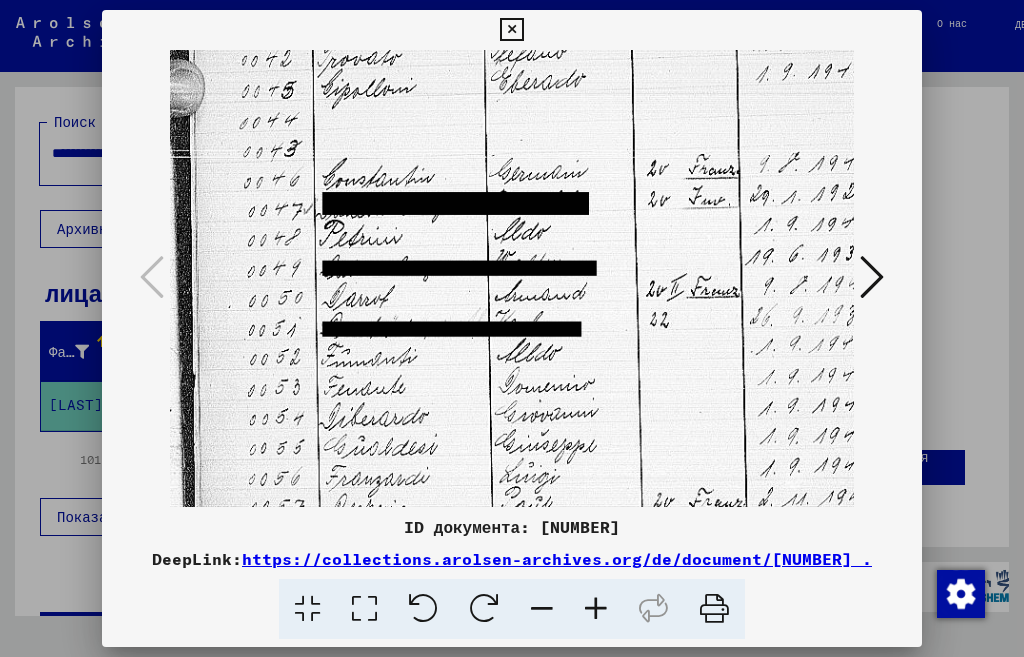 drag, startPoint x: 514, startPoint y: 394, endPoint x: 545, endPoint y: 213, distance: 183.63551 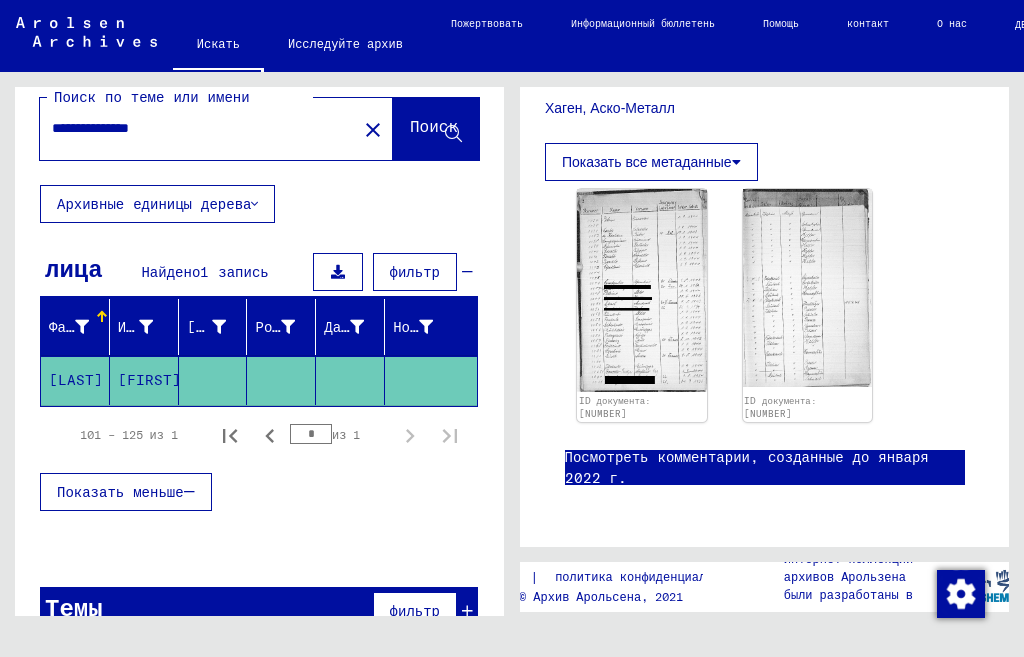 scroll, scrollTop: 69, scrollLeft: 0, axis: vertical 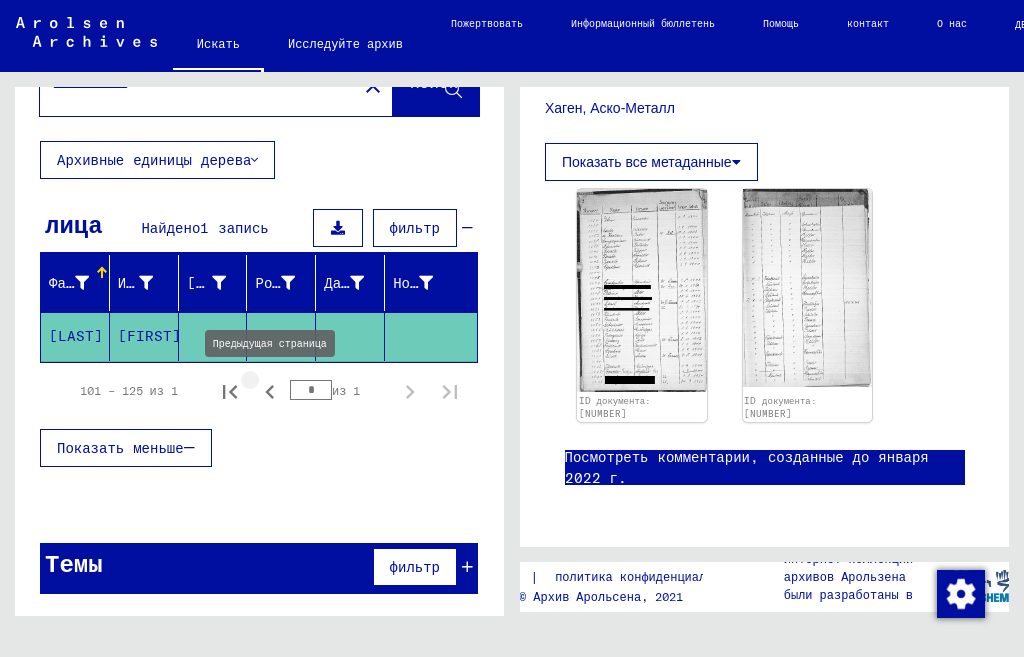click 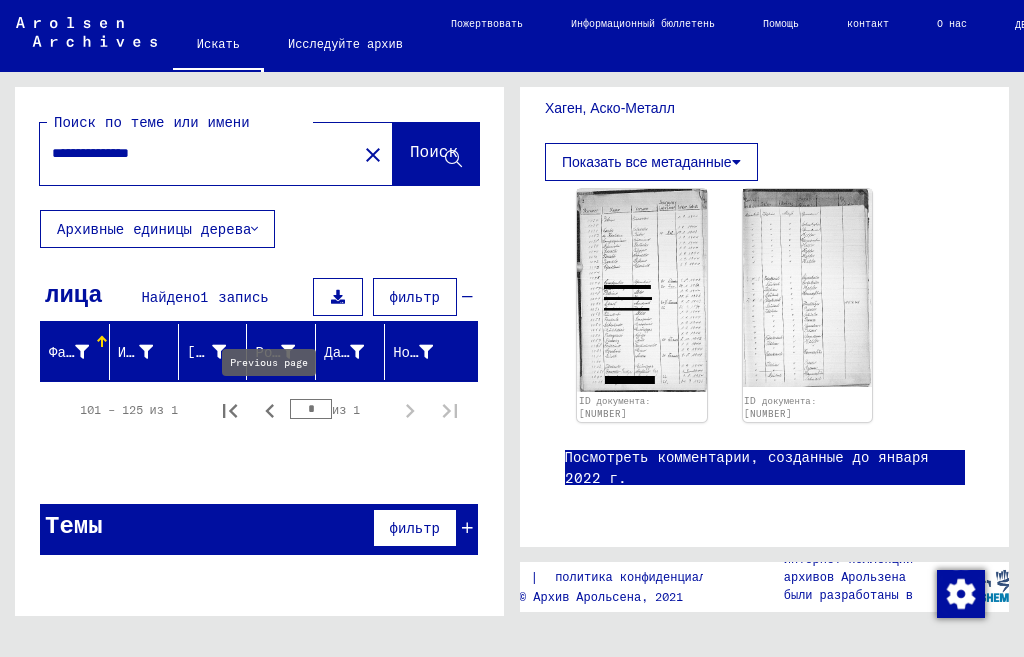 click 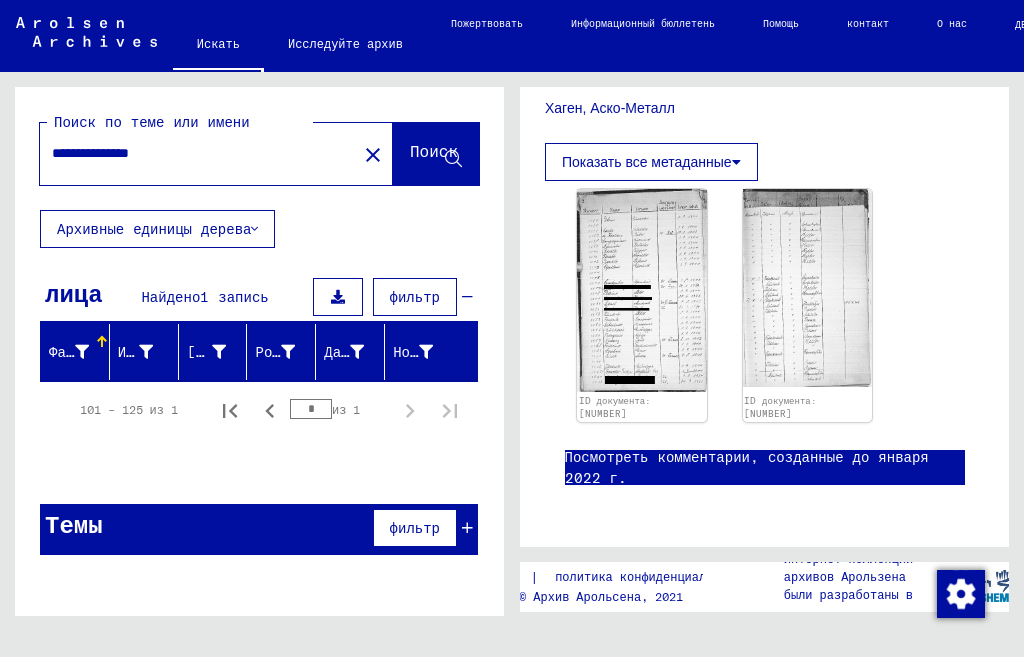 click 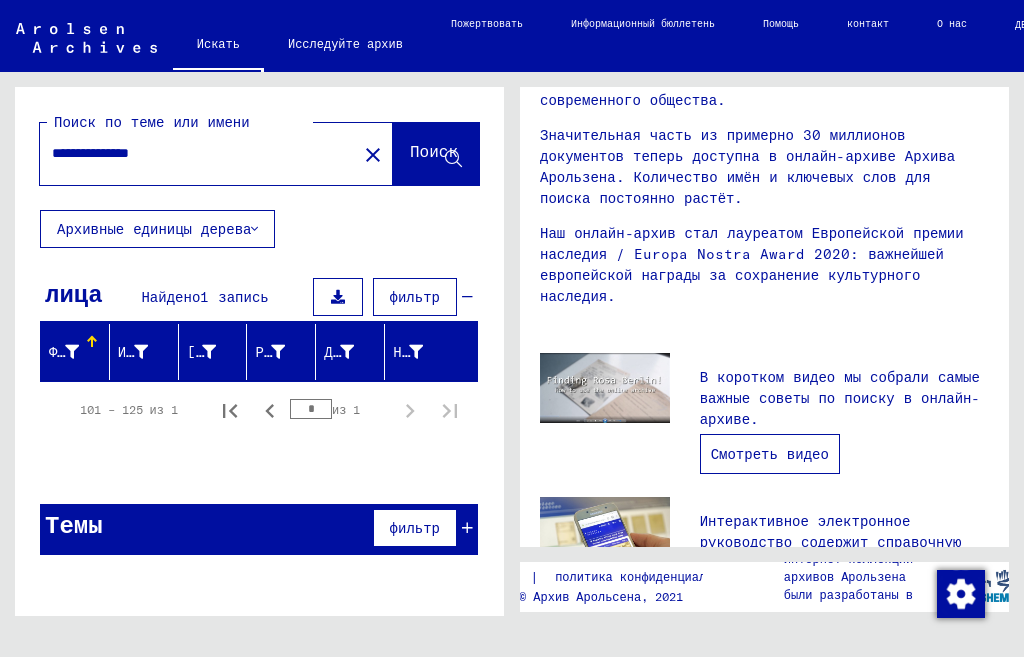 scroll, scrollTop: 500, scrollLeft: 0, axis: vertical 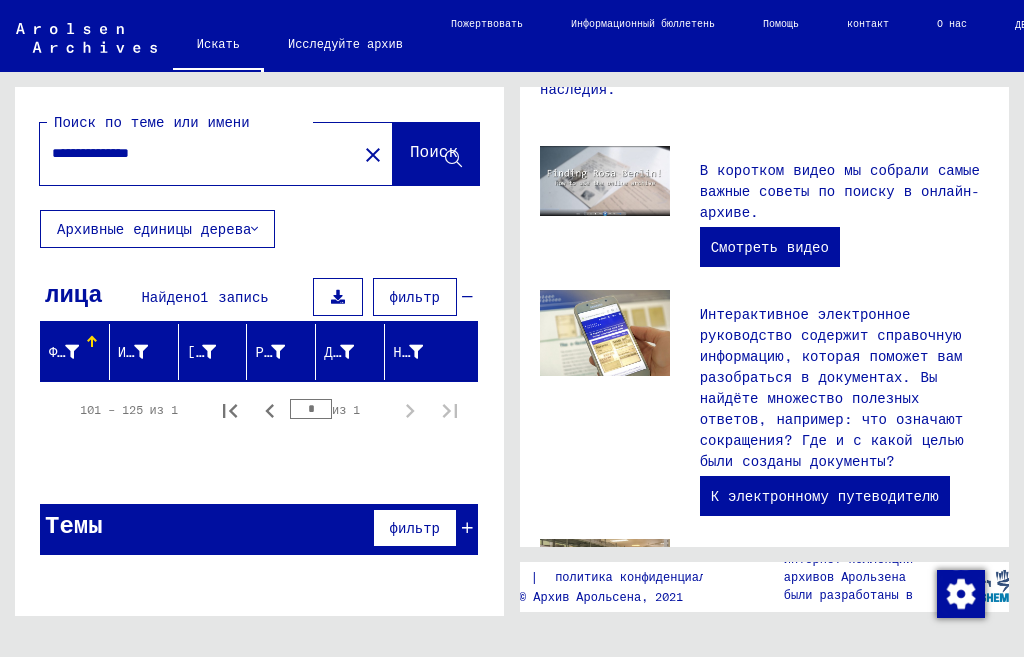 click on "Поиск" 